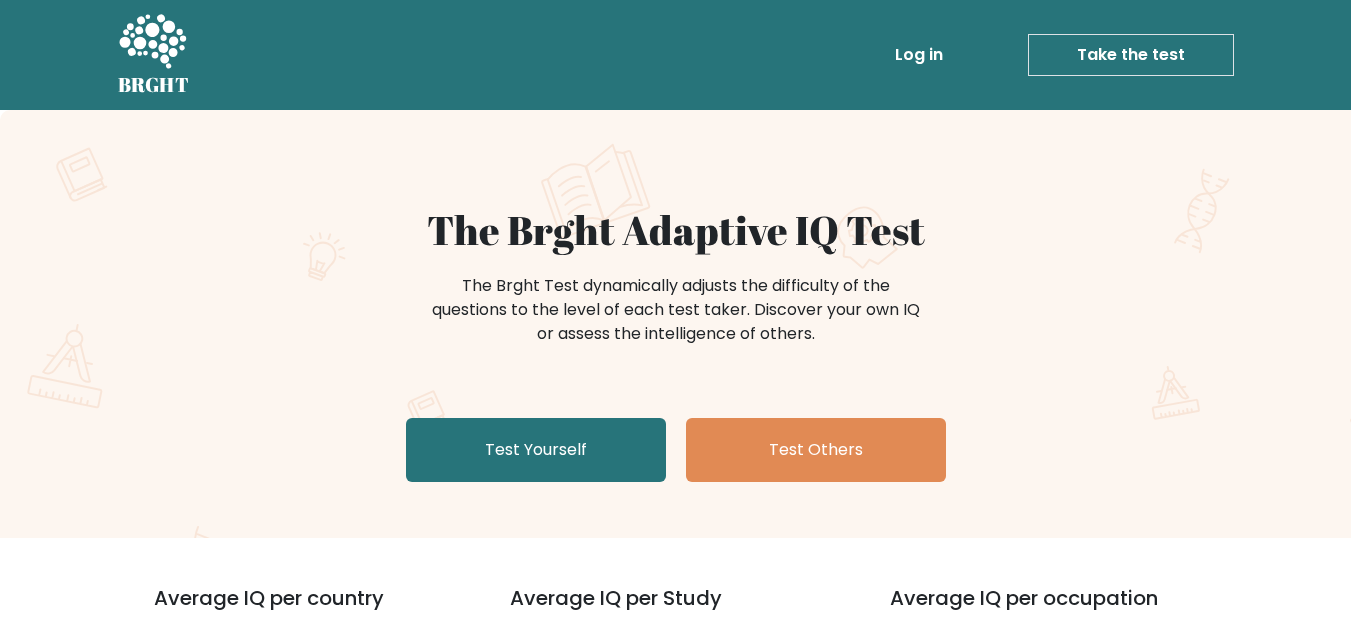 scroll, scrollTop: 0, scrollLeft: 0, axis: both 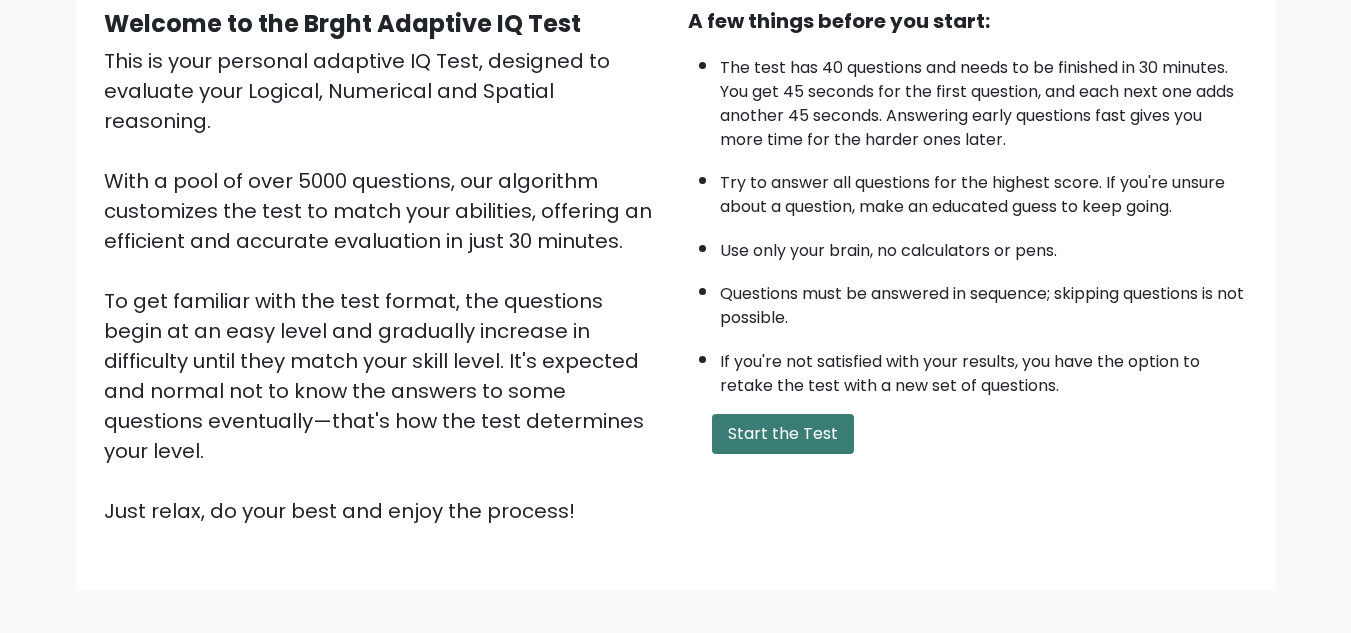 click on "Start the Test" at bounding box center (783, 434) 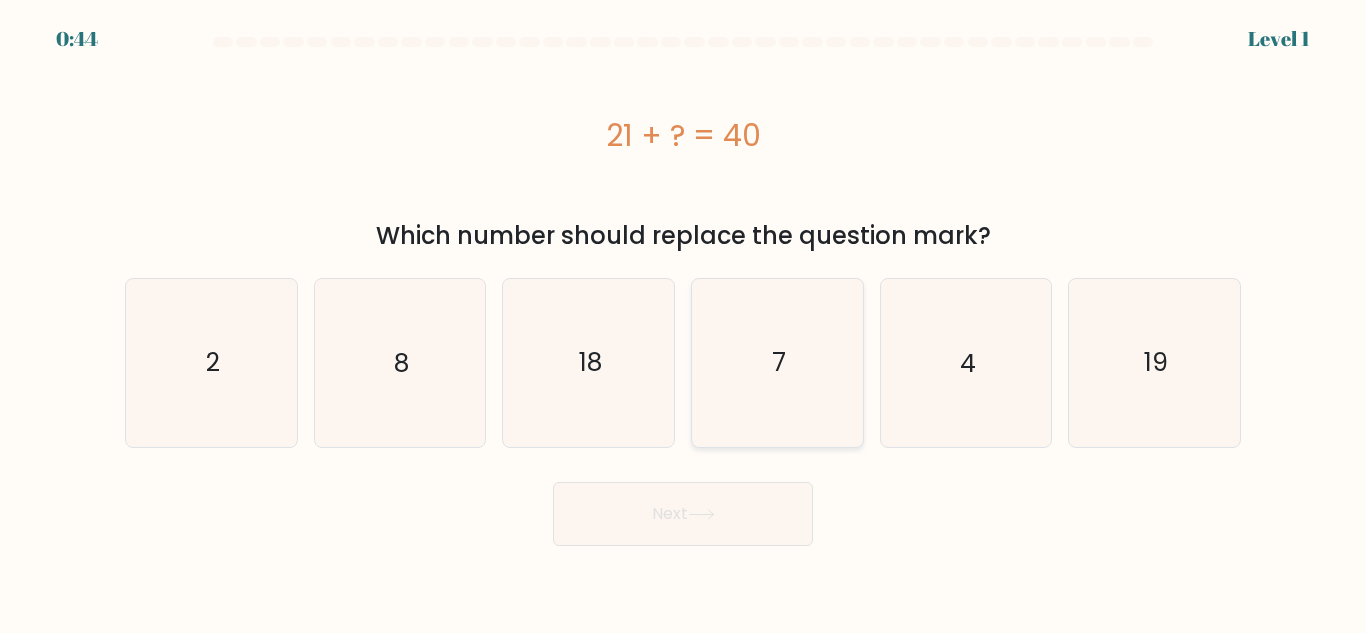 scroll, scrollTop: 0, scrollLeft: 0, axis: both 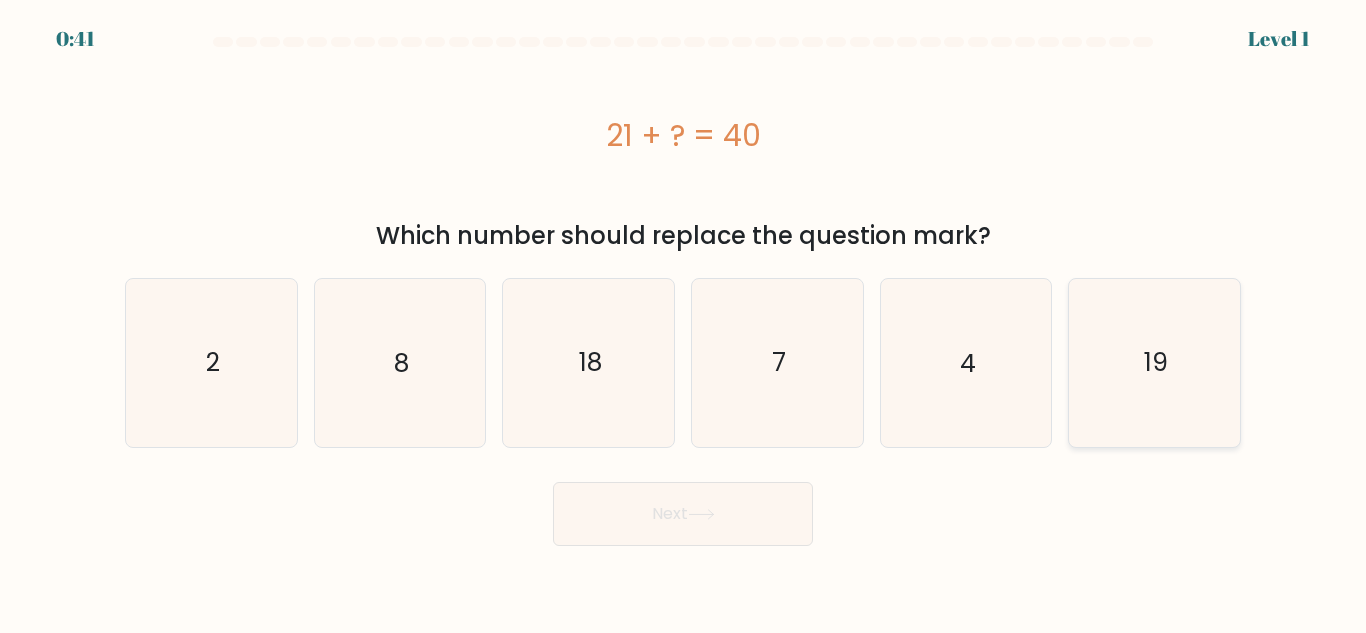 click on "19" 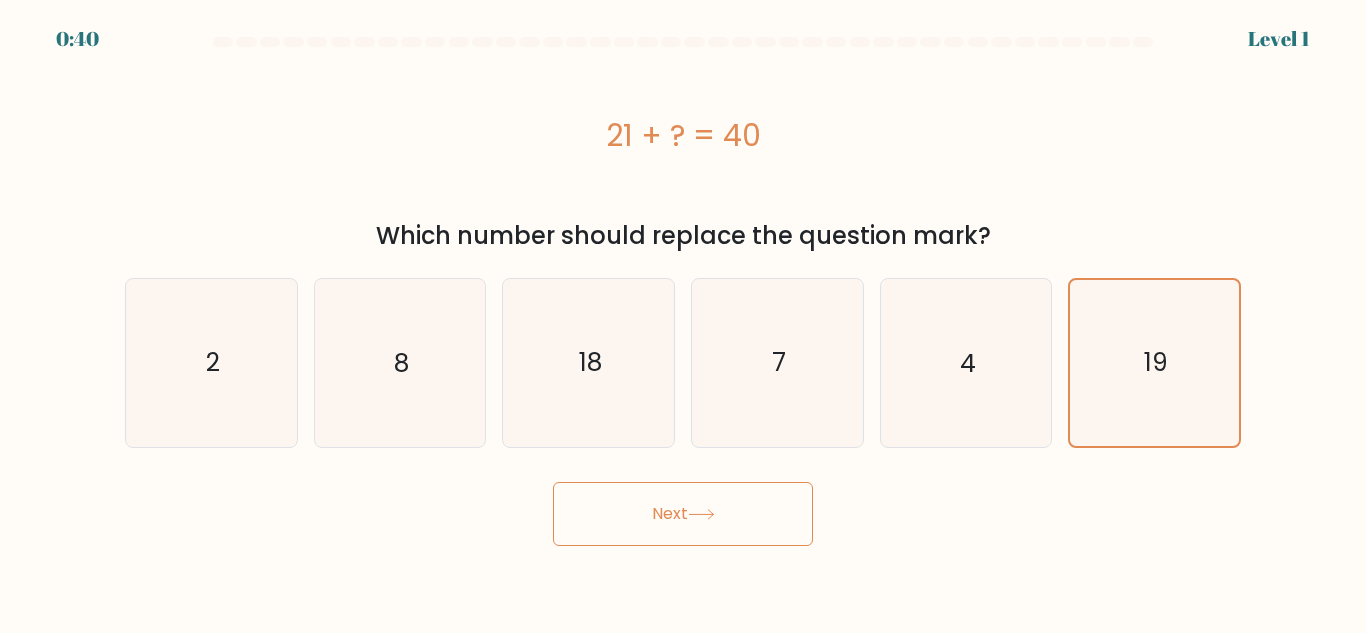 click on "Next" at bounding box center [683, 514] 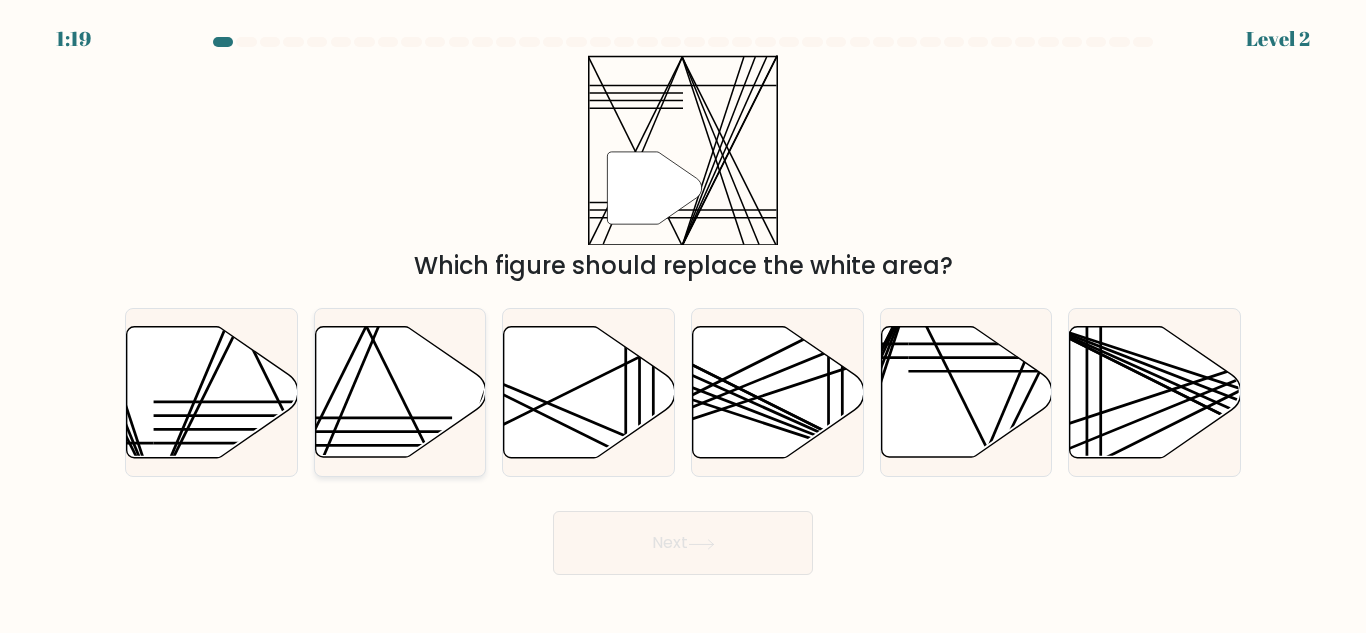 click 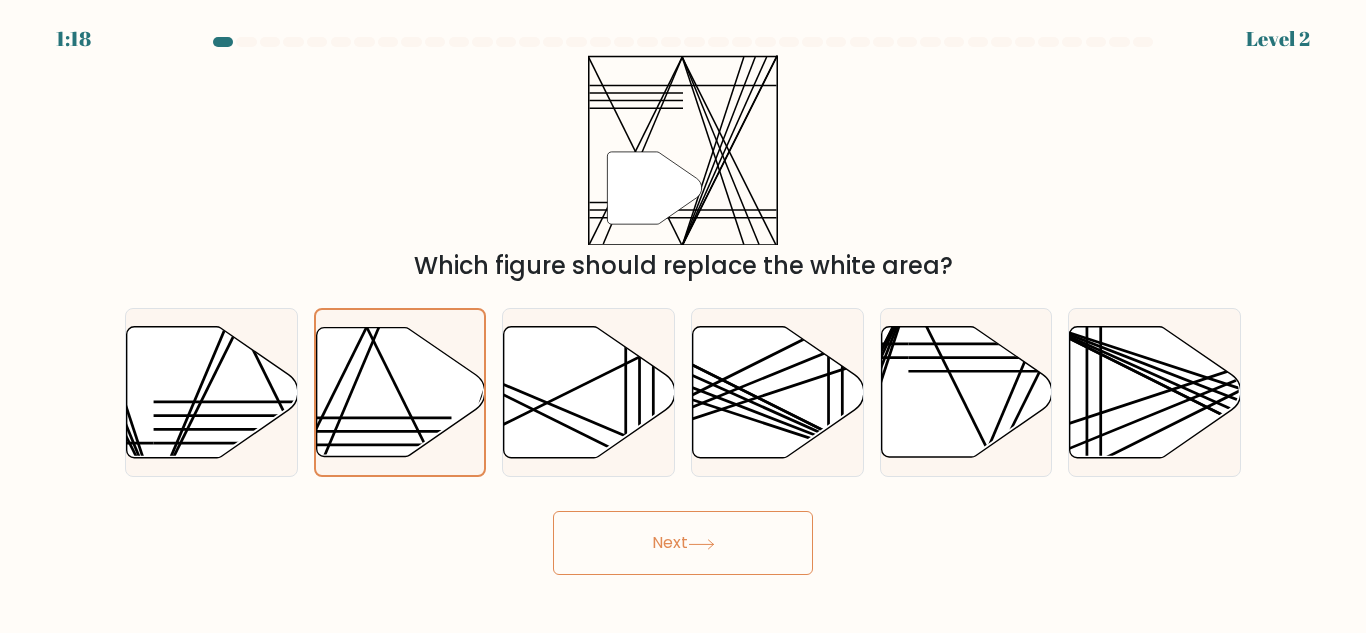 click on "Next" at bounding box center [683, 543] 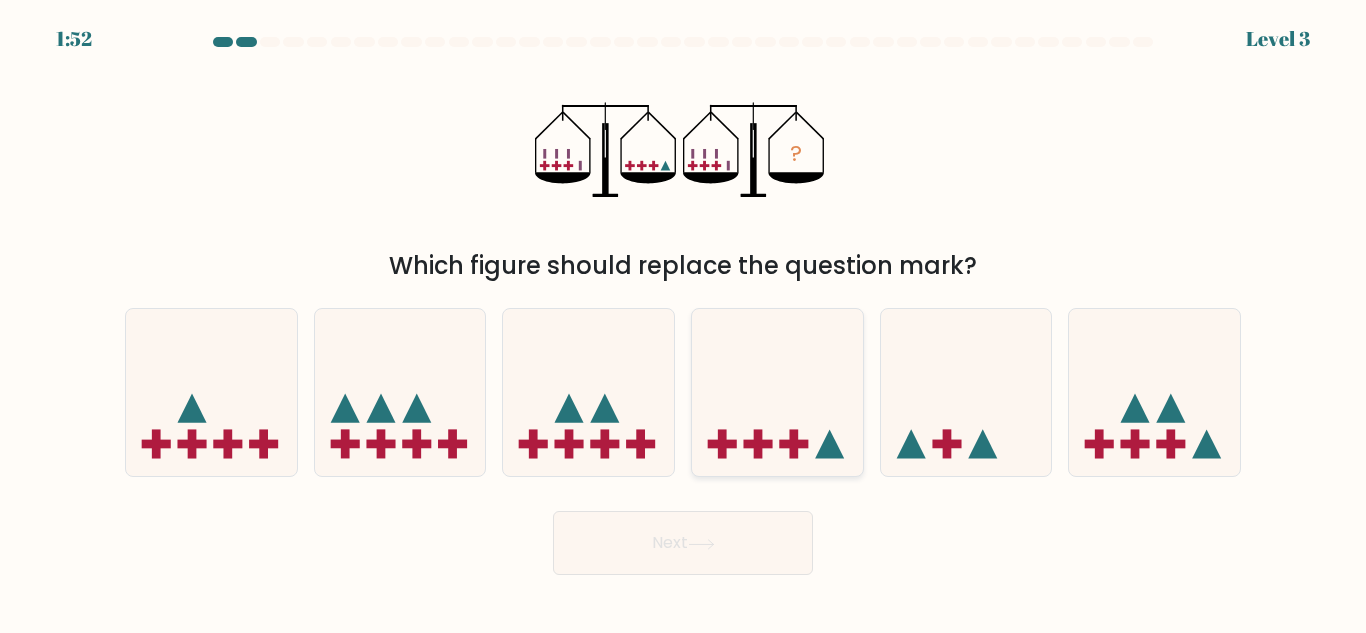 click 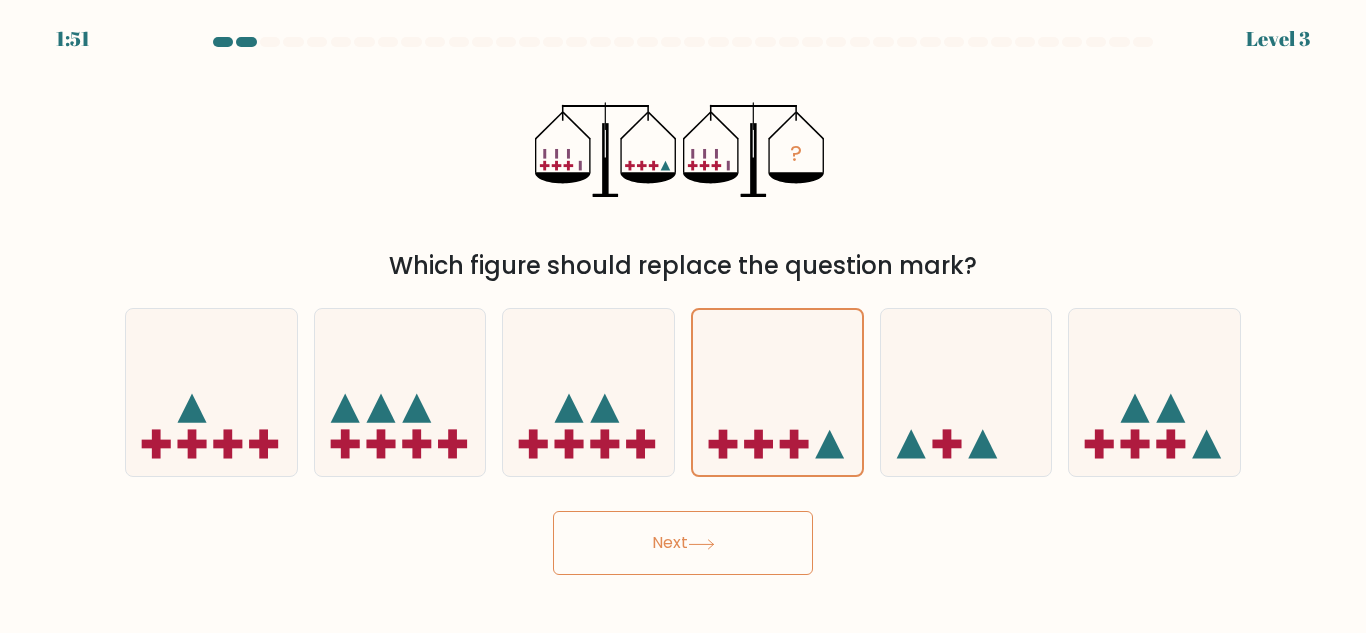 click on "Next" at bounding box center [683, 543] 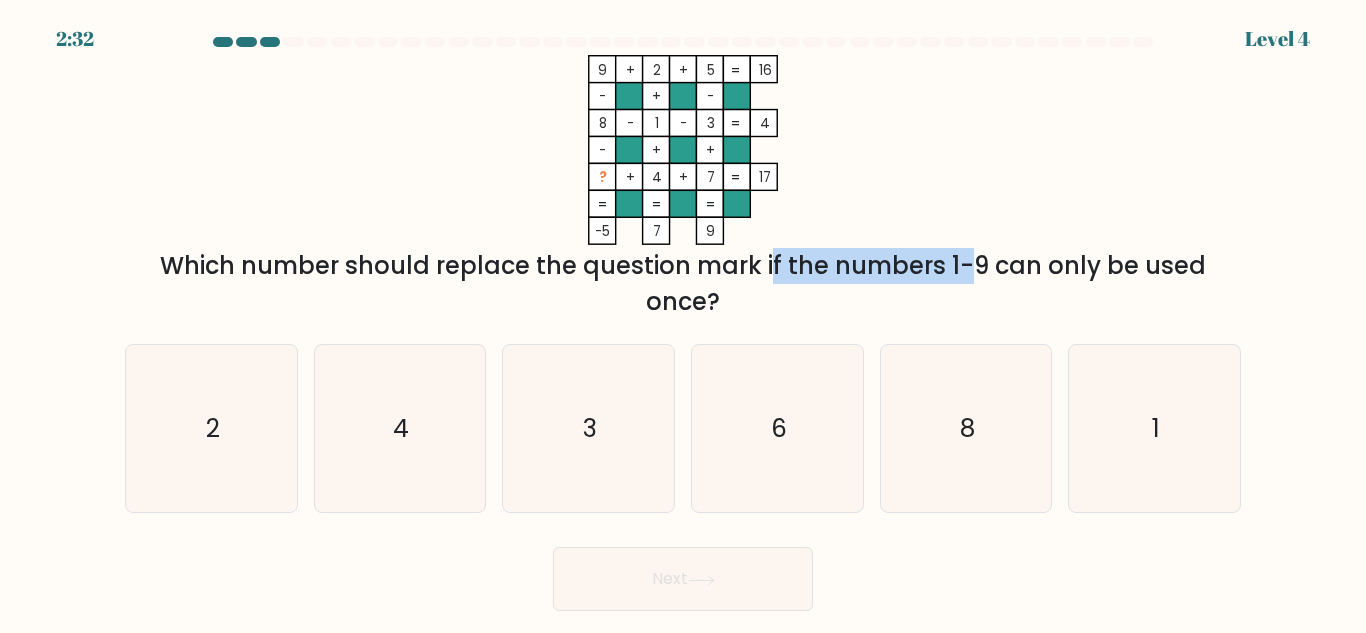 drag, startPoint x: 605, startPoint y: 262, endPoint x: 786, endPoint y: 272, distance: 181.27603 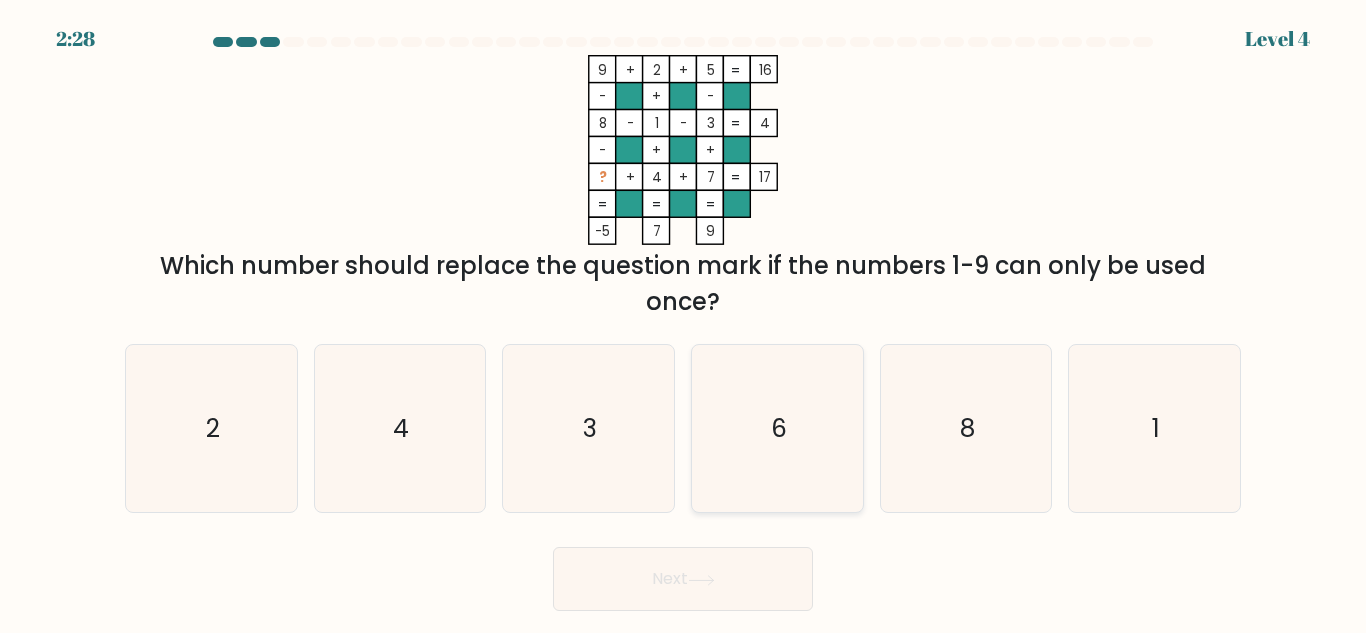 click on "6" 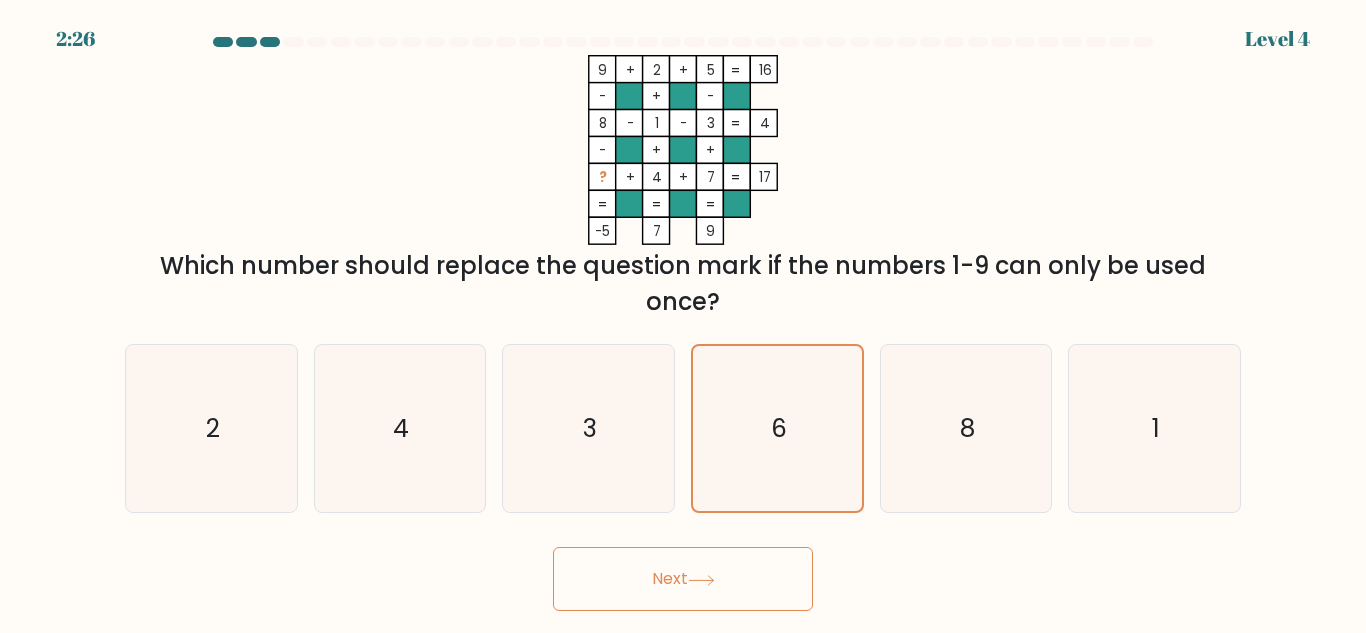 click on "Next" at bounding box center [683, 579] 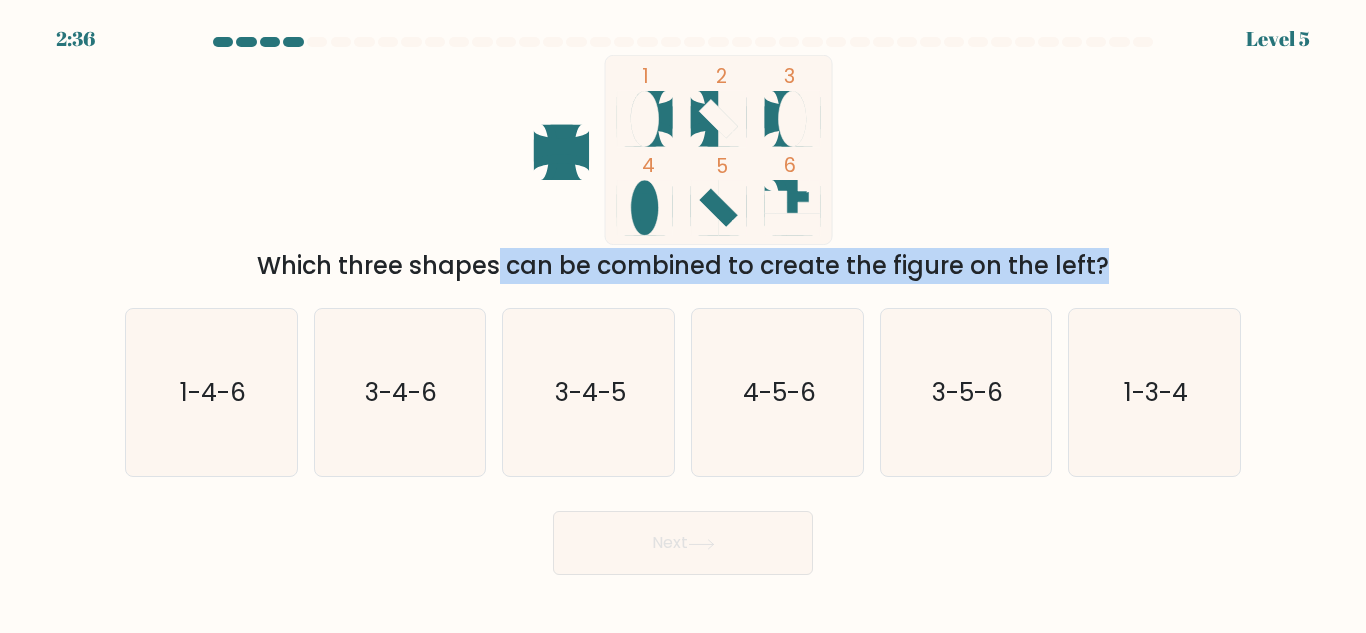 drag, startPoint x: 330, startPoint y: 260, endPoint x: 957, endPoint y: 276, distance: 627.2041 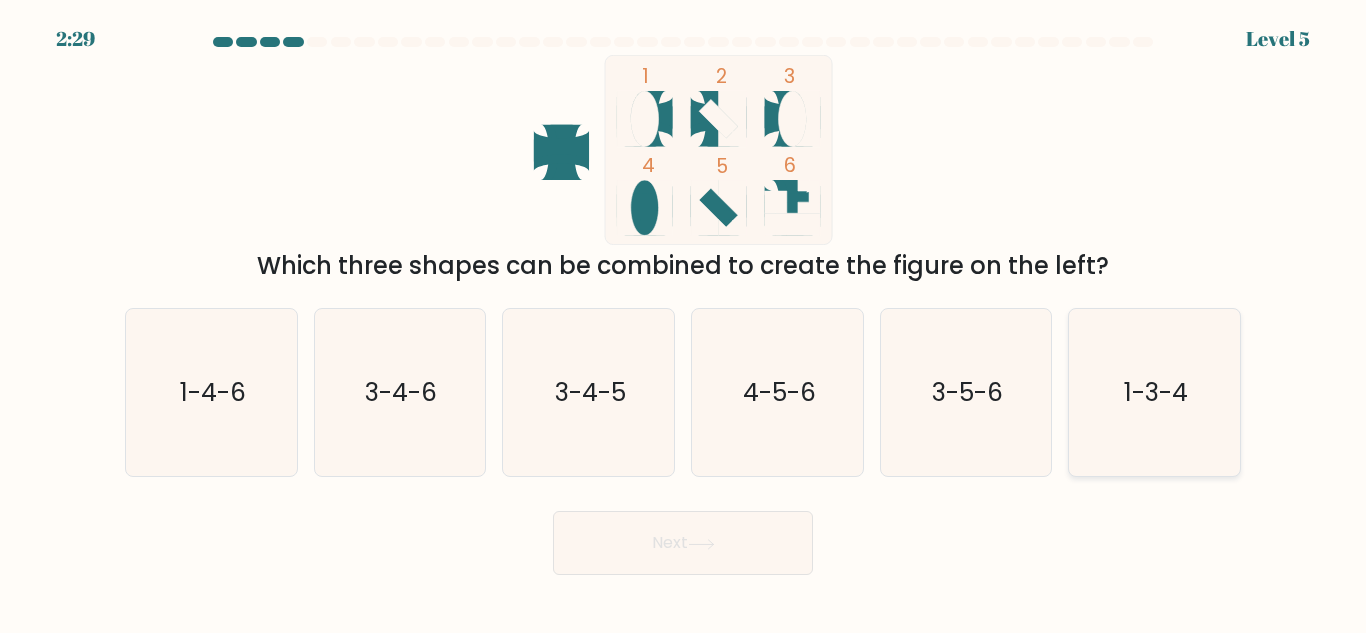 click on "1-3-4" 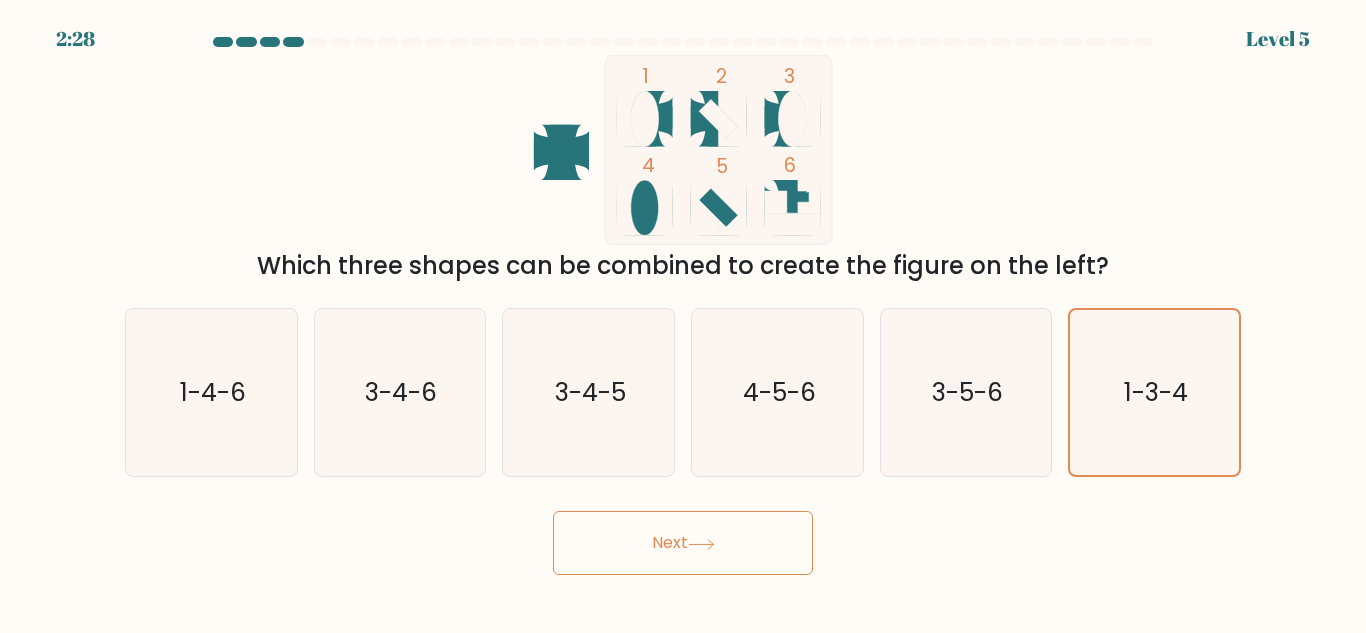 click on "Next" at bounding box center (683, 543) 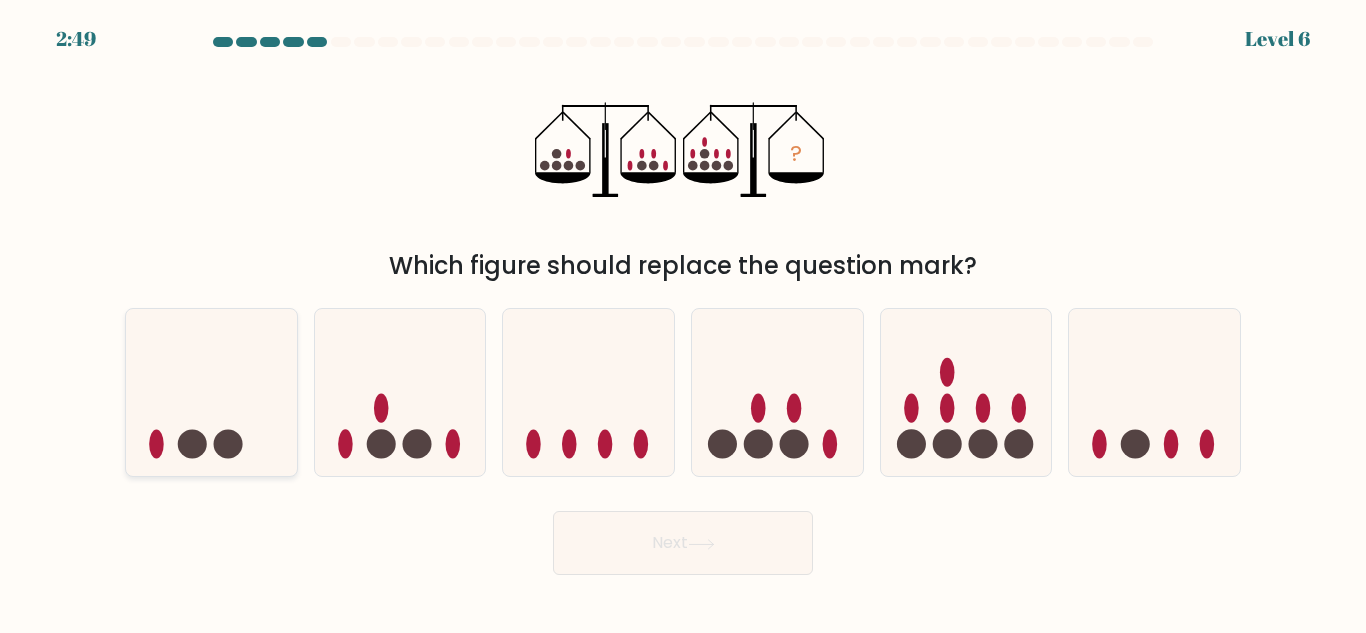 click 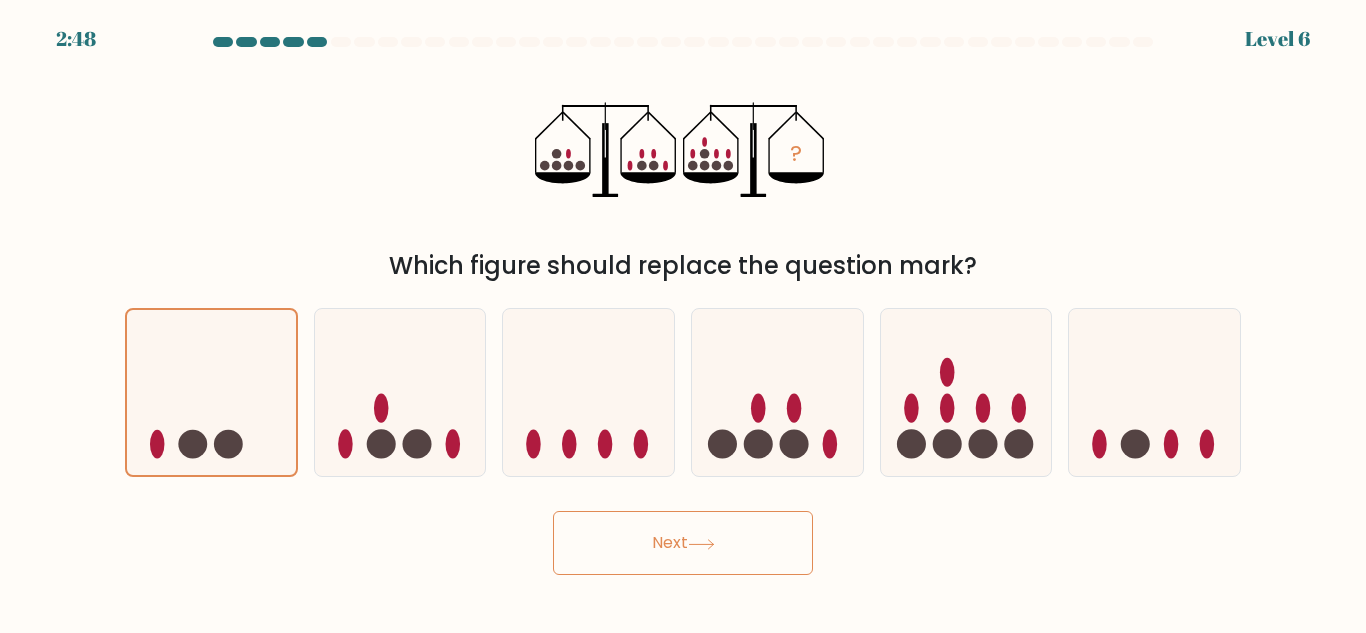 click on "Next" at bounding box center (683, 543) 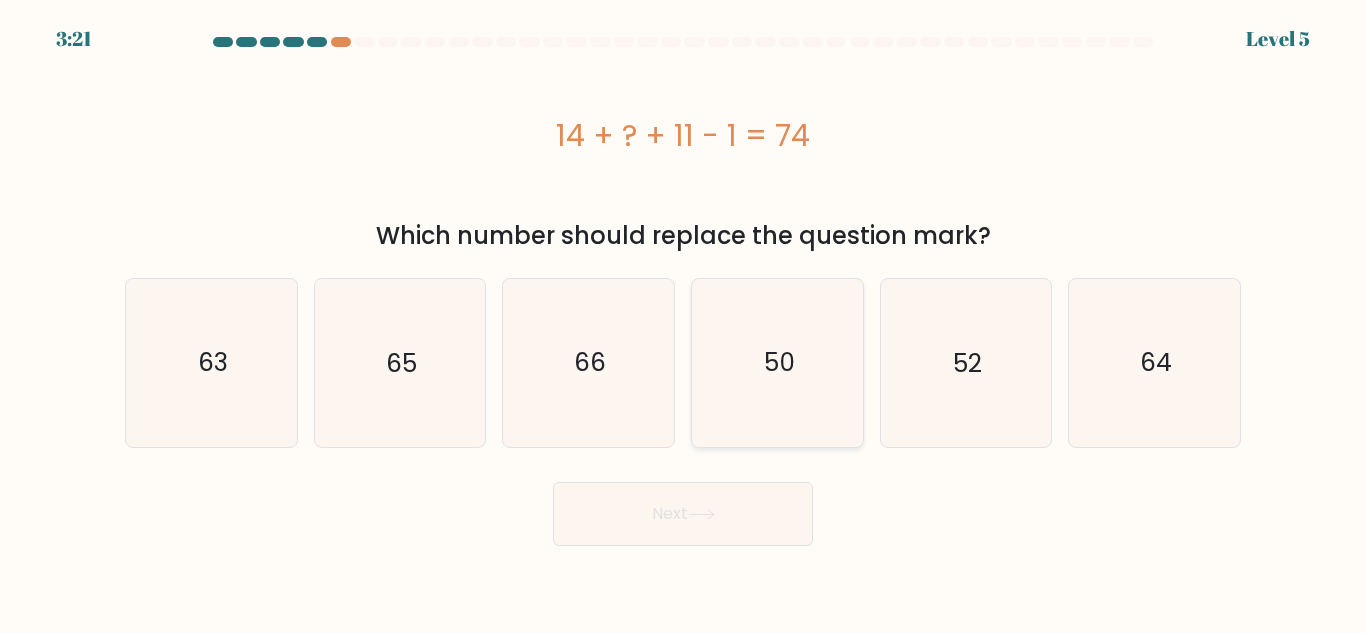 click on "50" 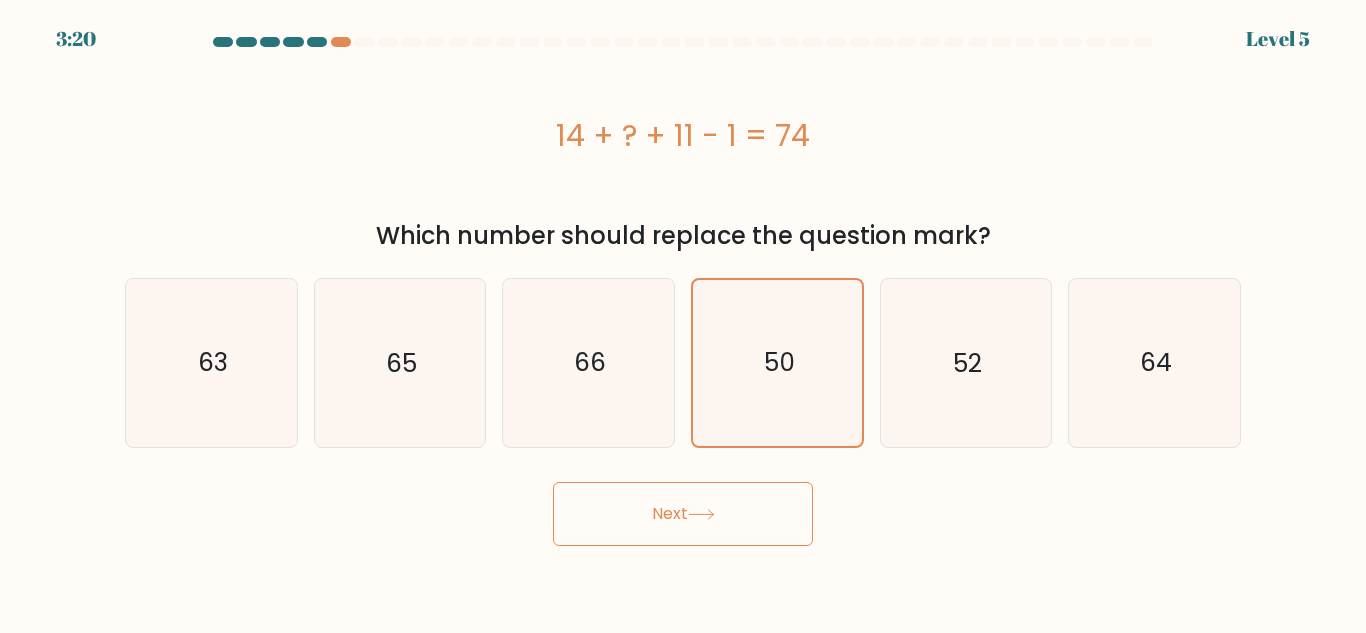 click on "Next" at bounding box center [683, 514] 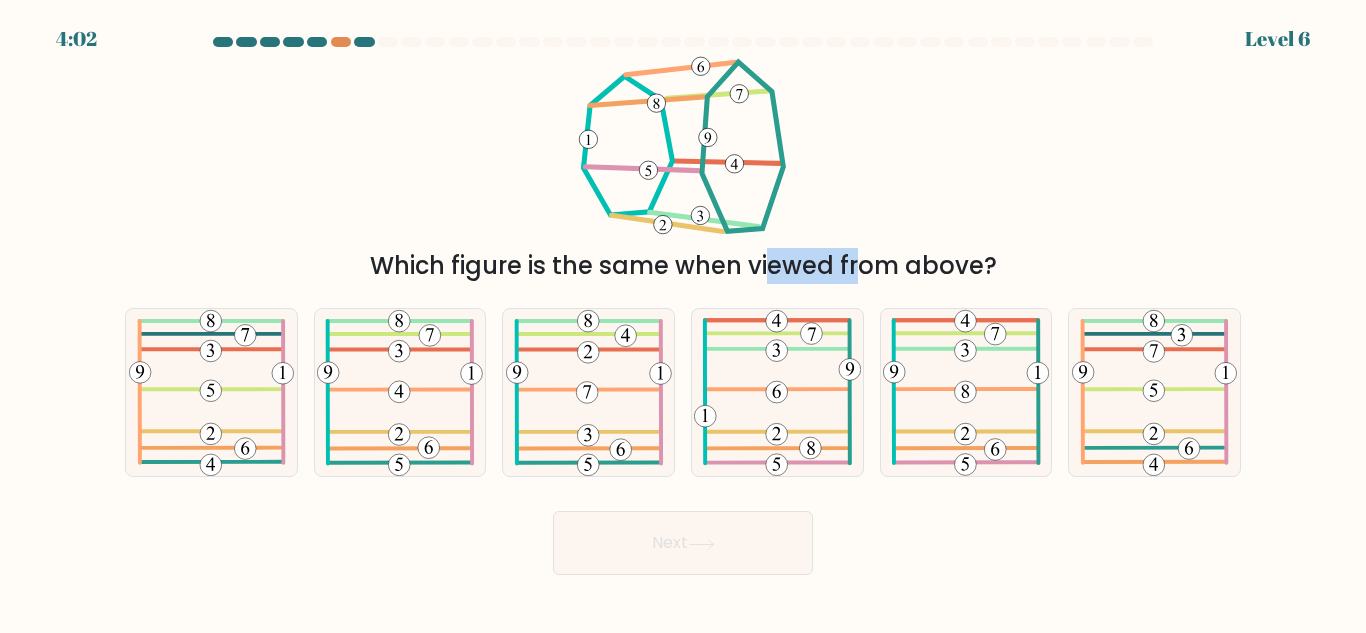 drag, startPoint x: 585, startPoint y: 267, endPoint x: 680, endPoint y: 279, distance: 95.7549 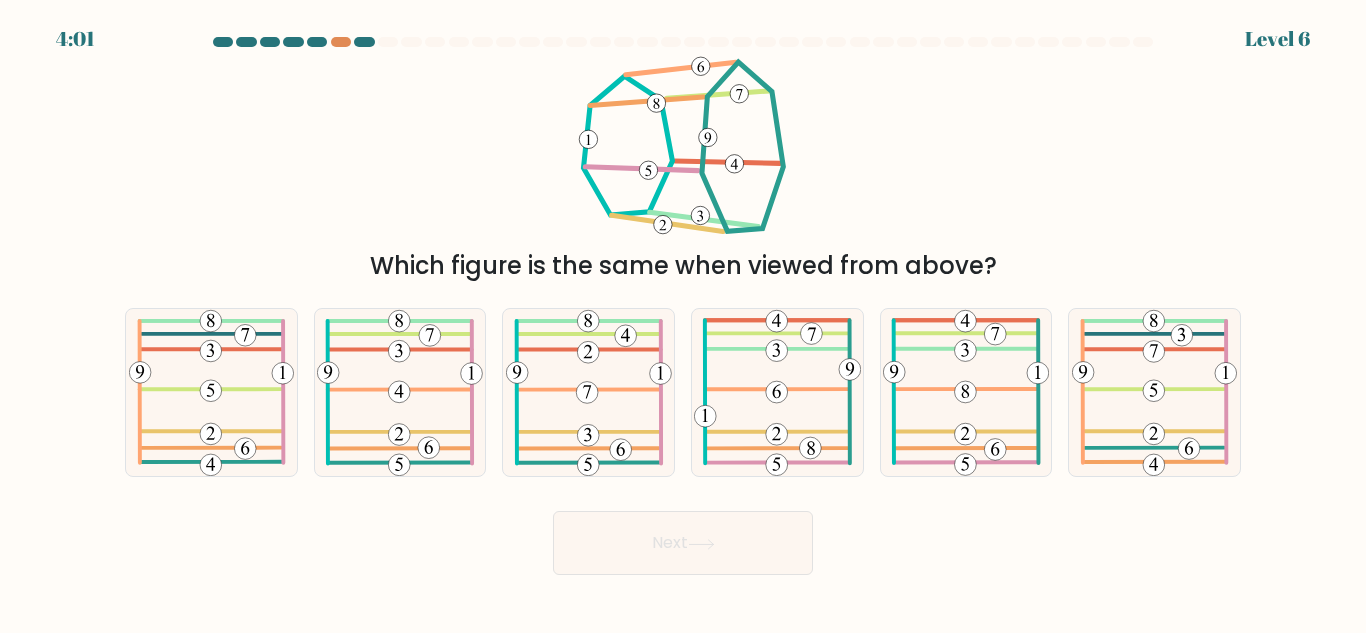 click on "Which figure is the same when viewed from above?" at bounding box center (683, 266) 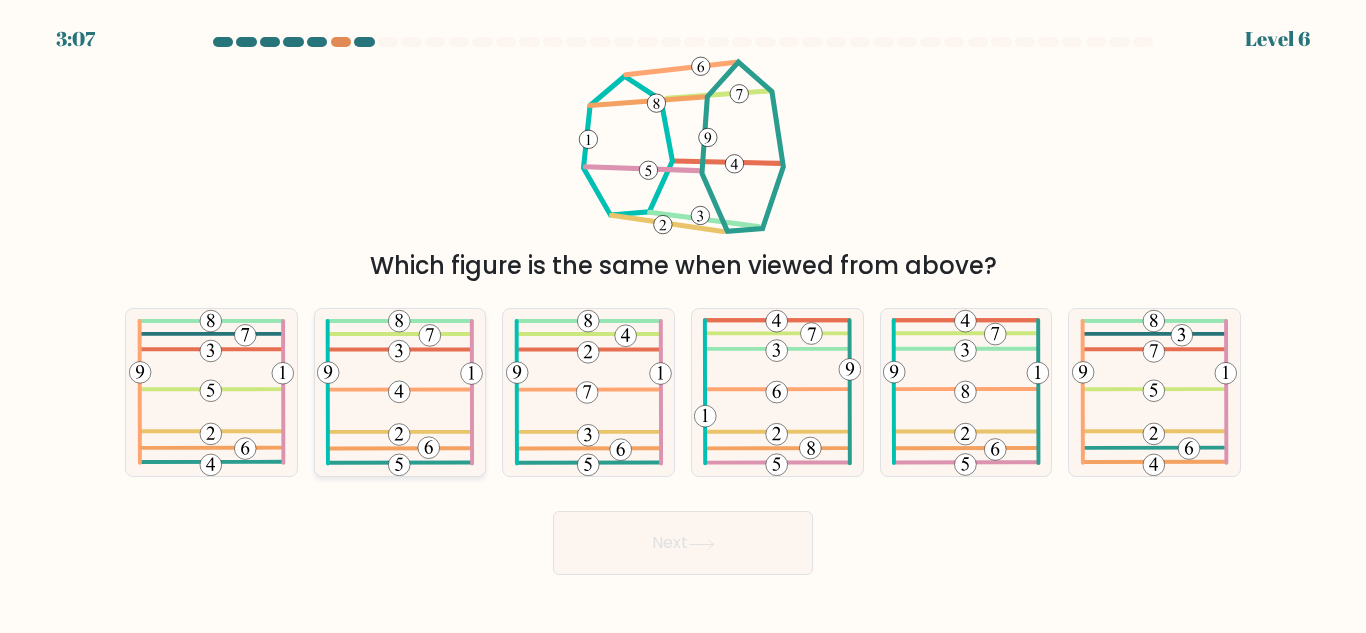 click 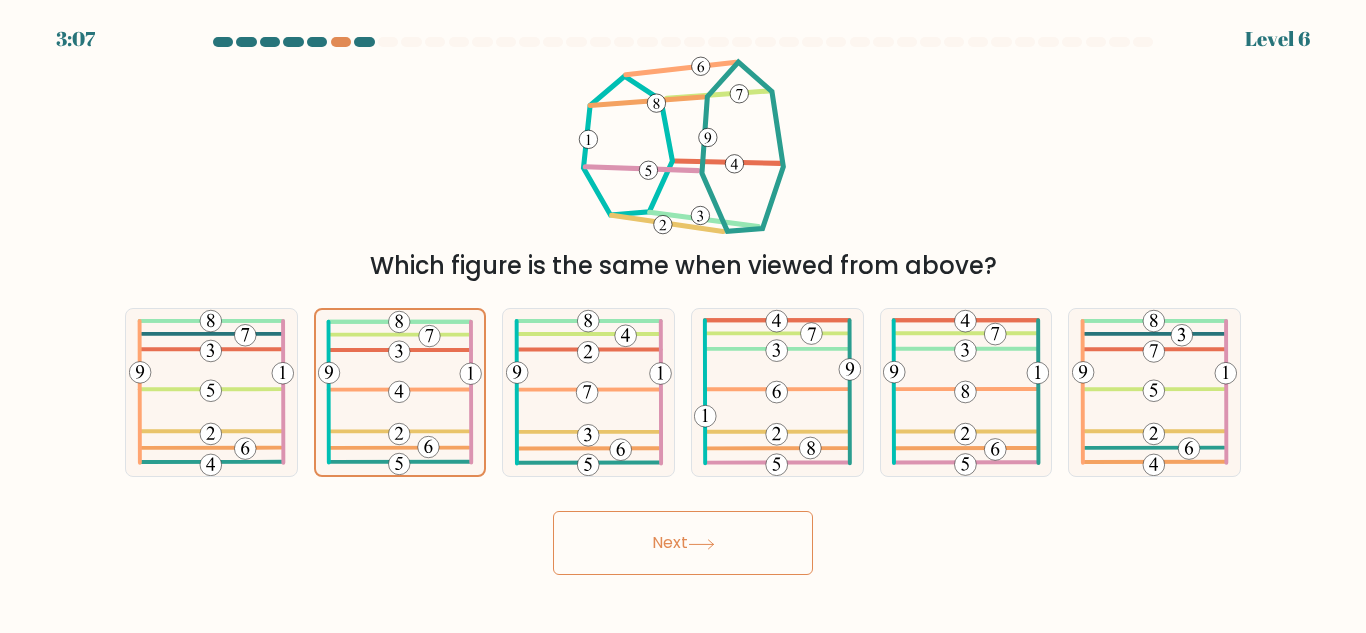 click on "Next" at bounding box center (683, 543) 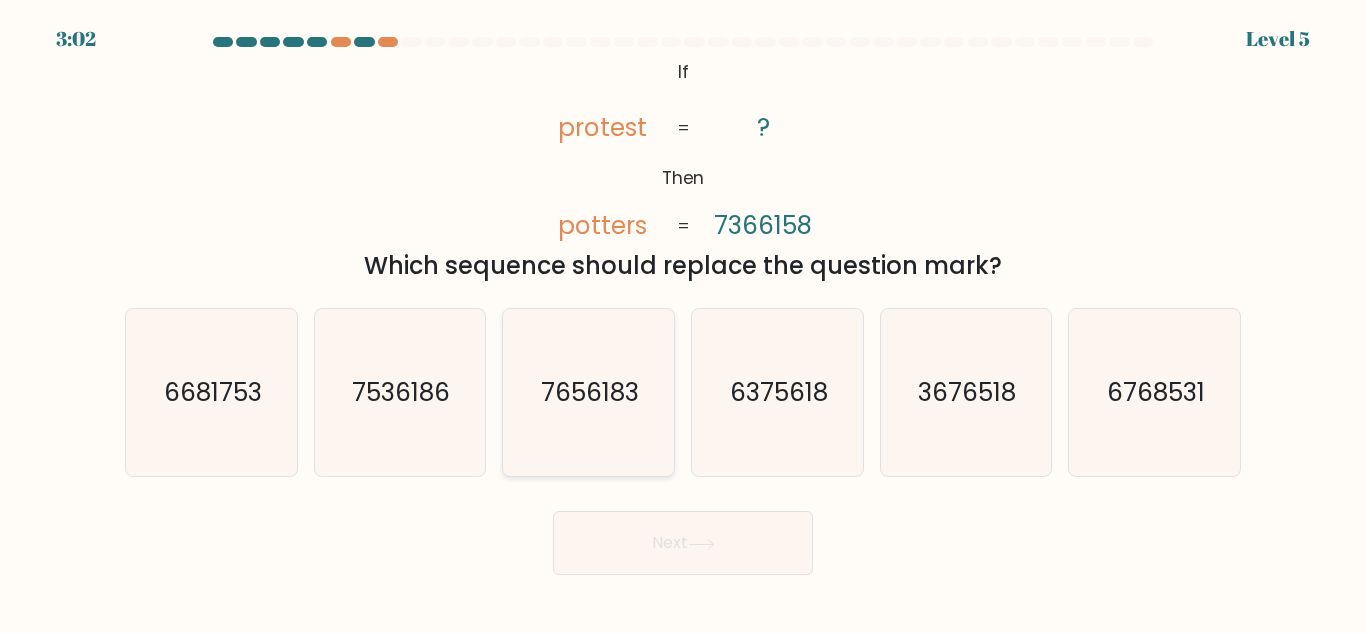click on "7656183" 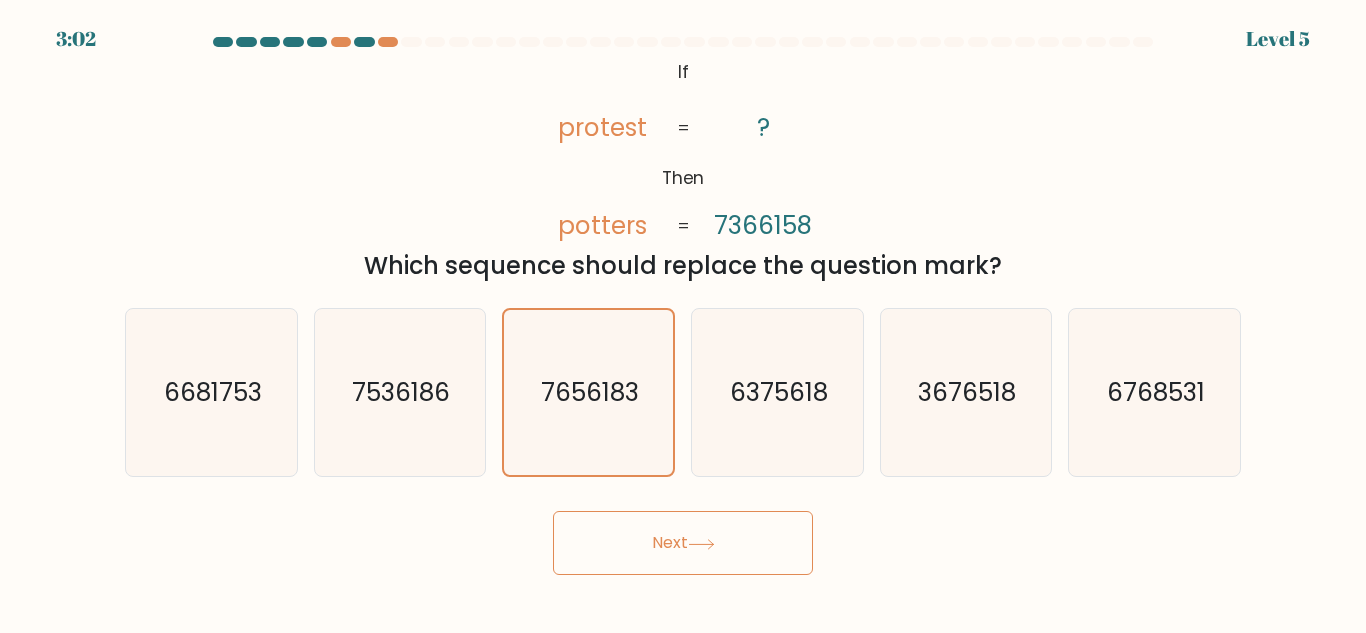 click on "Next" at bounding box center (683, 543) 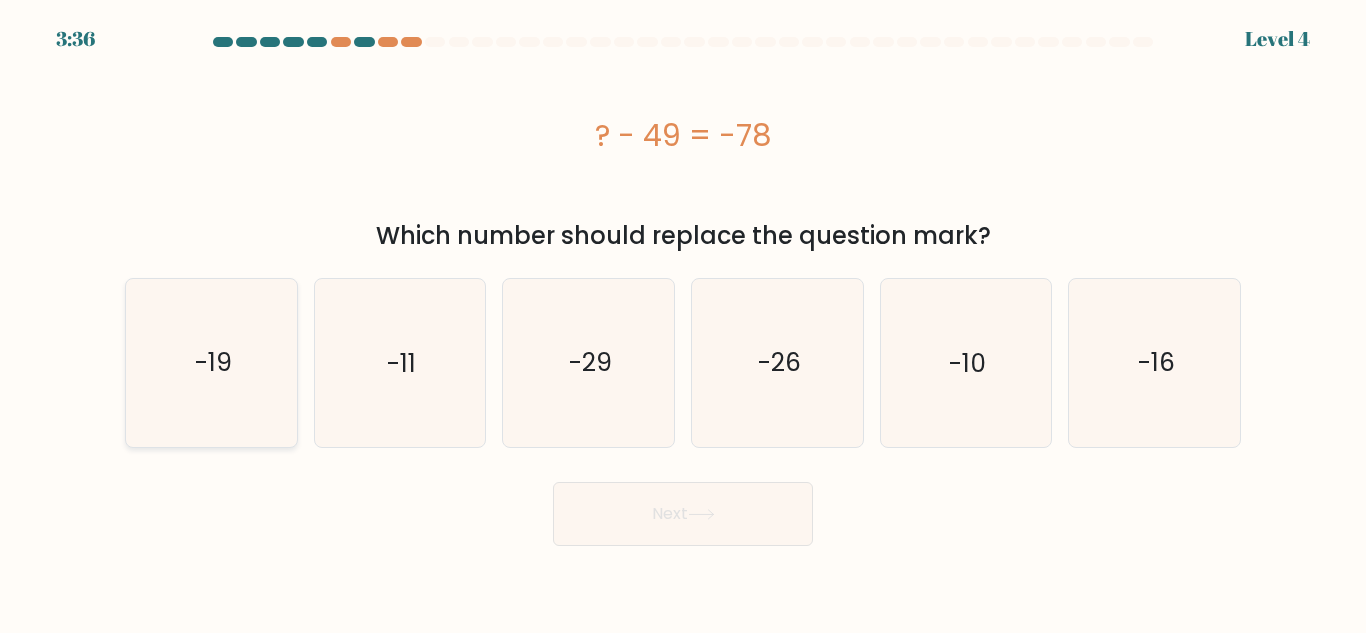 click on "-19" 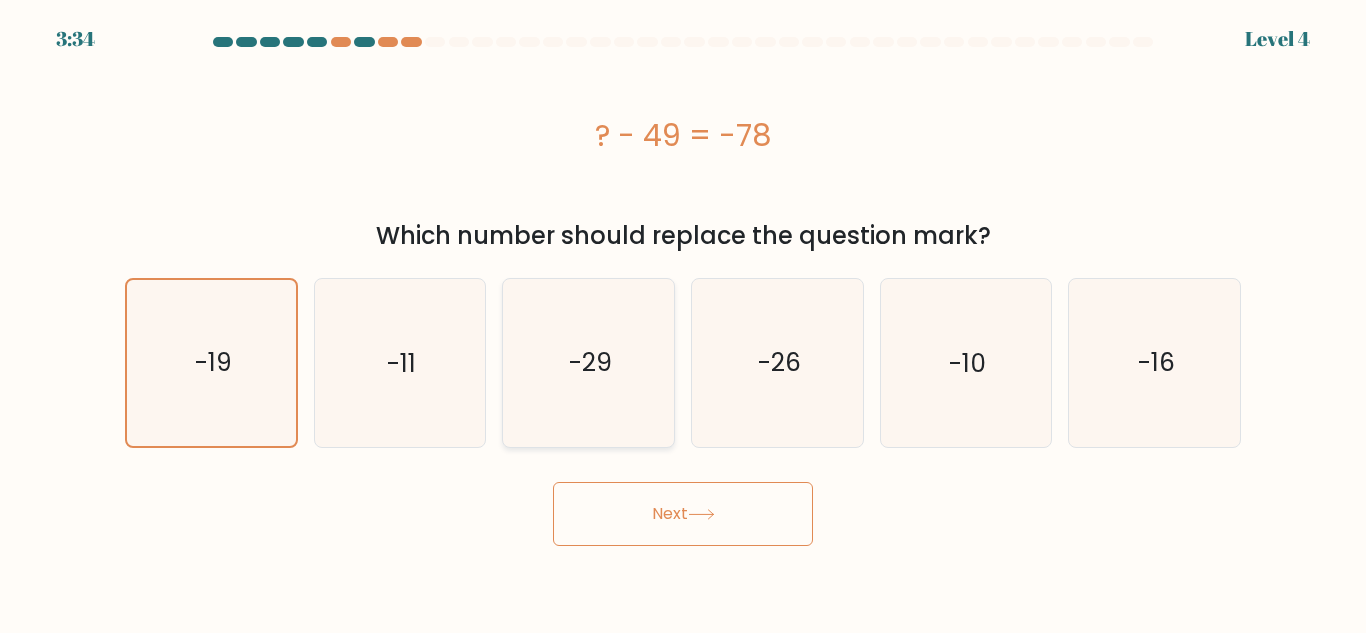 click on "-29" 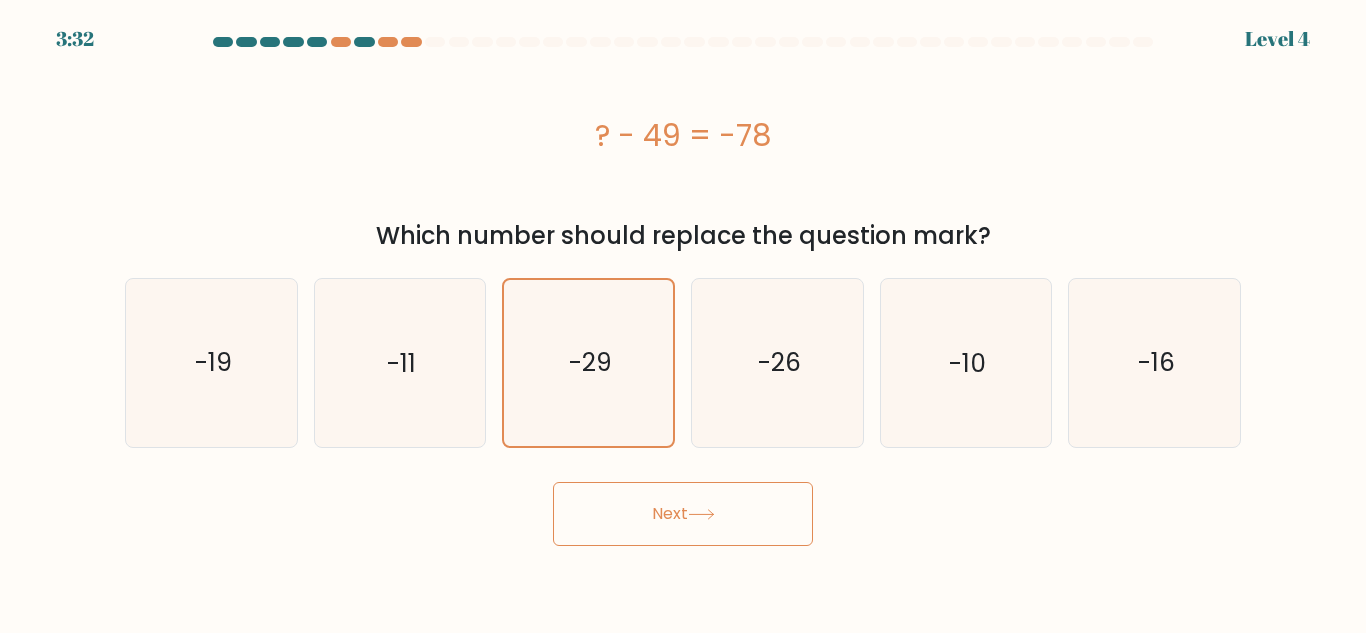 click on "Next" at bounding box center [683, 514] 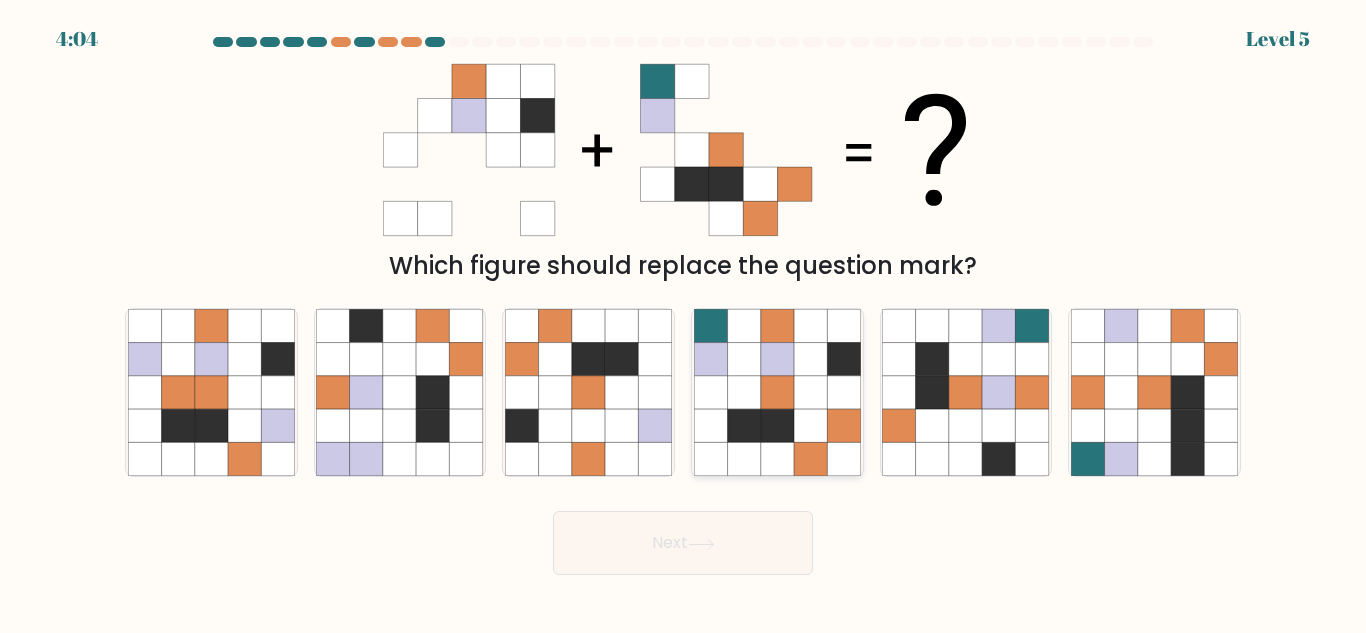 click 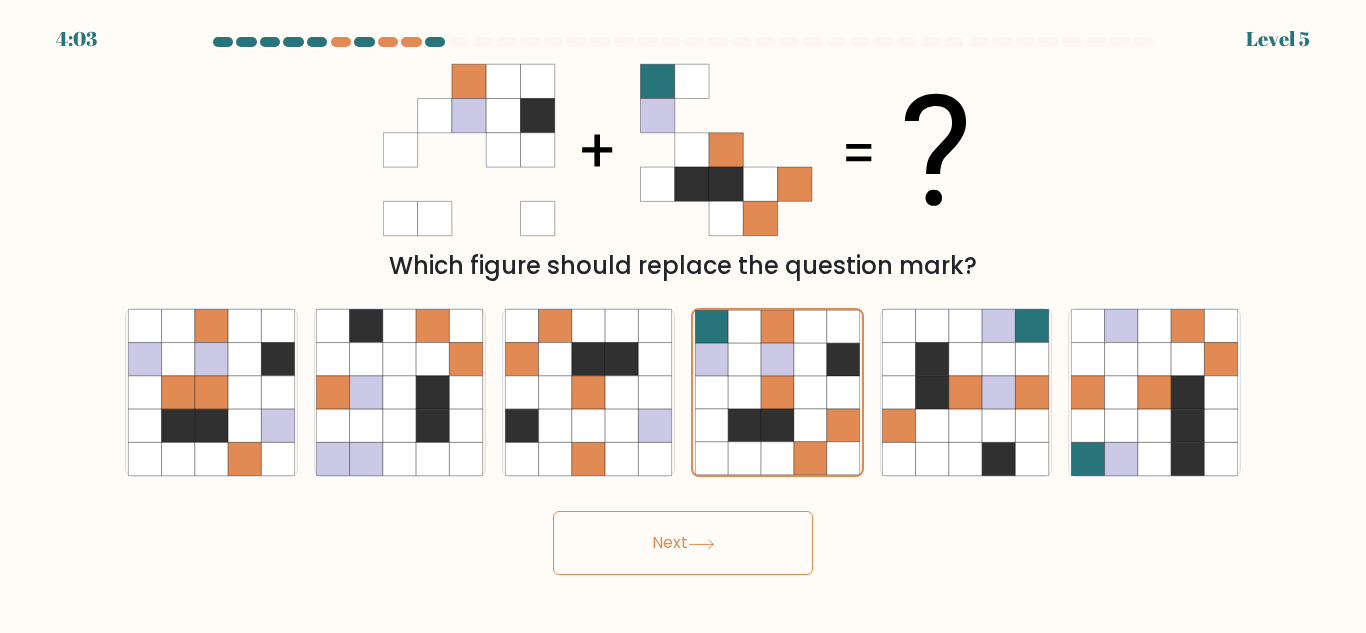 click on "Next" at bounding box center [683, 543] 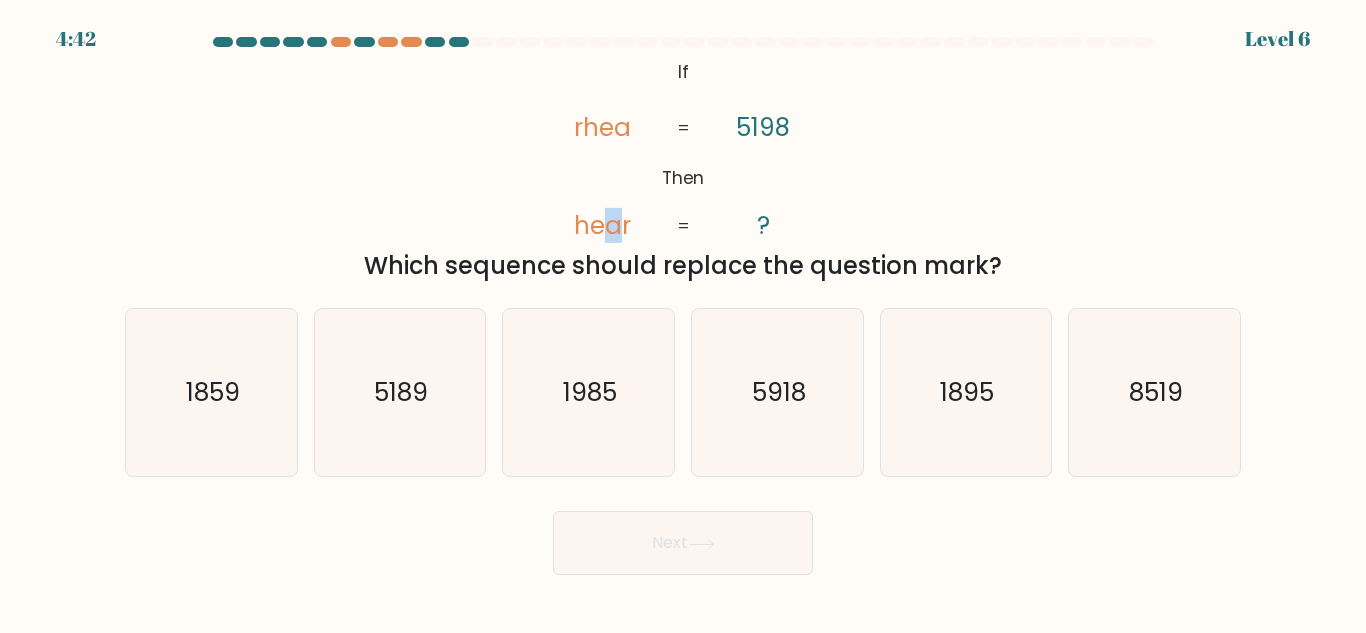 click on "hear" 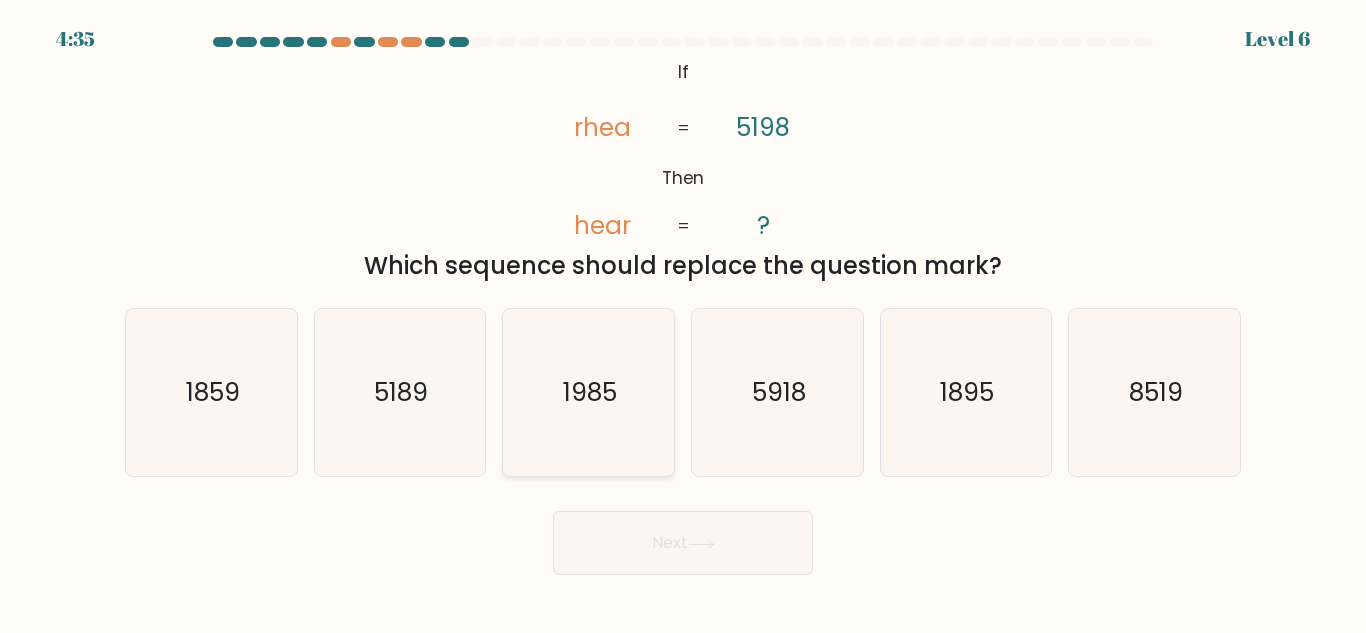 click on "1985" 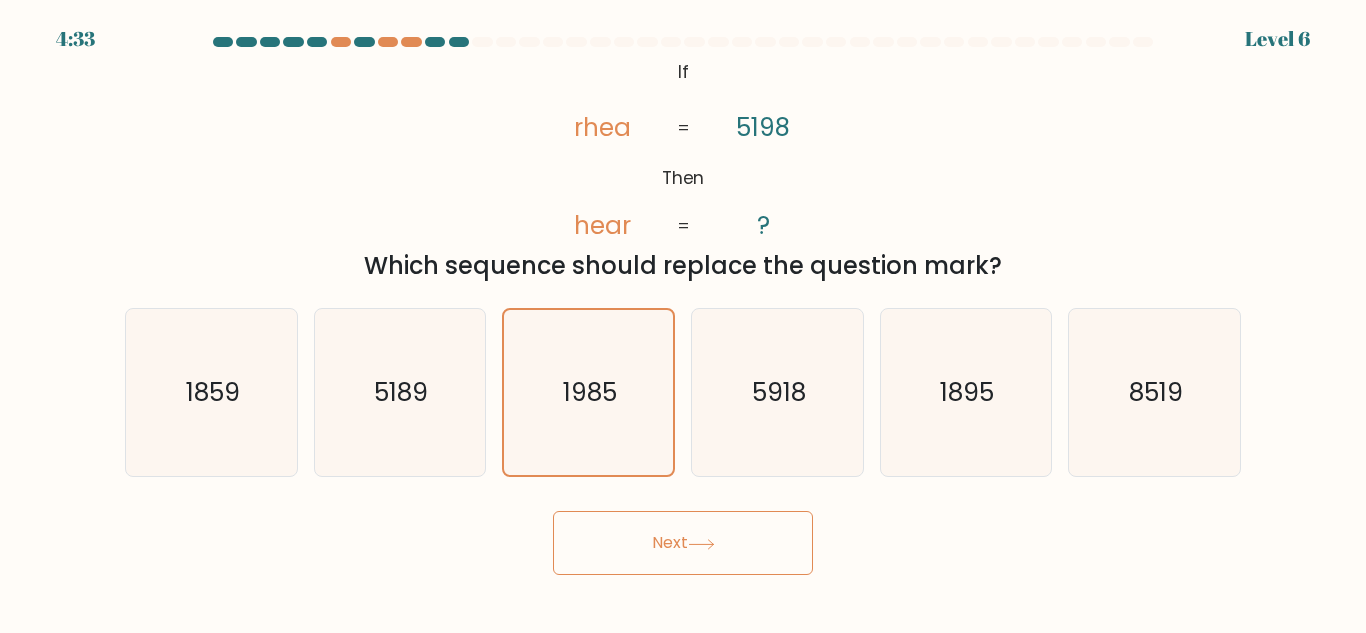 click on "Next" at bounding box center [683, 543] 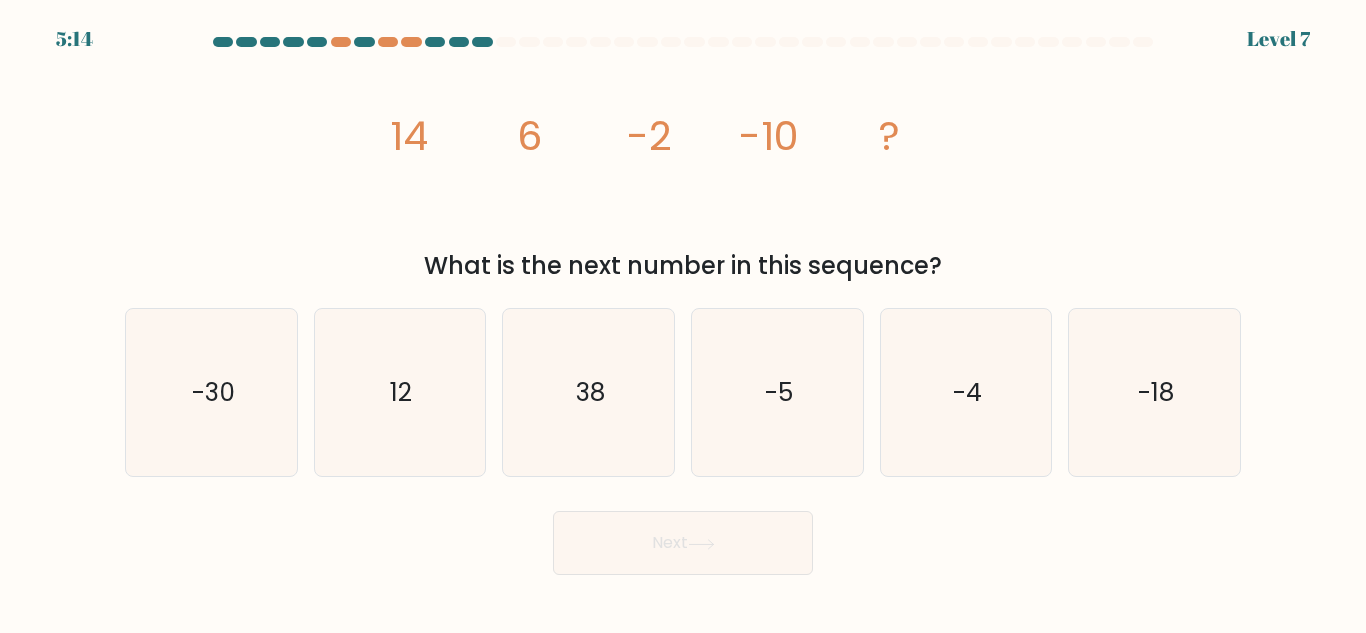click on "What is the next number in this sequence?" at bounding box center (683, 266) 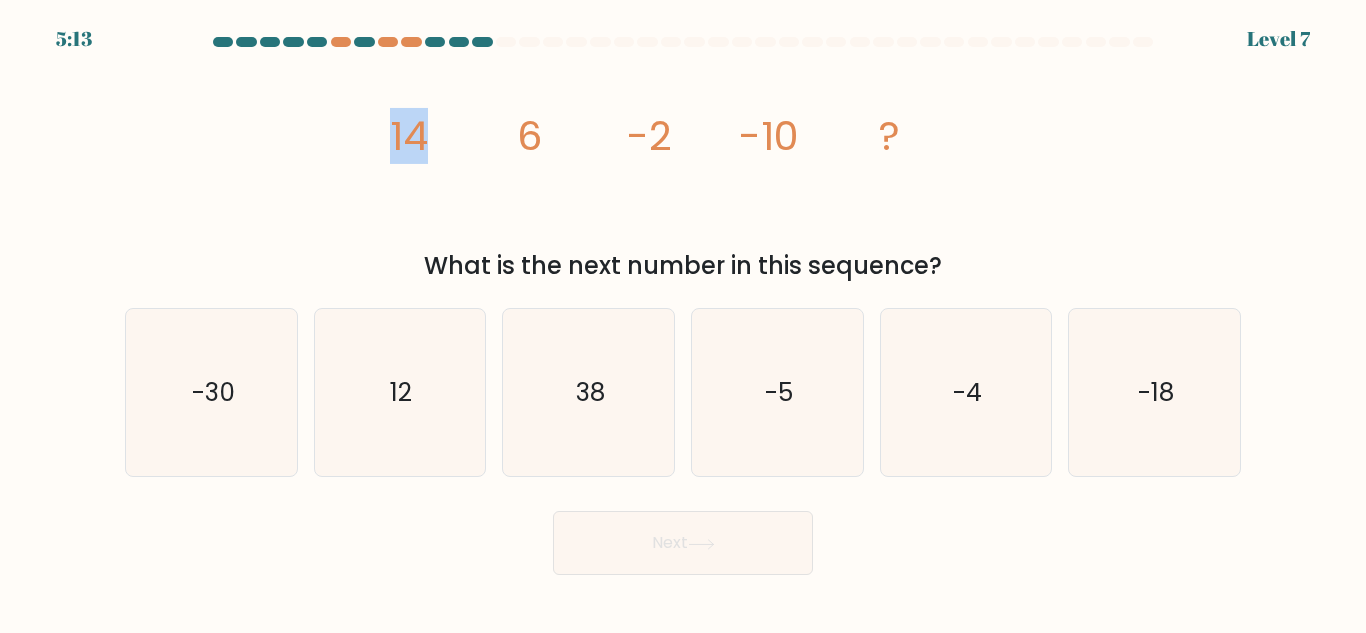 drag, startPoint x: 388, startPoint y: 132, endPoint x: 424, endPoint y: 143, distance: 37.64306 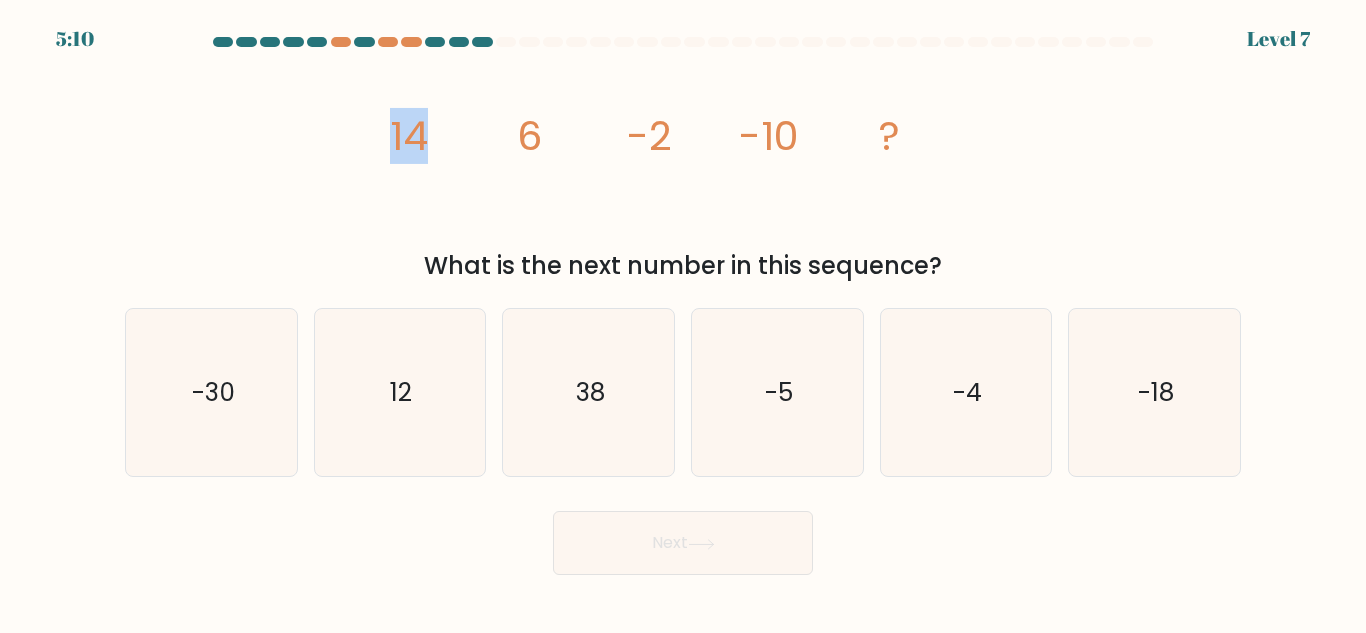 click on "14" 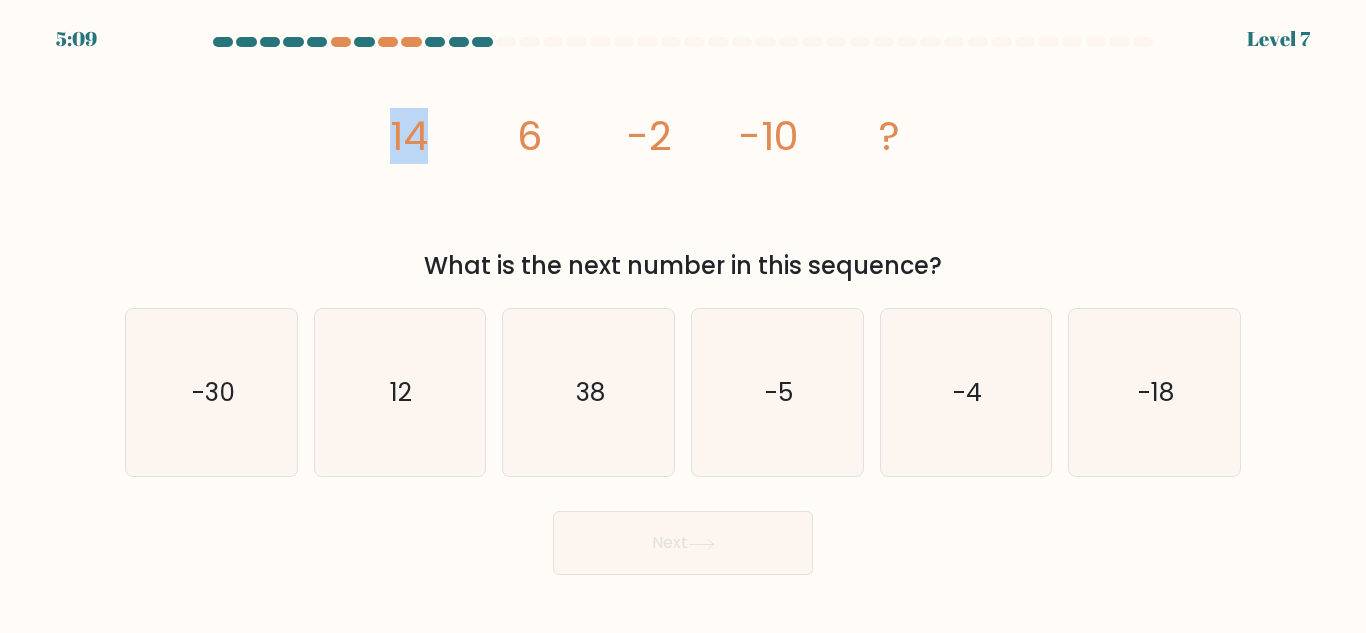 drag, startPoint x: 377, startPoint y: 138, endPoint x: 483, endPoint y: 141, distance: 106.04244 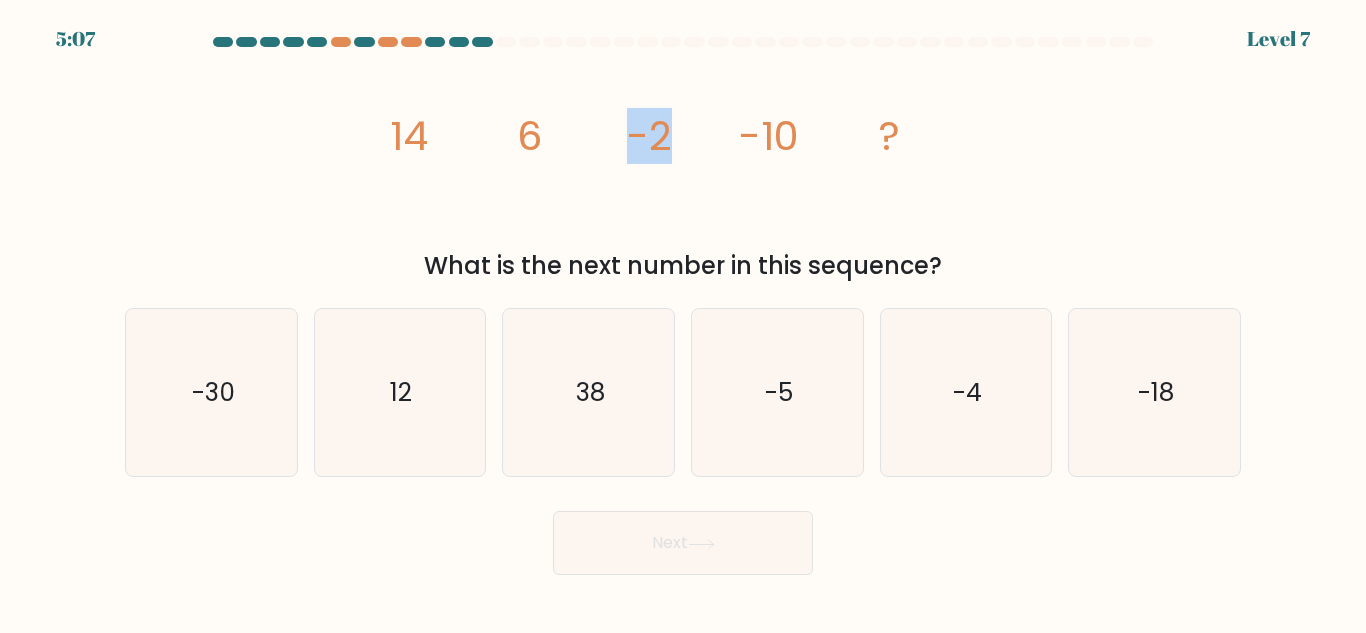 drag, startPoint x: 599, startPoint y: 139, endPoint x: 687, endPoint y: 139, distance: 88 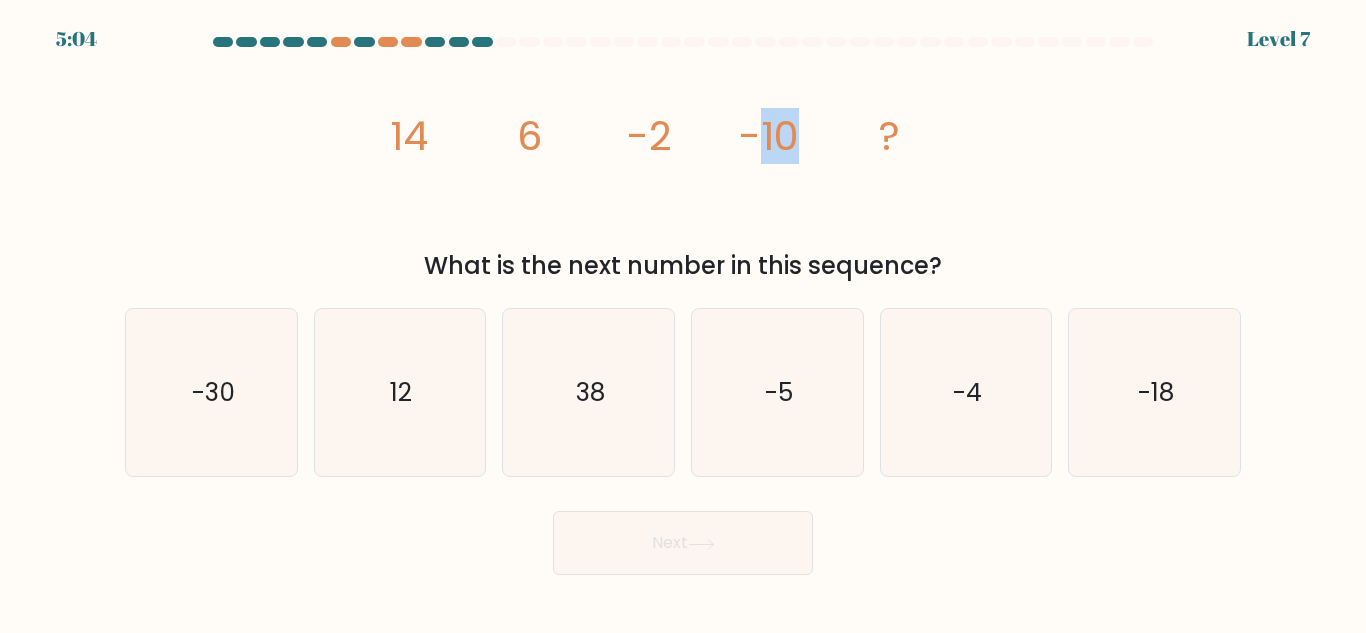 drag, startPoint x: 762, startPoint y: 139, endPoint x: 803, endPoint y: 137, distance: 41.04875 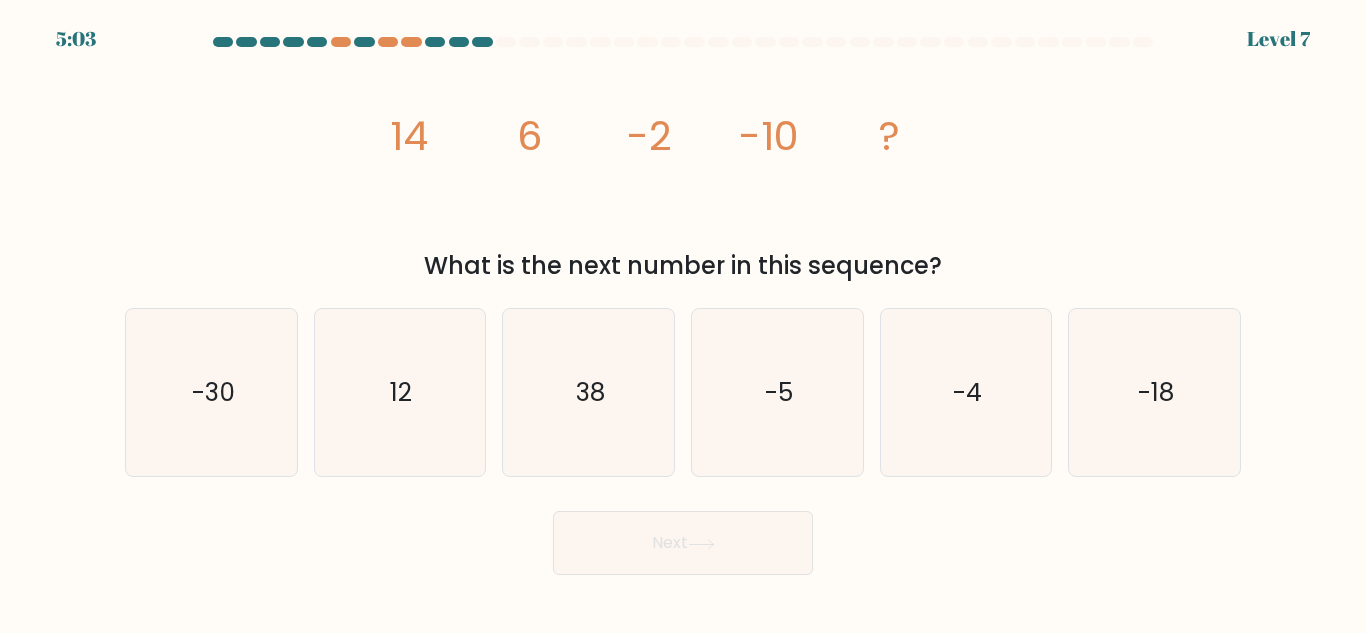 click on "image/svg+xml
14
6
-2
-10
?" 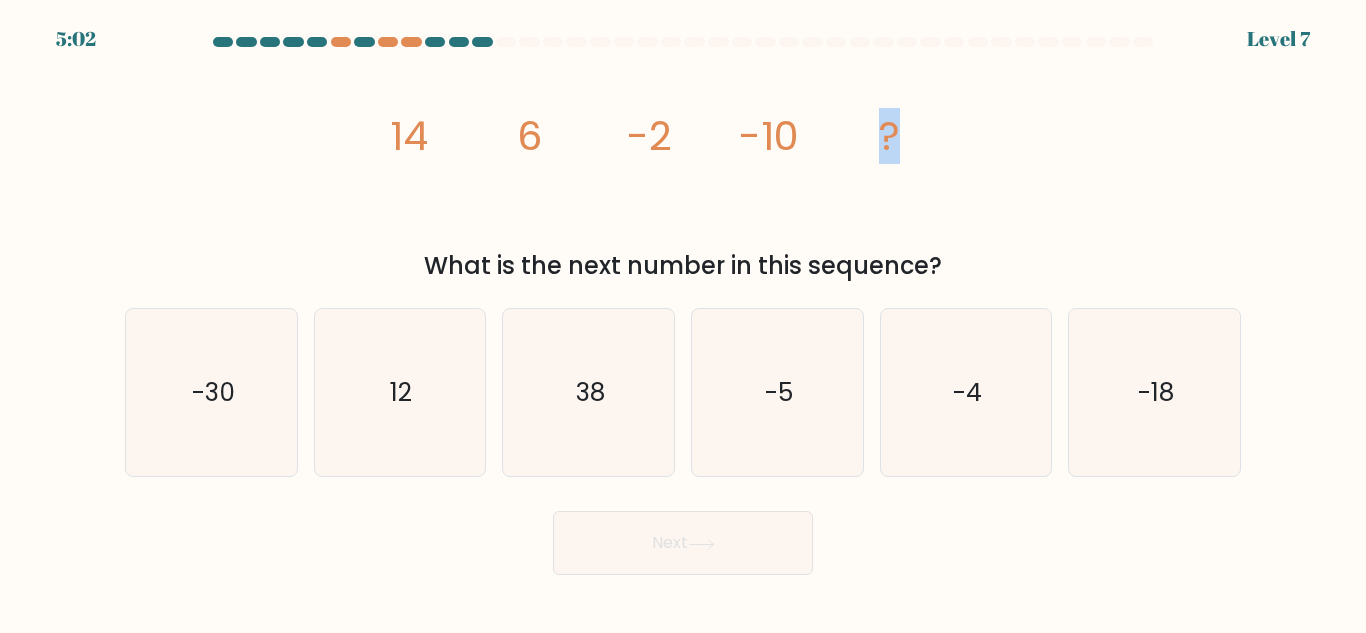 drag, startPoint x: 842, startPoint y: 136, endPoint x: 931, endPoint y: 133, distance: 89.050545 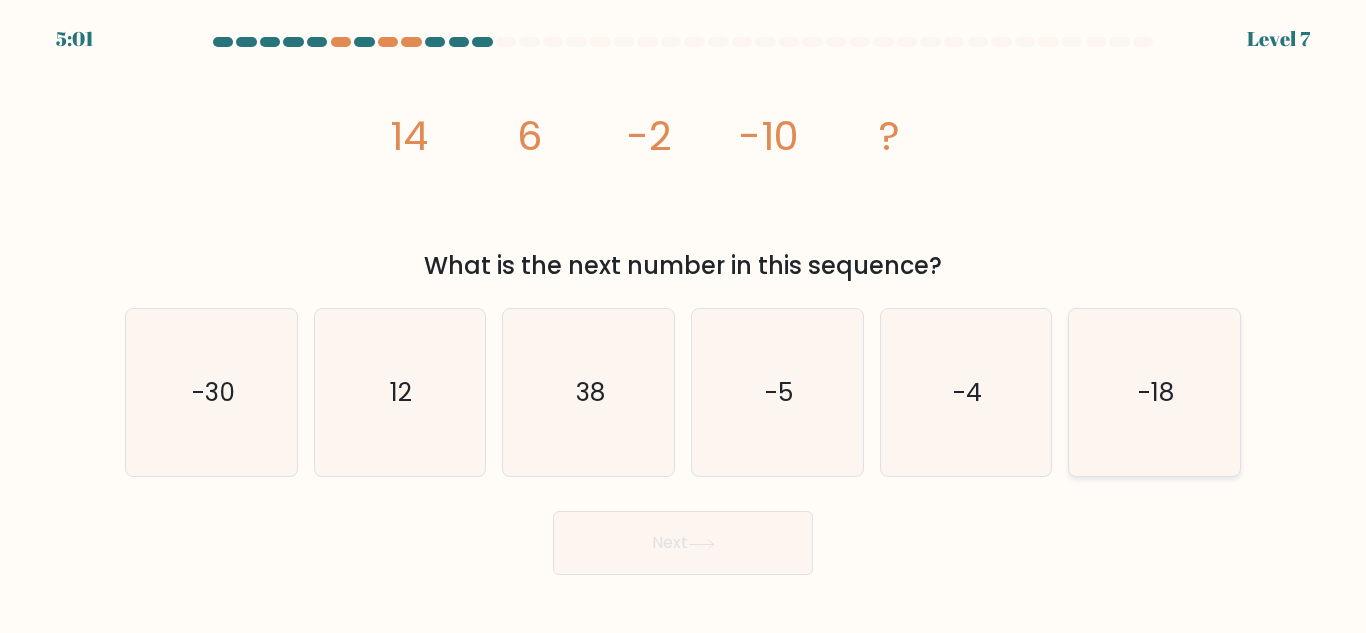 click on "-18" 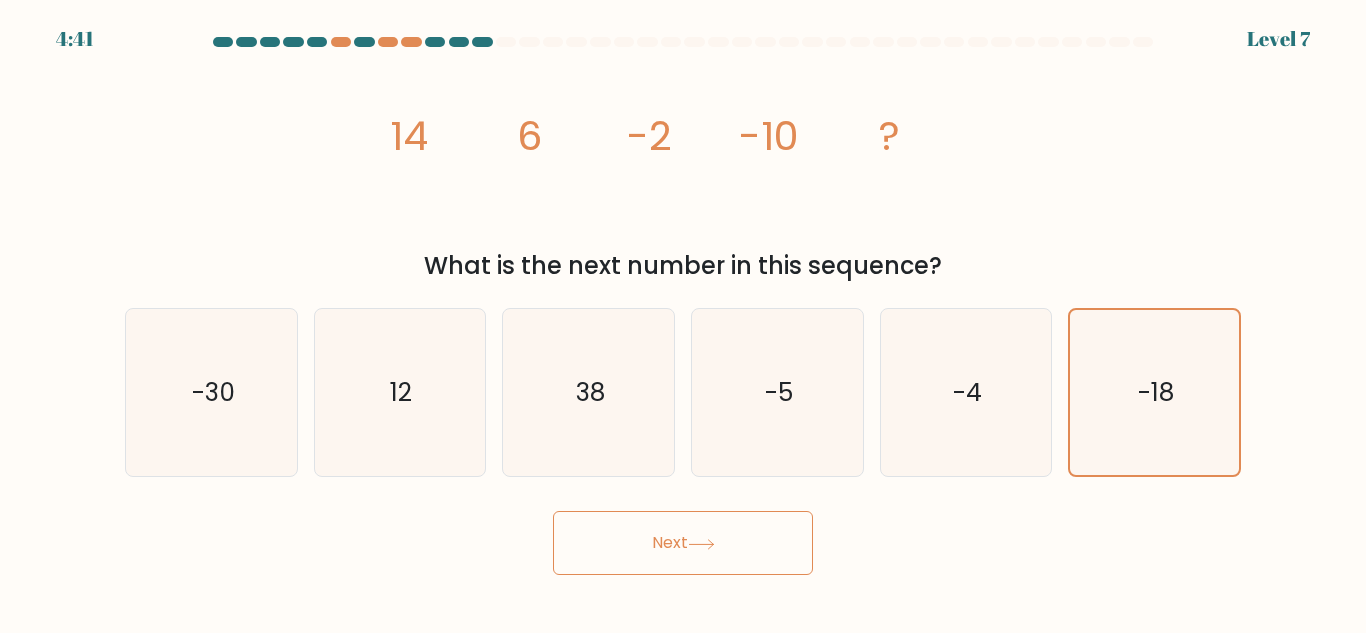 click on "image/svg+xml
14
6
-2
-10
?" 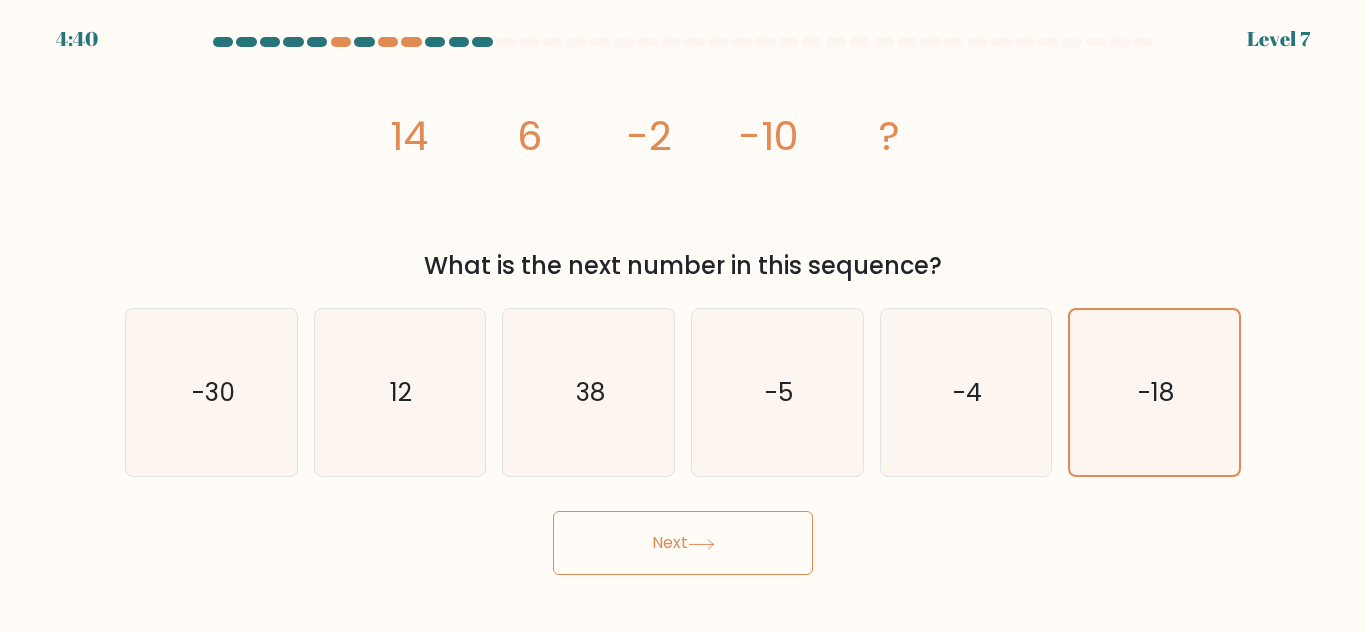 click on "-2" 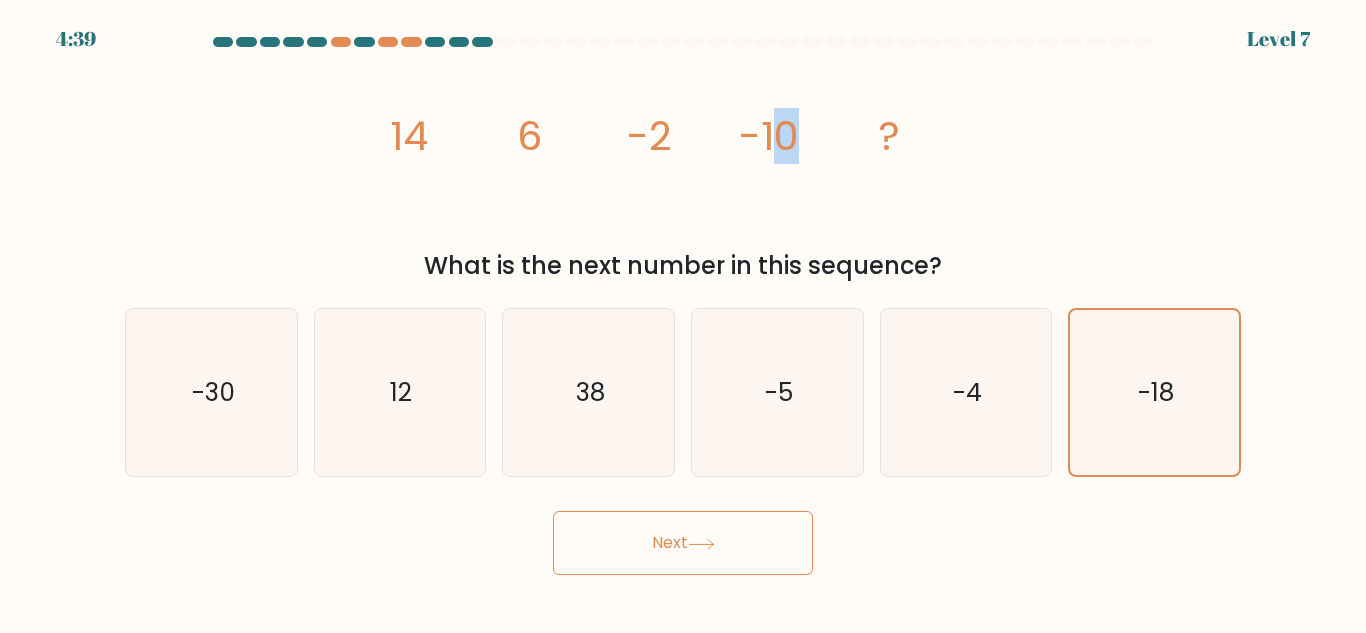 drag, startPoint x: 794, startPoint y: 135, endPoint x: 870, endPoint y: 135, distance: 76 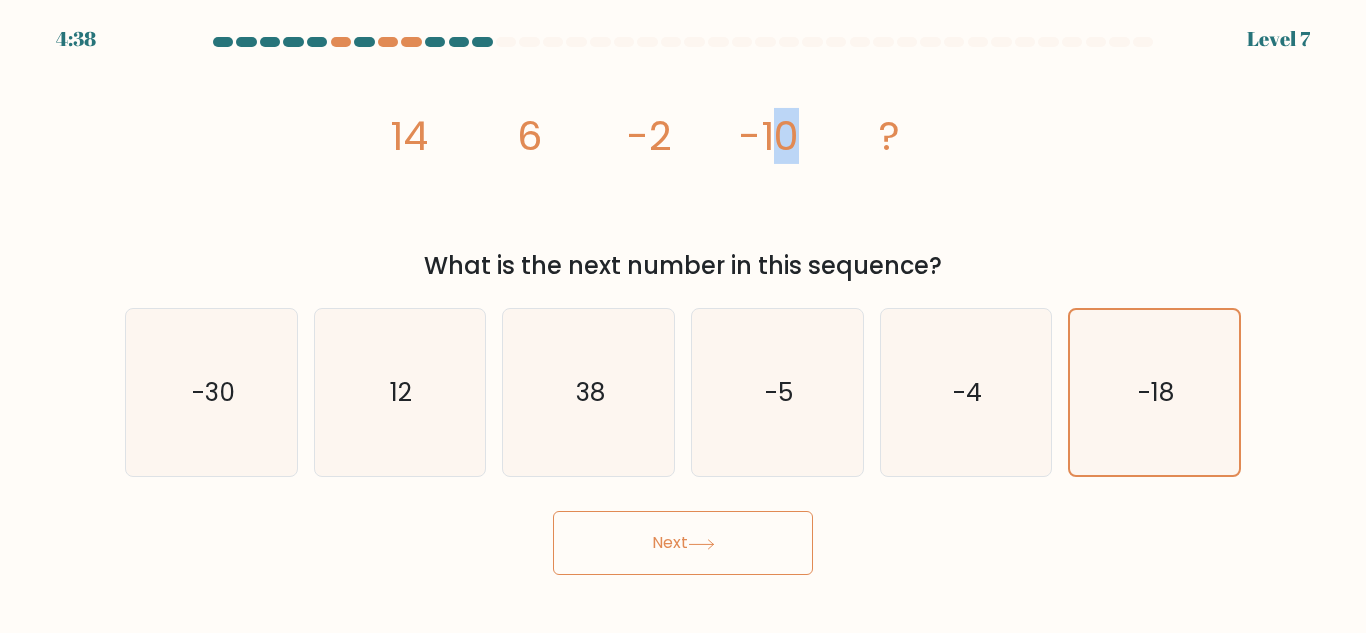 click on "Next" at bounding box center (683, 543) 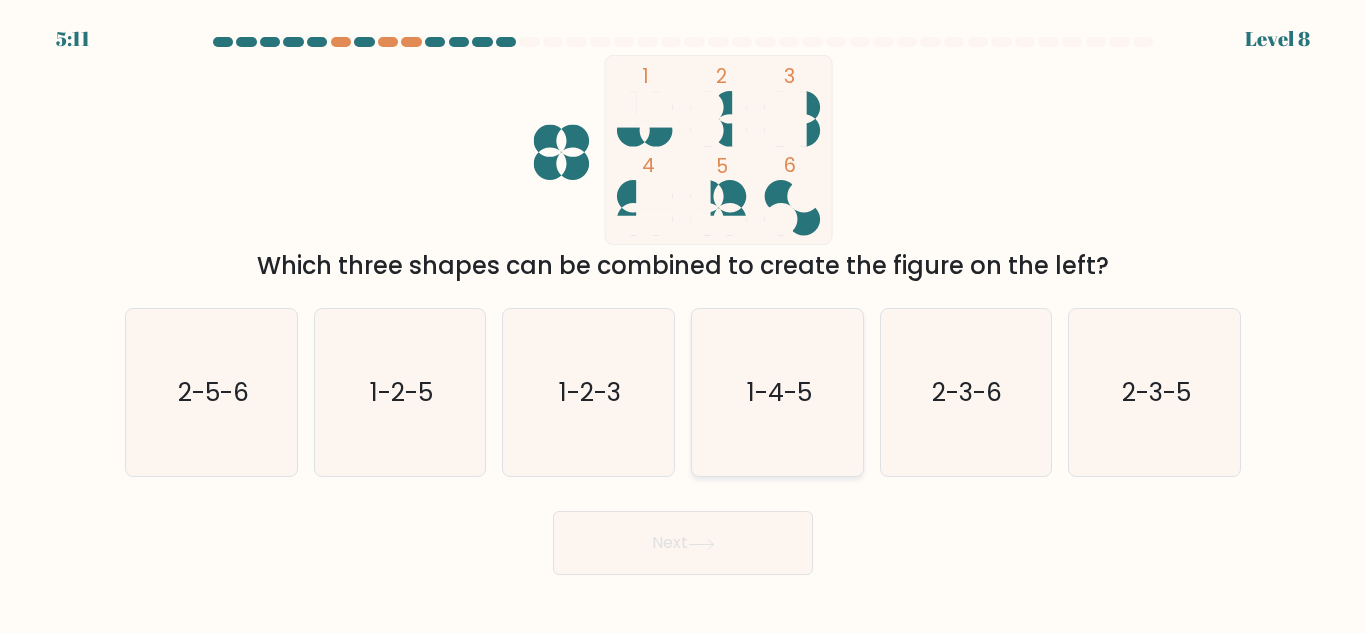 click on "1-4-5" 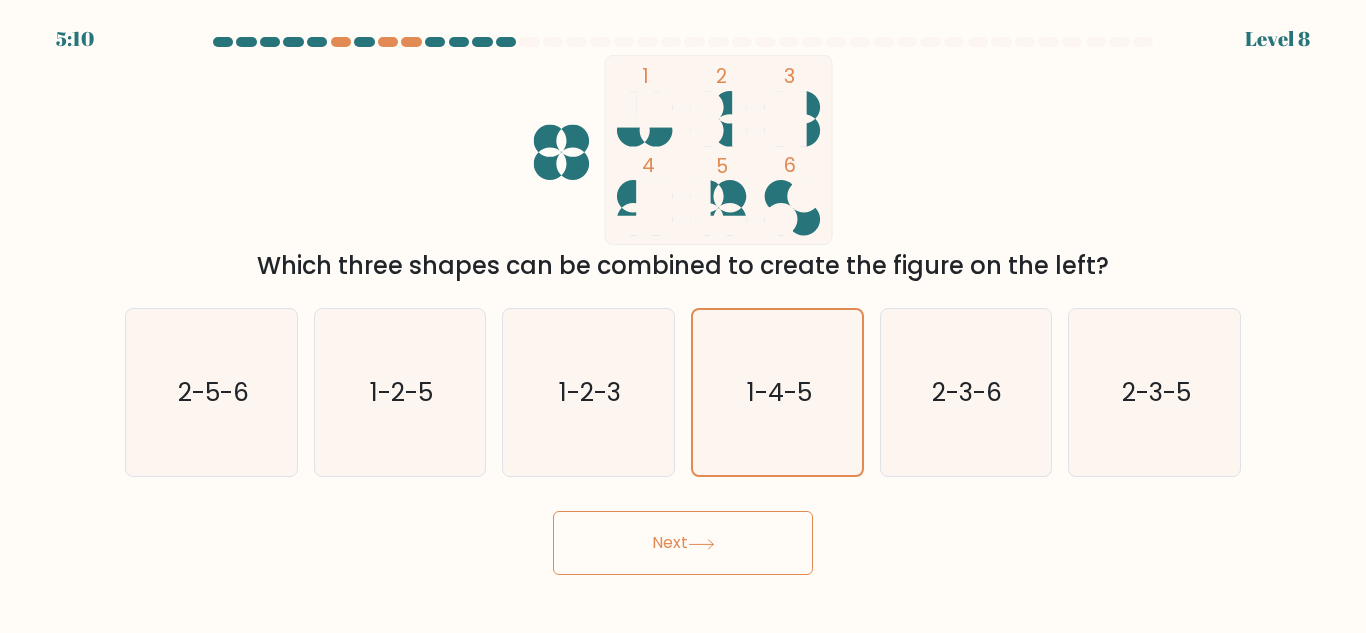 click on "5:10
Level 8" at bounding box center [683, 316] 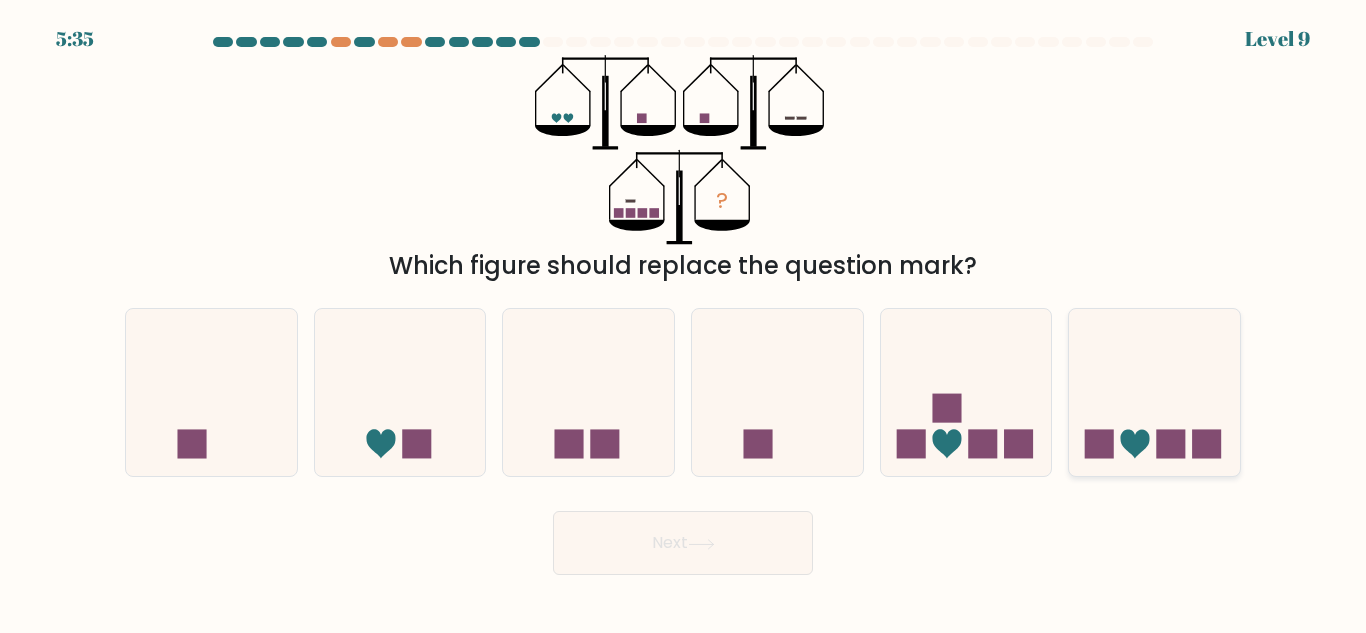 click 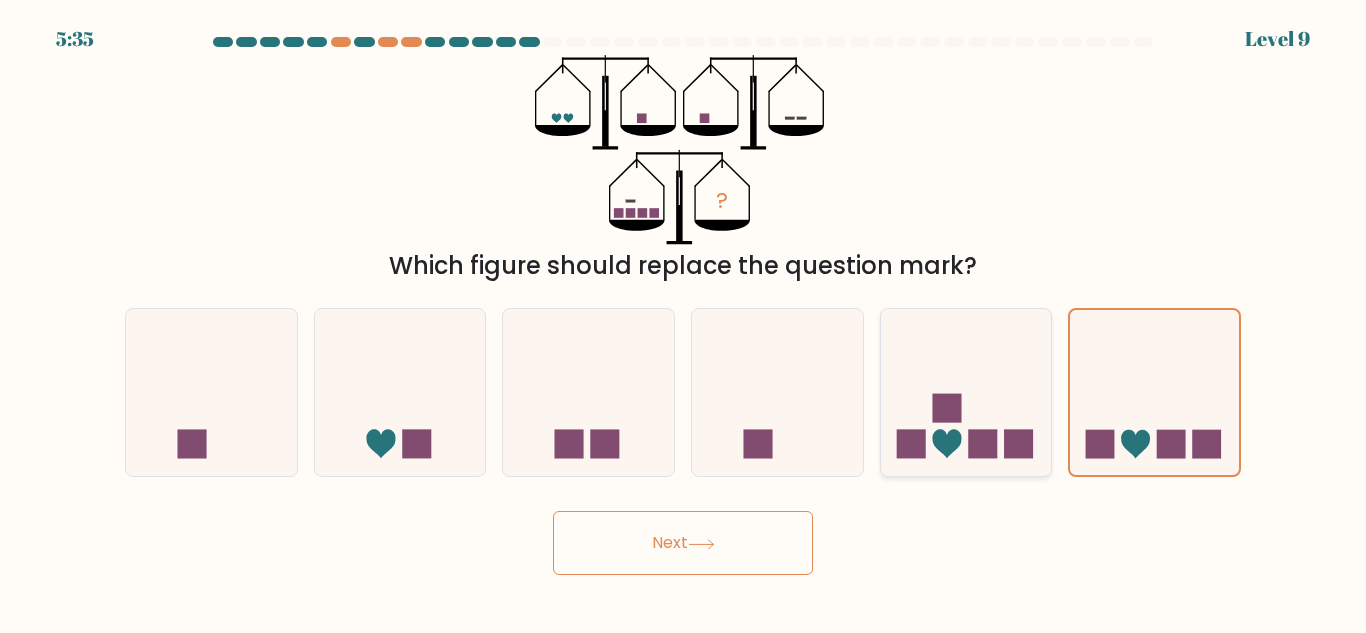 click 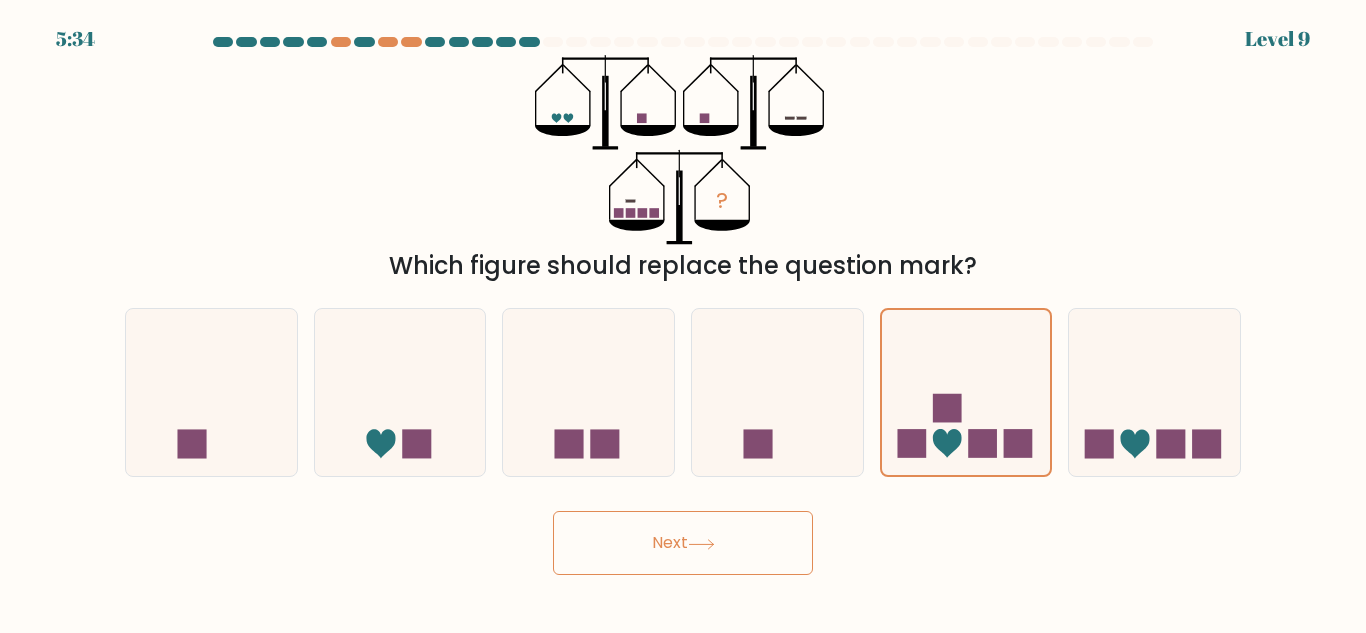 click on "Next" at bounding box center [683, 543] 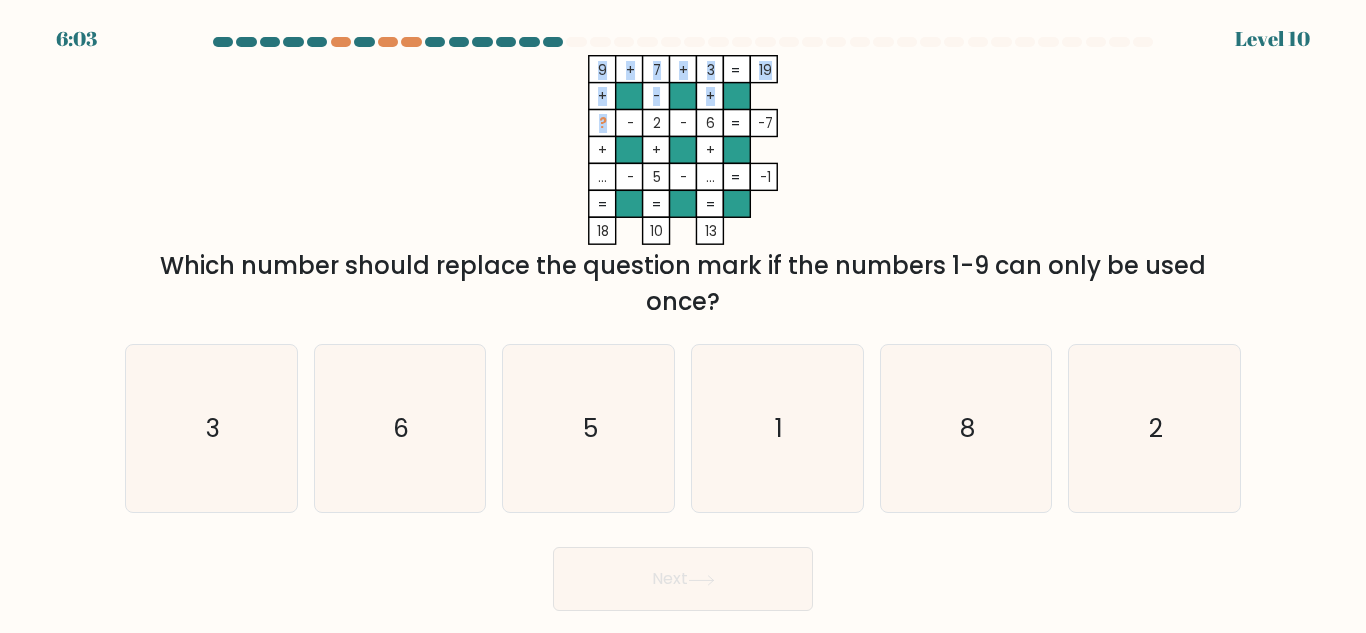 click on "9    +    7    +    3    19    +    -    +    ?    -    2    -    6    -7    +    +    +    ...    -    5    -    ...    =   -1    =   =   =   =   18    10    13    =" 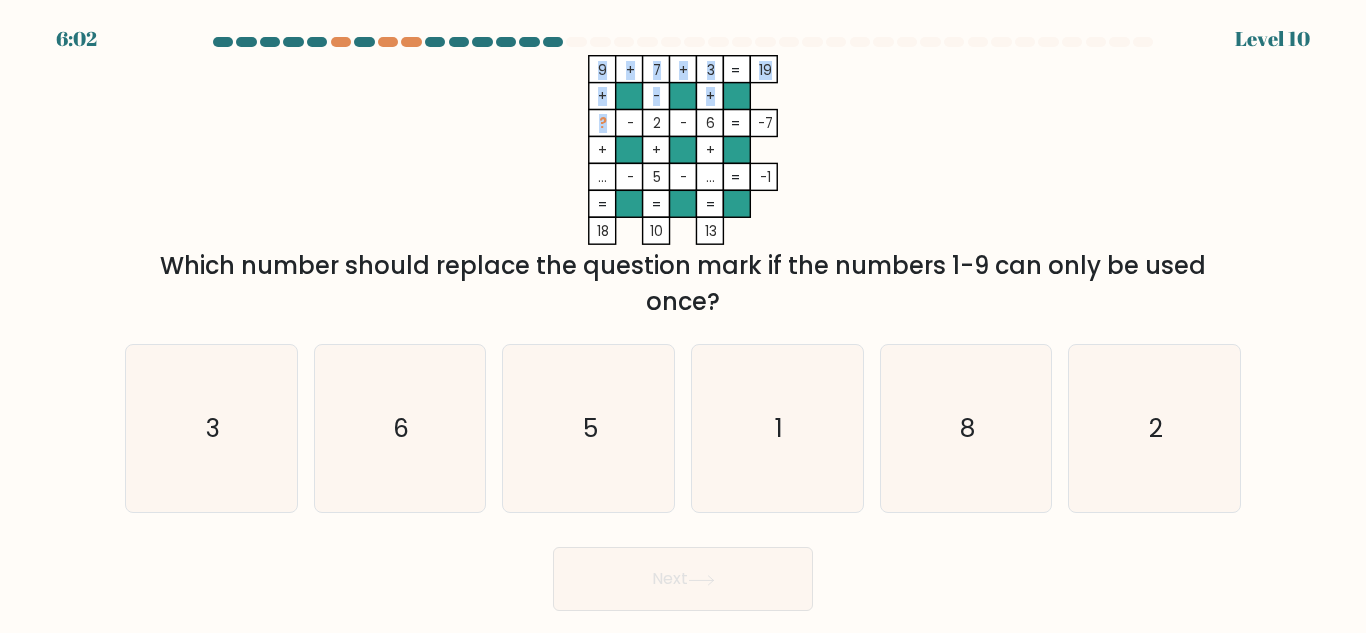 click on "?" 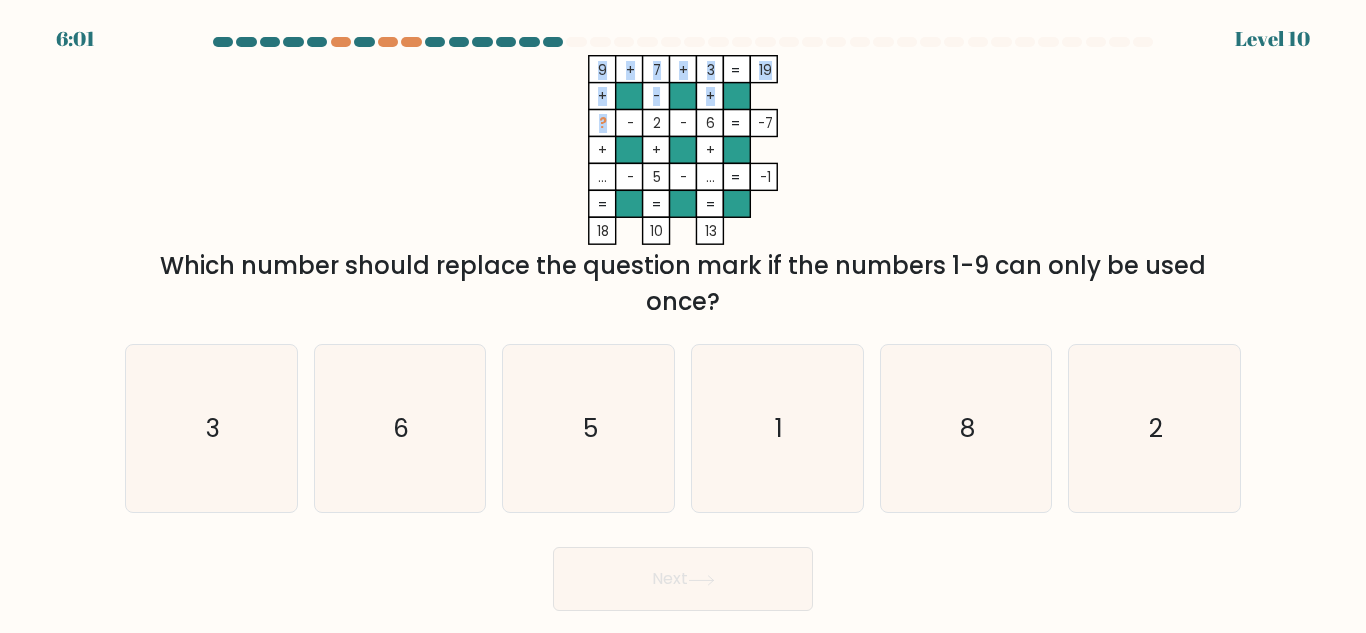 click on "?" 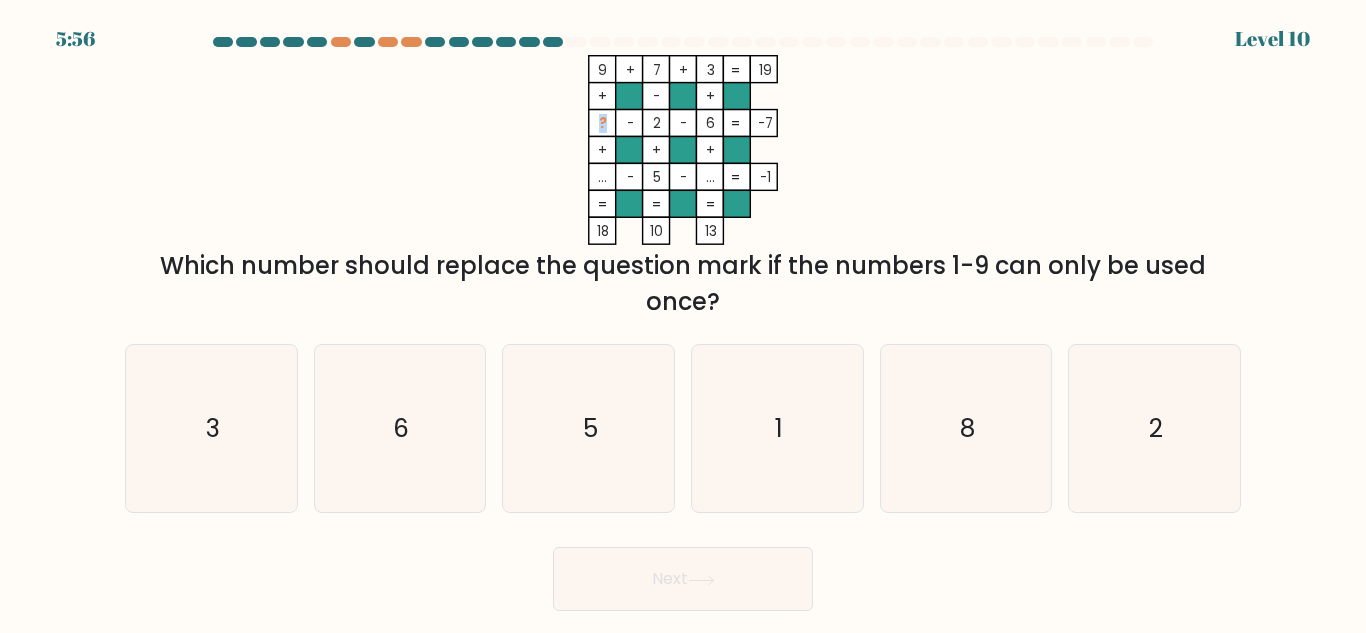click on "?" 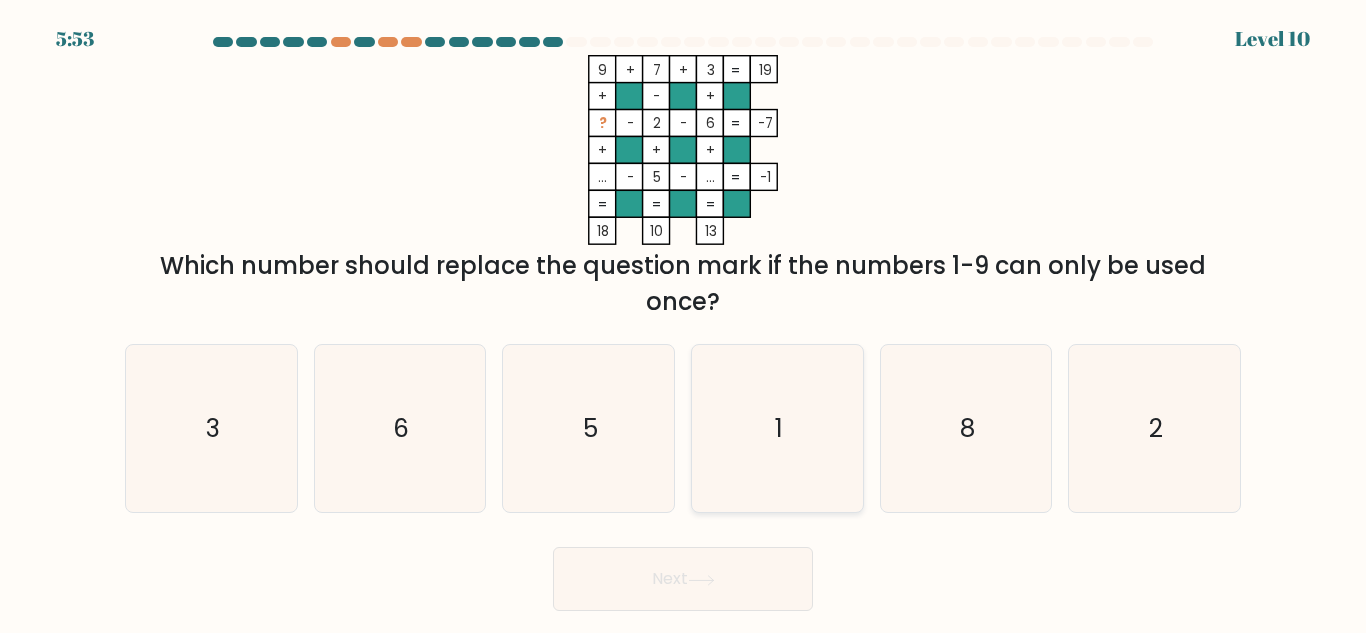 click on "1" 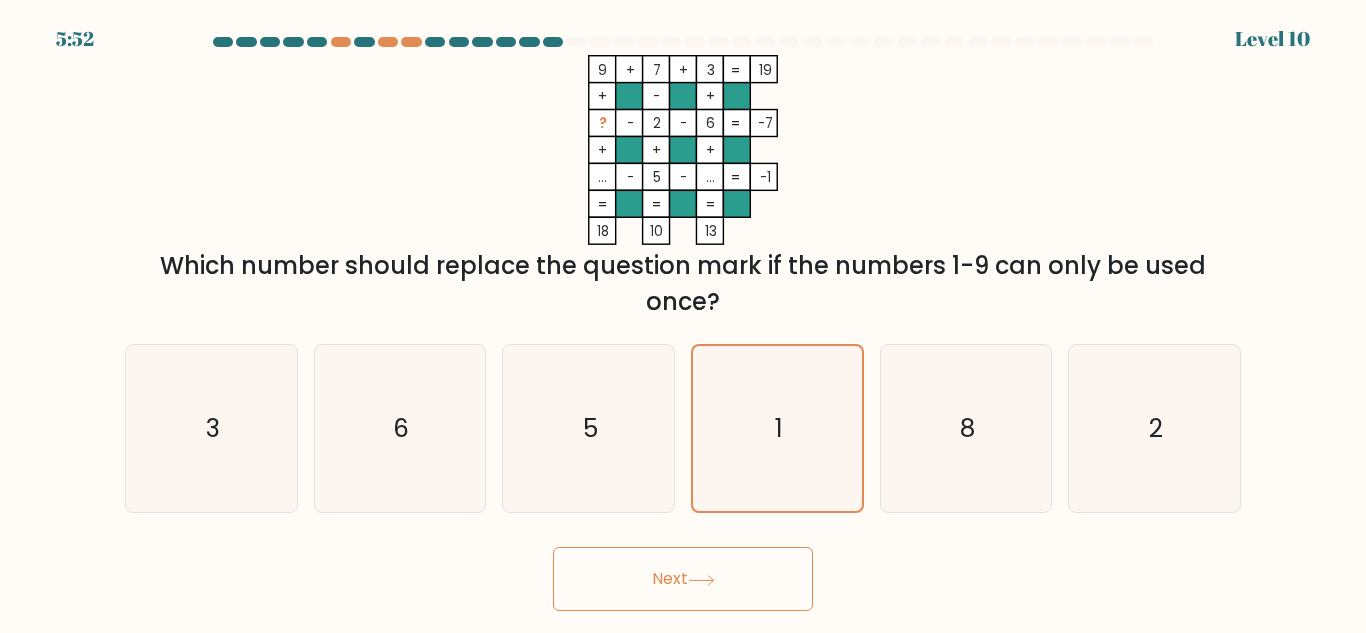 click on "Next" at bounding box center (683, 579) 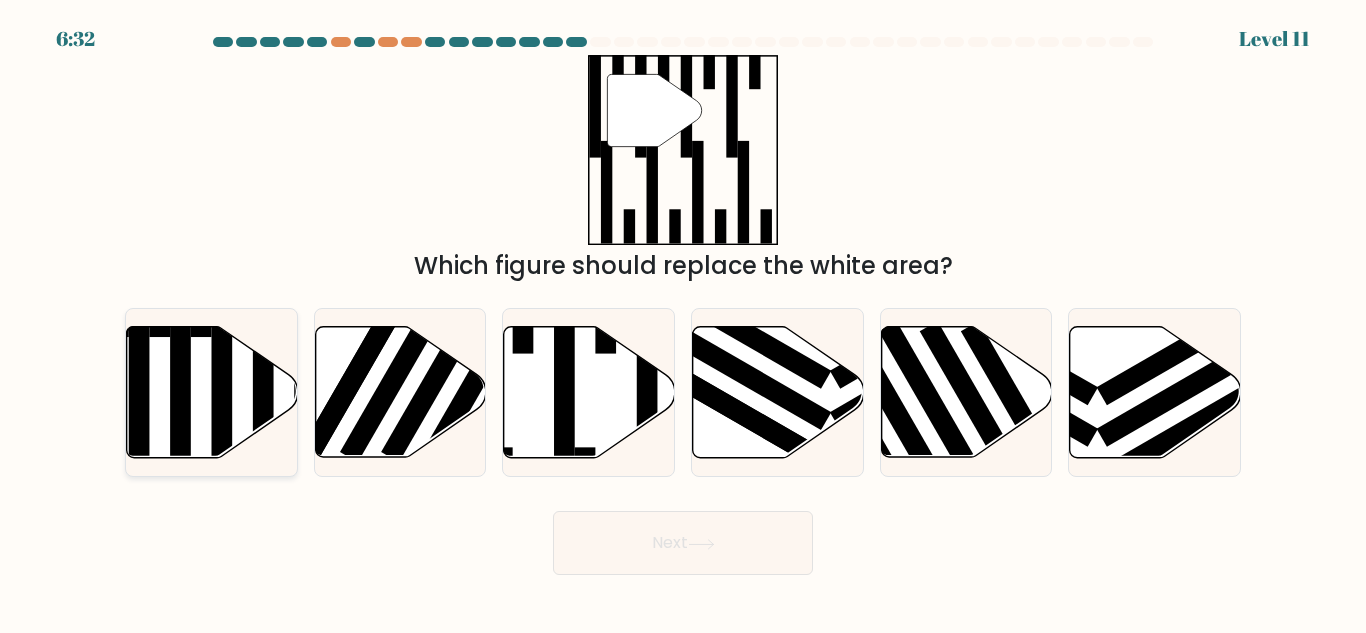 click 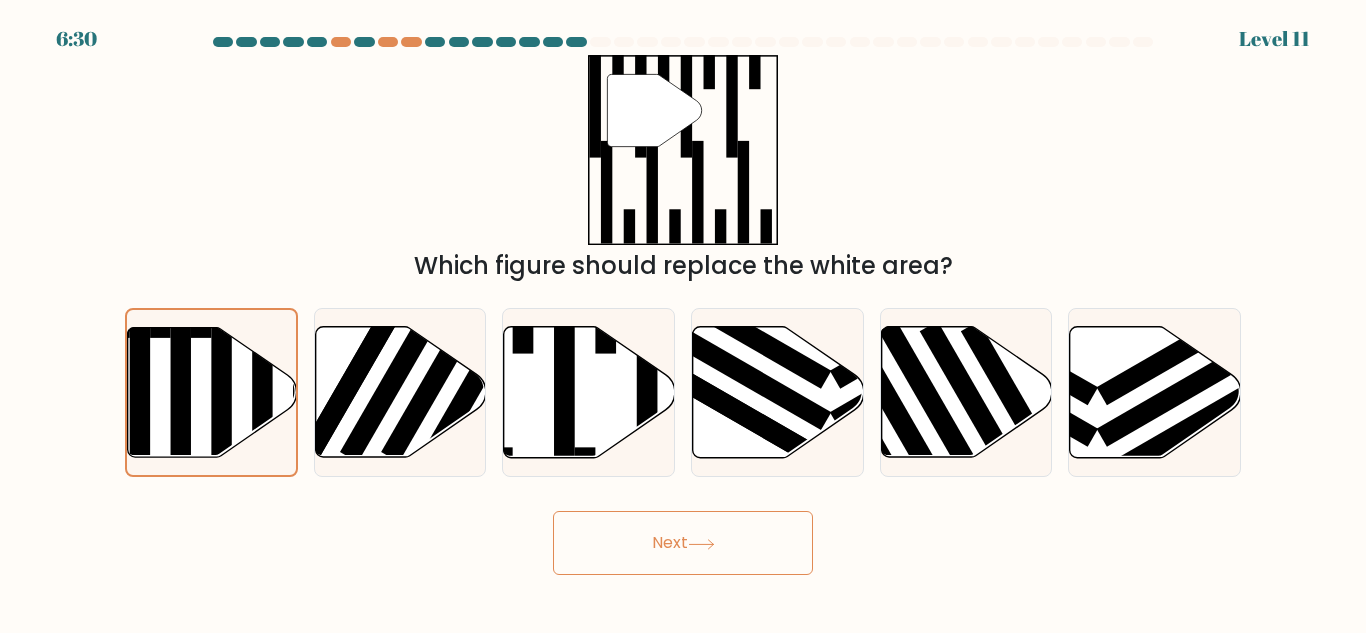 click on "Next" at bounding box center (683, 543) 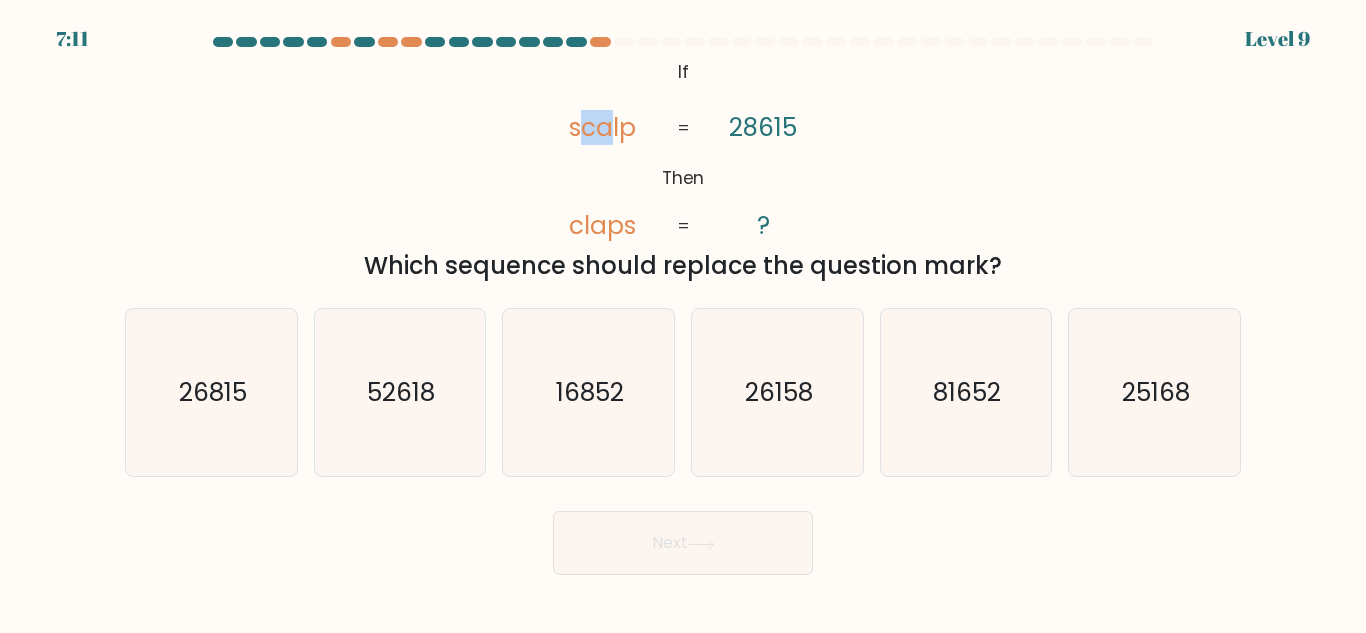 drag, startPoint x: 586, startPoint y: 129, endPoint x: 609, endPoint y: 129, distance: 23 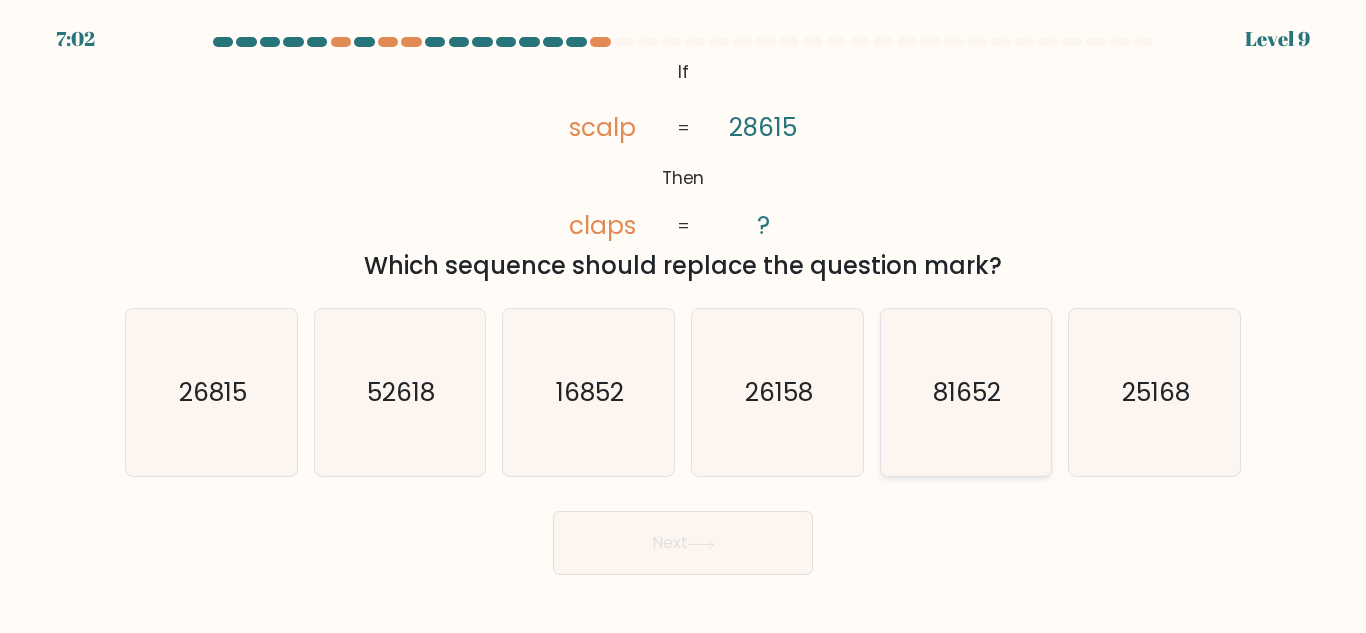 click on "81652" 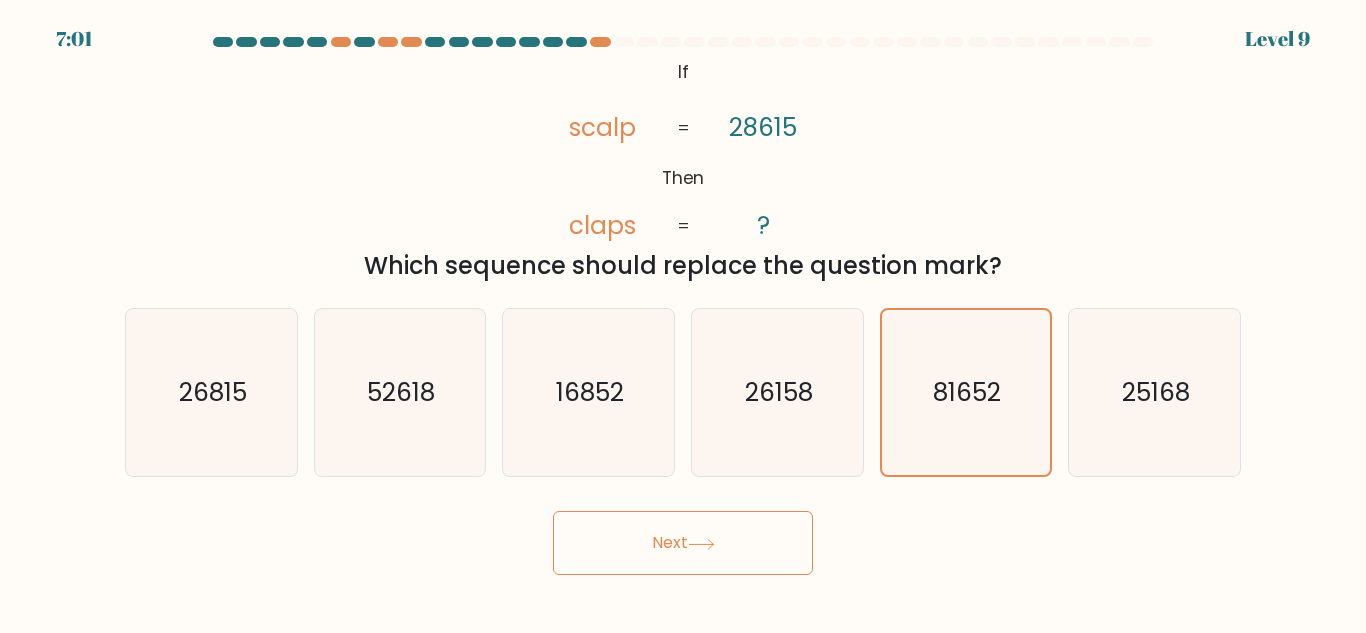 click 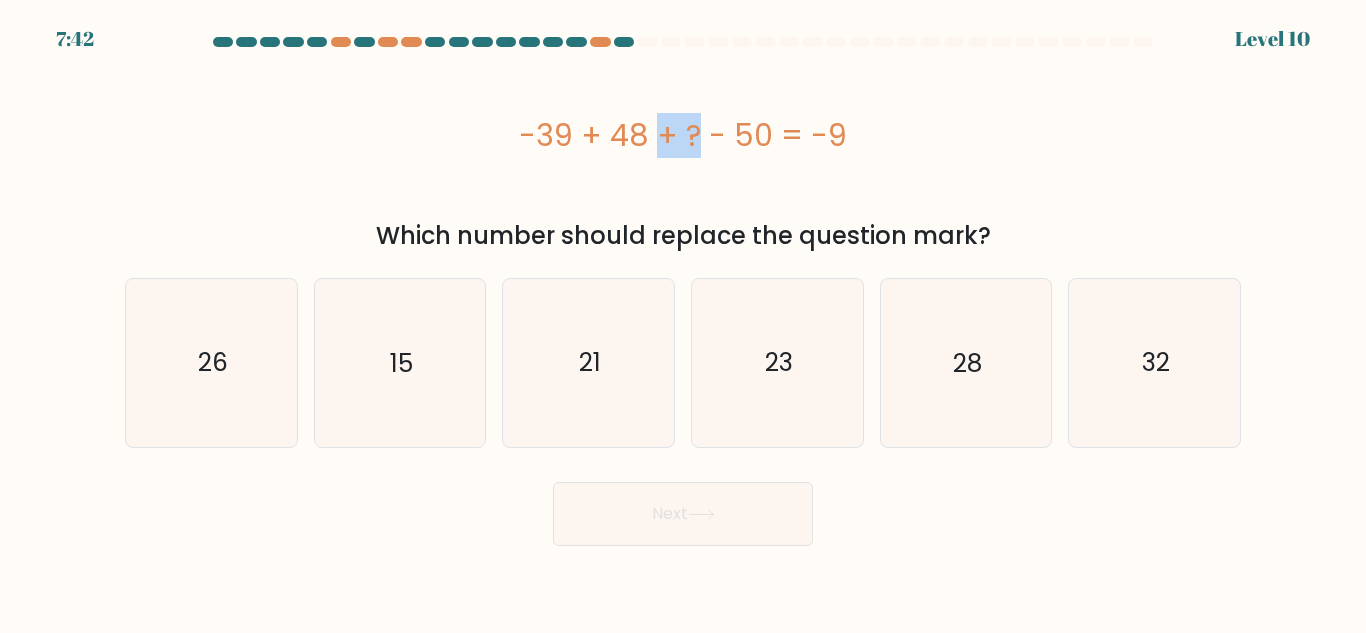 drag, startPoint x: 524, startPoint y: 131, endPoint x: 574, endPoint y: 127, distance: 50.159744 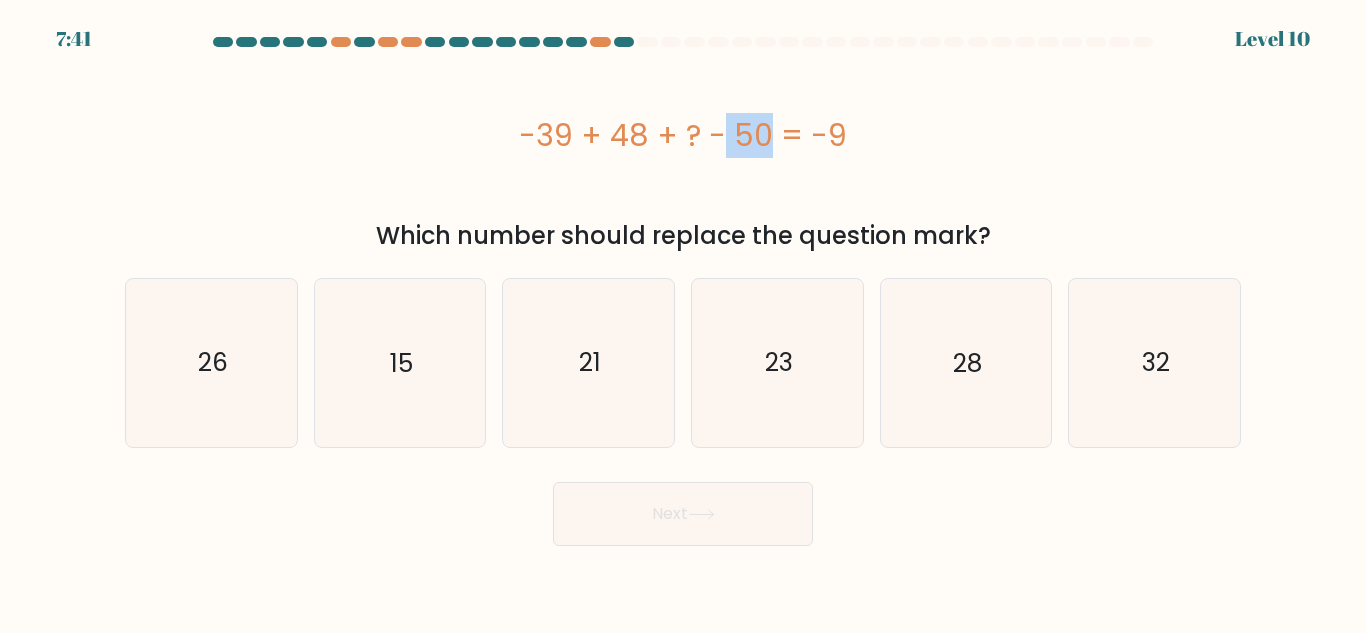 drag, startPoint x: 598, startPoint y: 141, endPoint x: 644, endPoint y: 144, distance: 46.09772 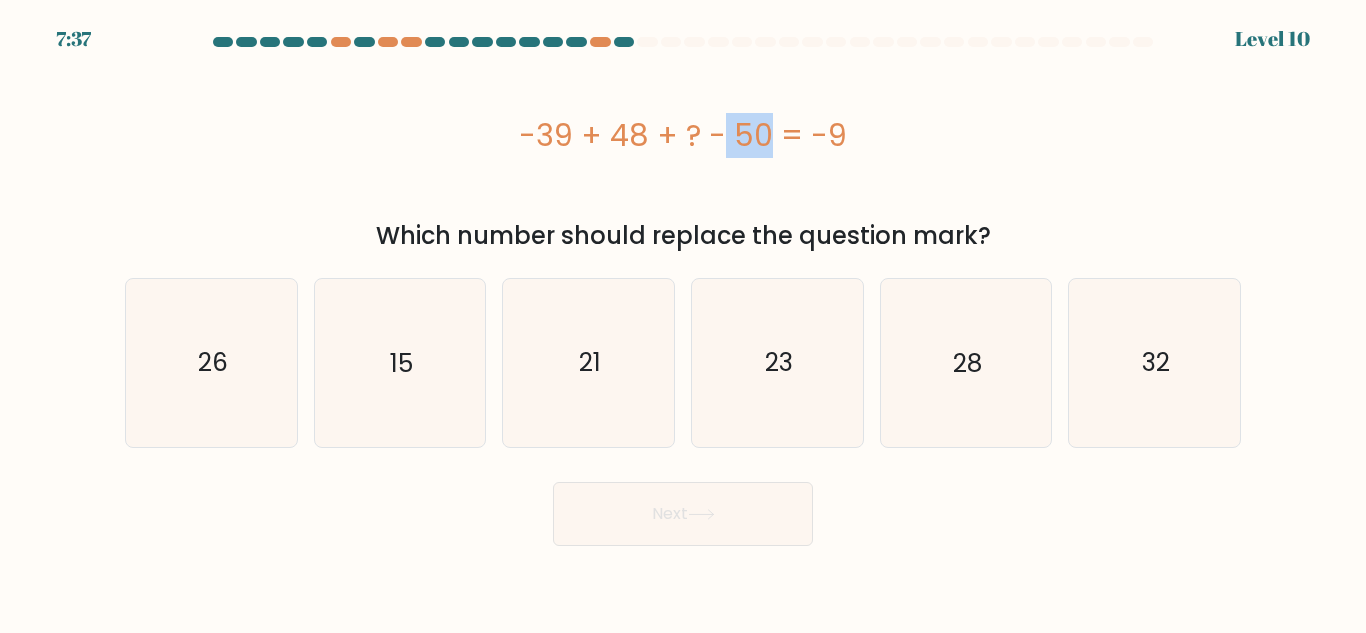 drag, startPoint x: 718, startPoint y: 138, endPoint x: 758, endPoint y: 144, distance: 40.4475 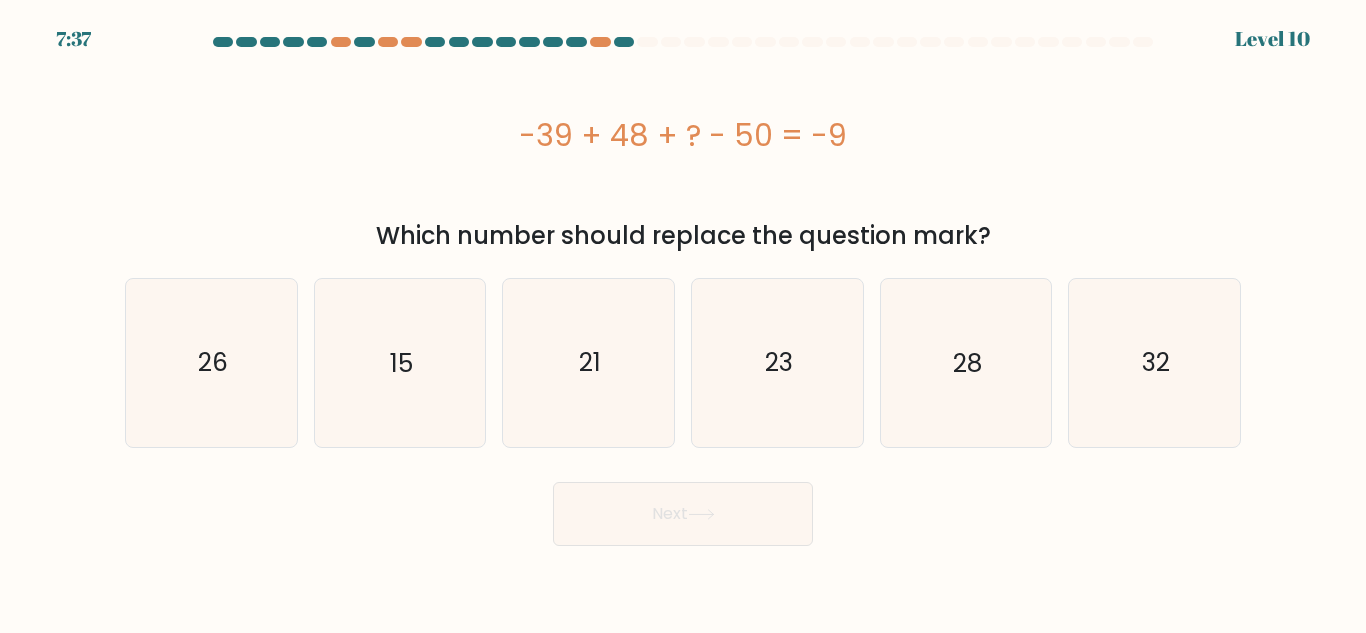 click on "-39 + 48 + ? - 50 = -9" at bounding box center [683, 135] 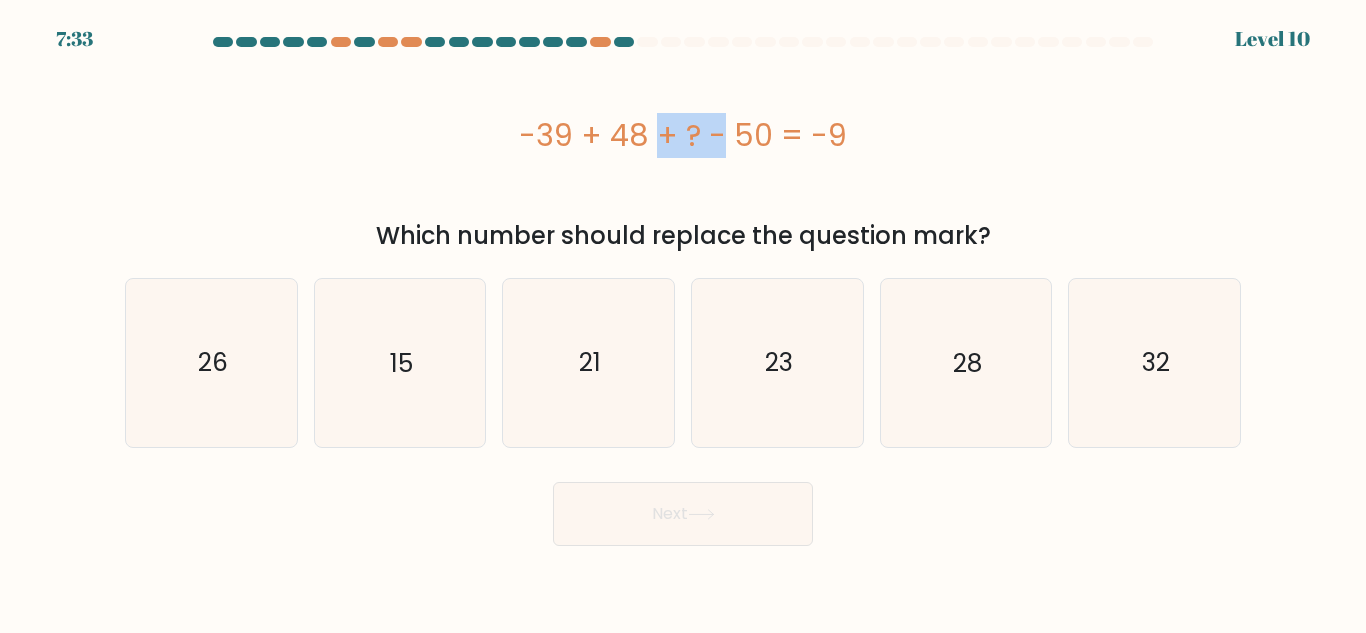 drag, startPoint x: 512, startPoint y: 136, endPoint x: 603, endPoint y: 136, distance: 91 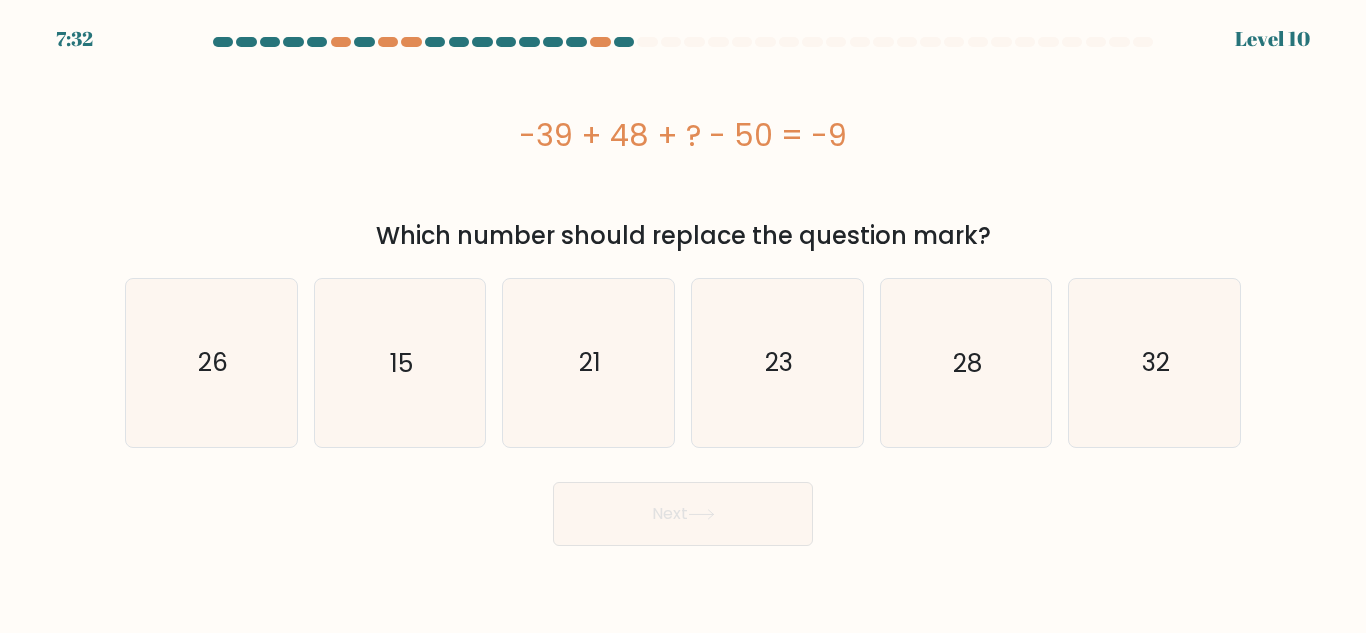 click on "-39 + 48 + ? - 50 = -9" at bounding box center [683, 135] 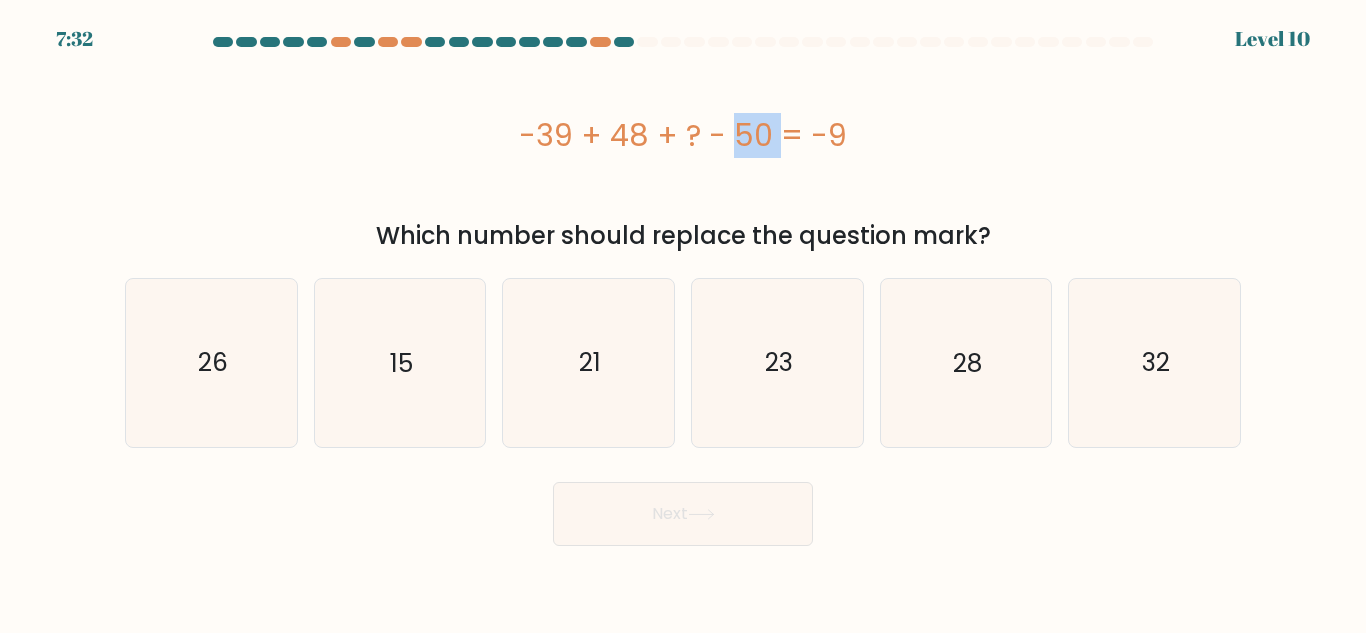 drag, startPoint x: 608, startPoint y: 134, endPoint x: 658, endPoint y: 134, distance: 50 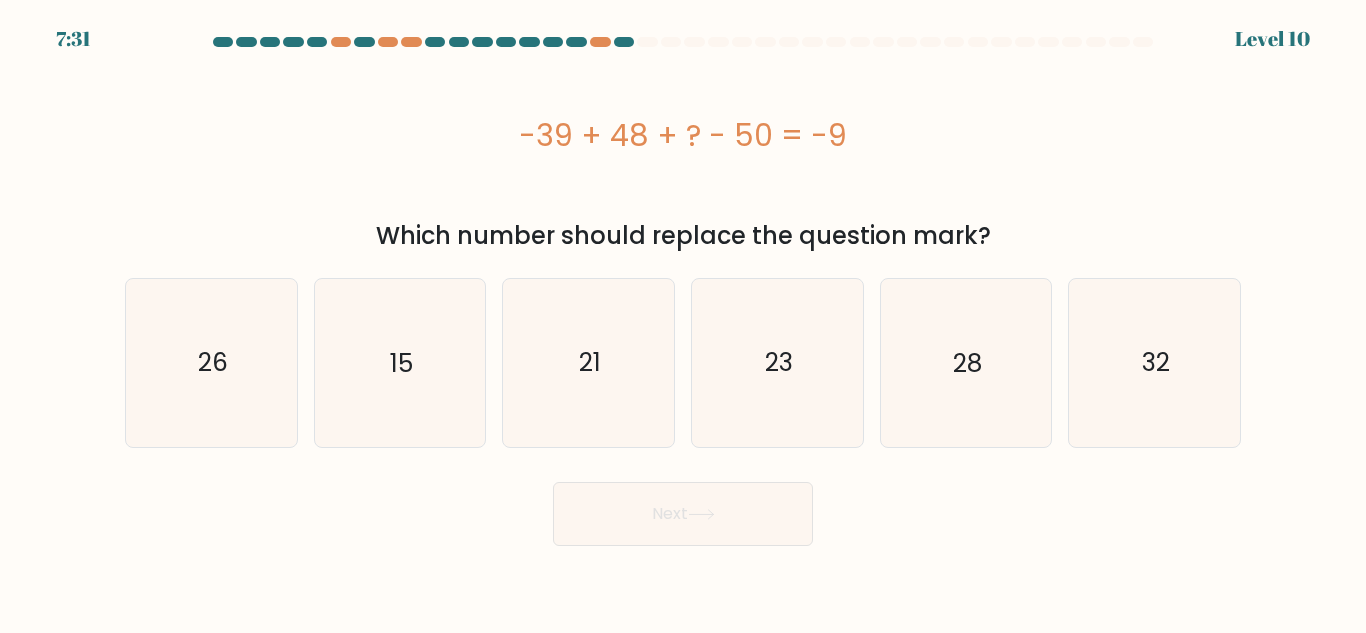 click on "-39 + 48 + ? - 50 = -9" at bounding box center [683, 135] 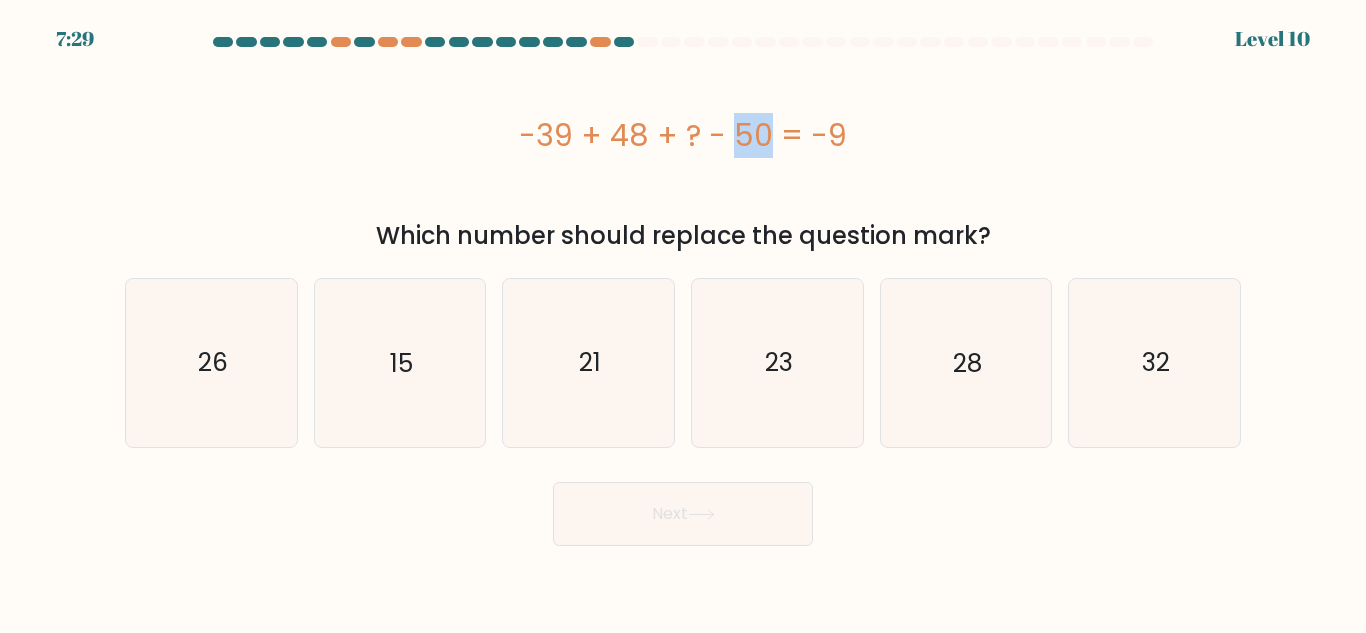 drag, startPoint x: 648, startPoint y: 143, endPoint x: 609, endPoint y: 137, distance: 39.45884 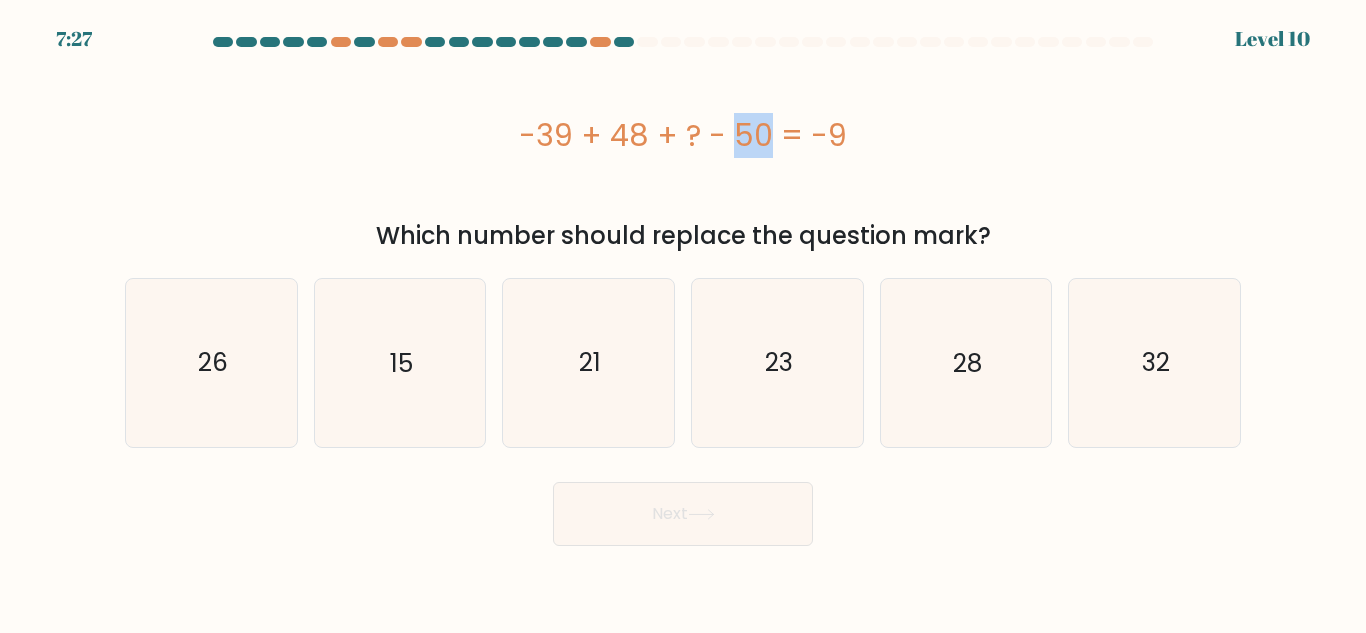 click on "-39 + 48 + ? - 50 = -9" at bounding box center [683, 135] 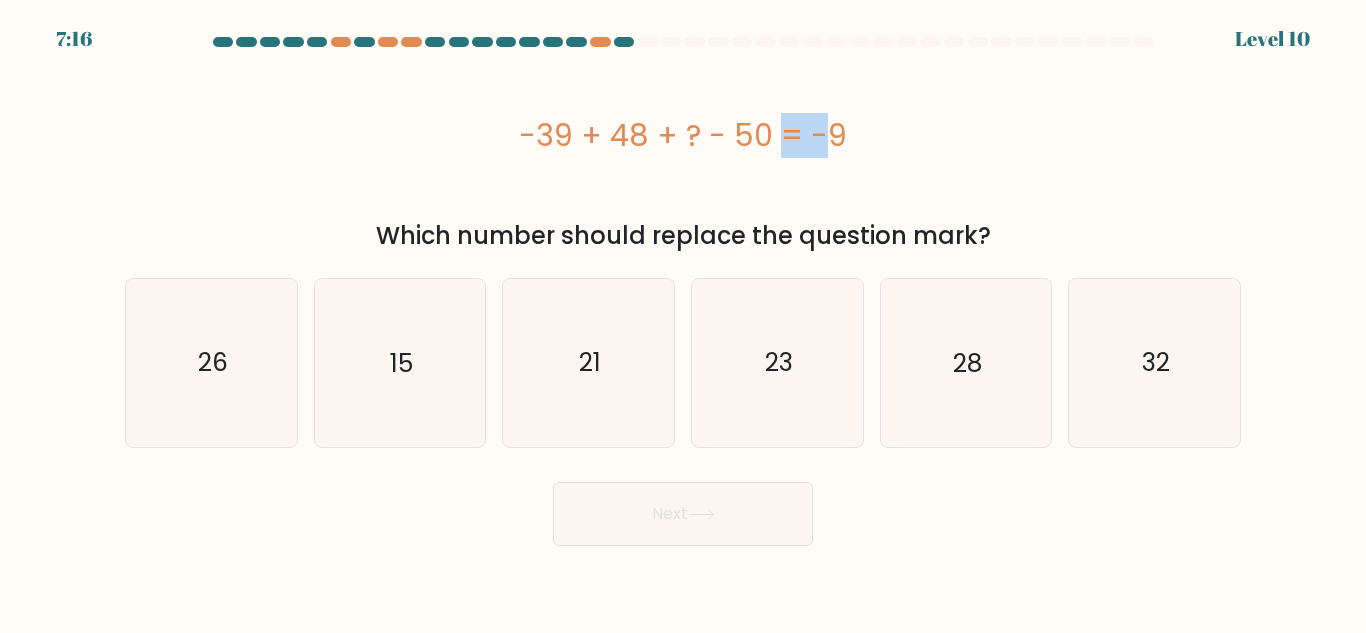 drag, startPoint x: 665, startPoint y: 135, endPoint x: 696, endPoint y: 136, distance: 31.016125 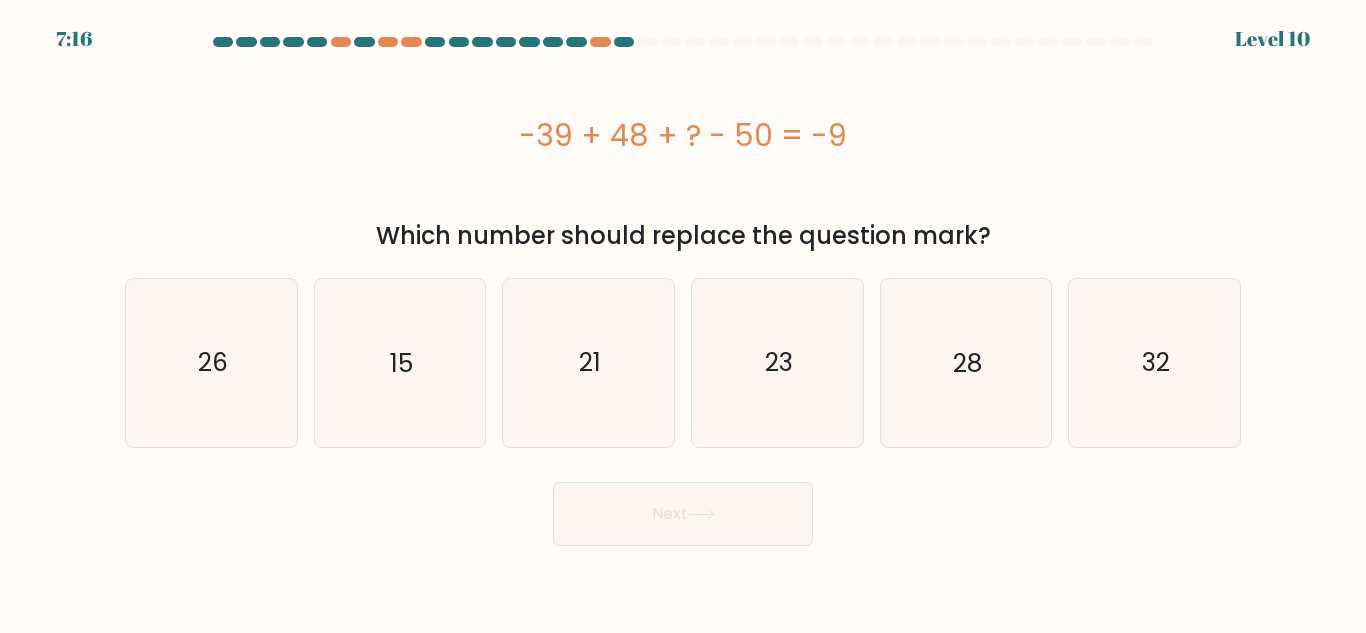 click on "-39 + 48 + ? - 50 = -9" at bounding box center (683, 135) 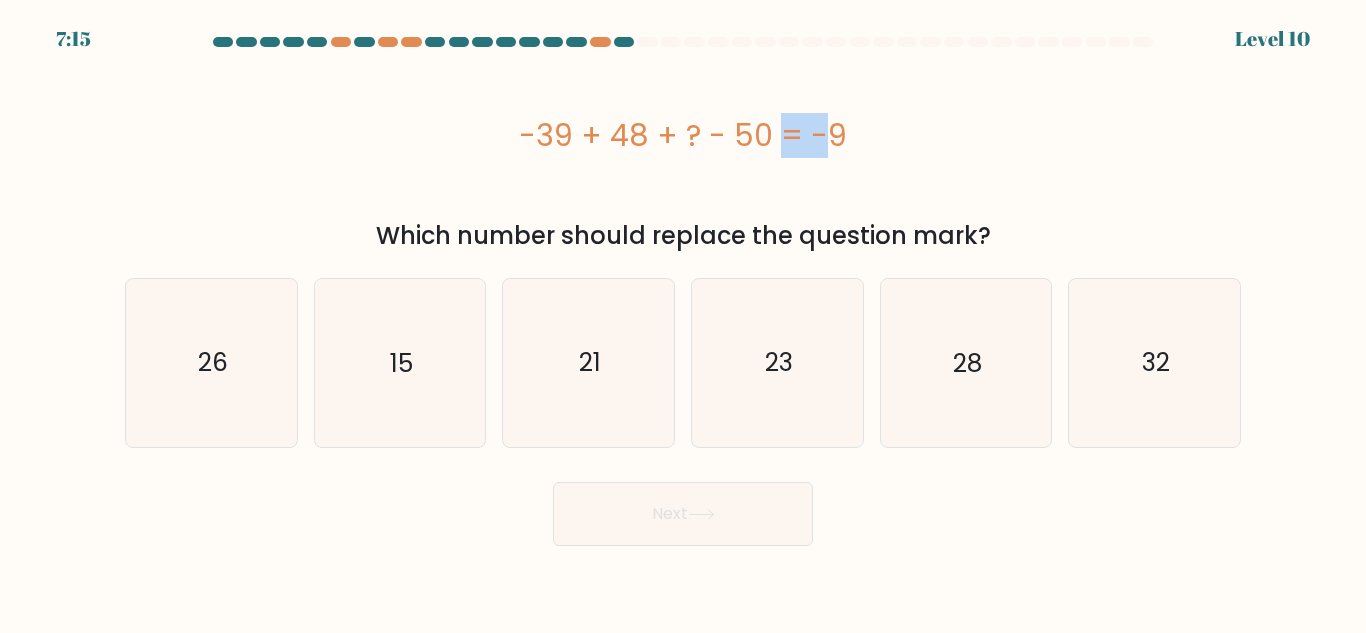 drag, startPoint x: 655, startPoint y: 138, endPoint x: 703, endPoint y: 140, distance: 48.04165 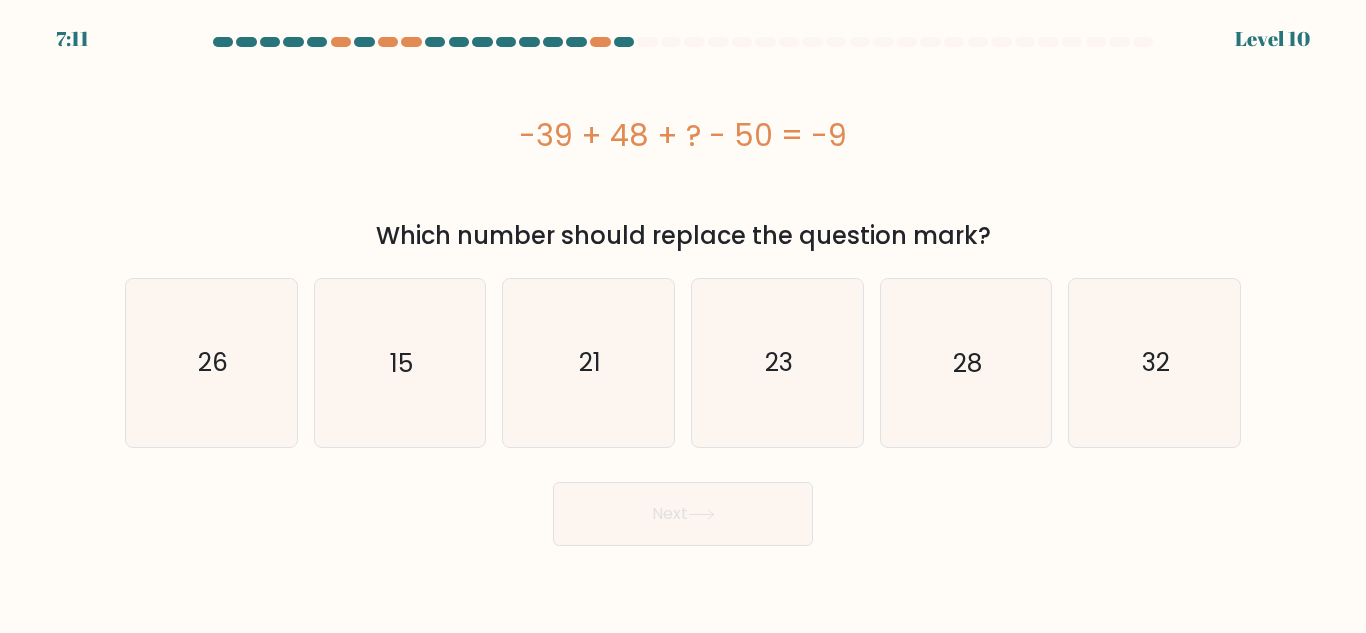 click on "-39 + 48 + ? - 50 = -9" at bounding box center [683, 135] 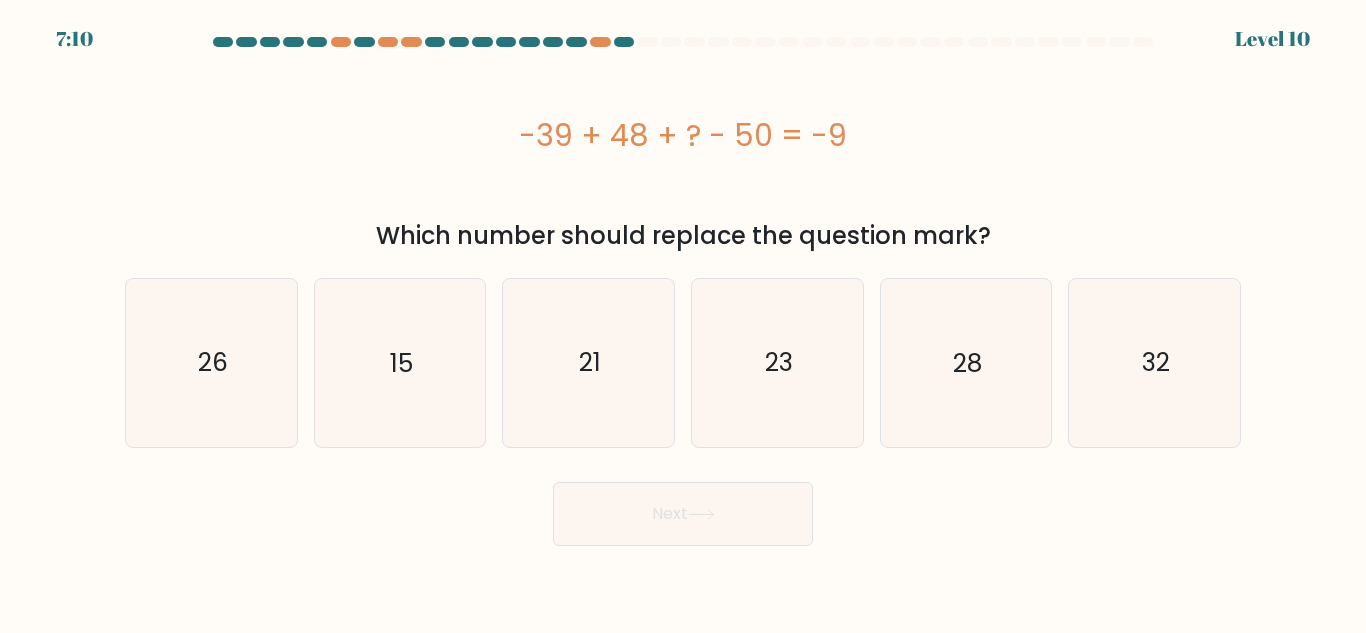 click on "-39 + 48 + ? - 50 = -9" at bounding box center [683, 135] 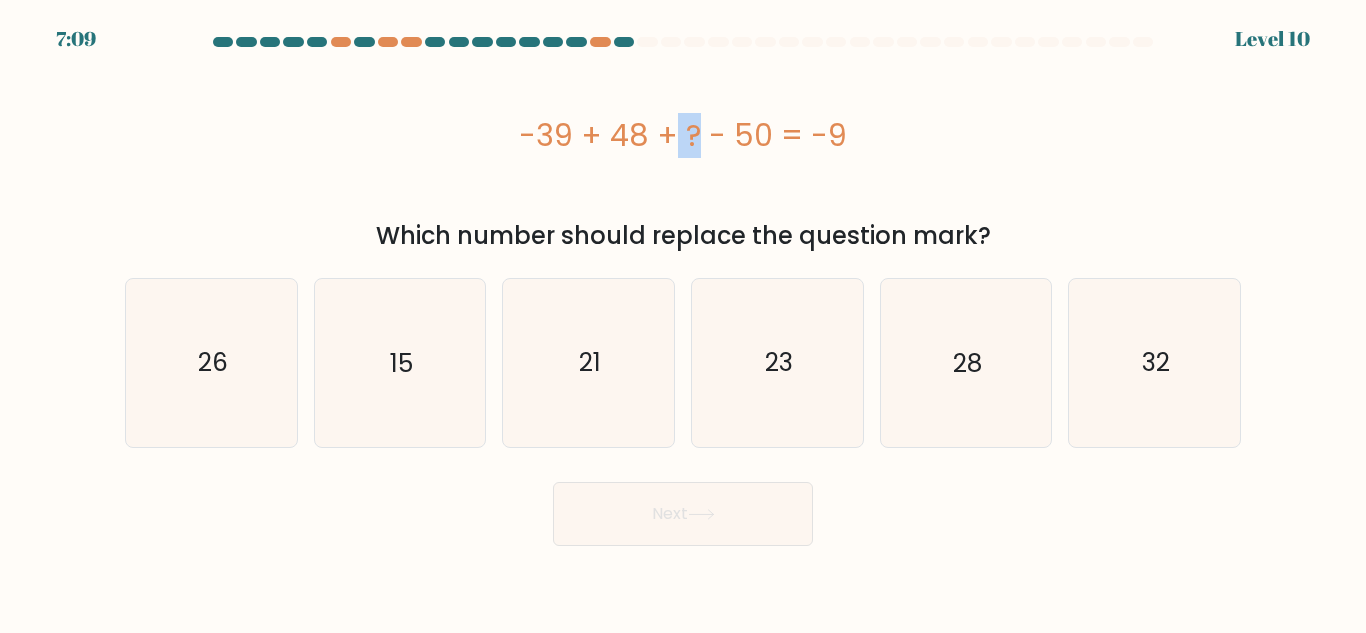 drag, startPoint x: 532, startPoint y: 142, endPoint x: 600, endPoint y: 142, distance: 68 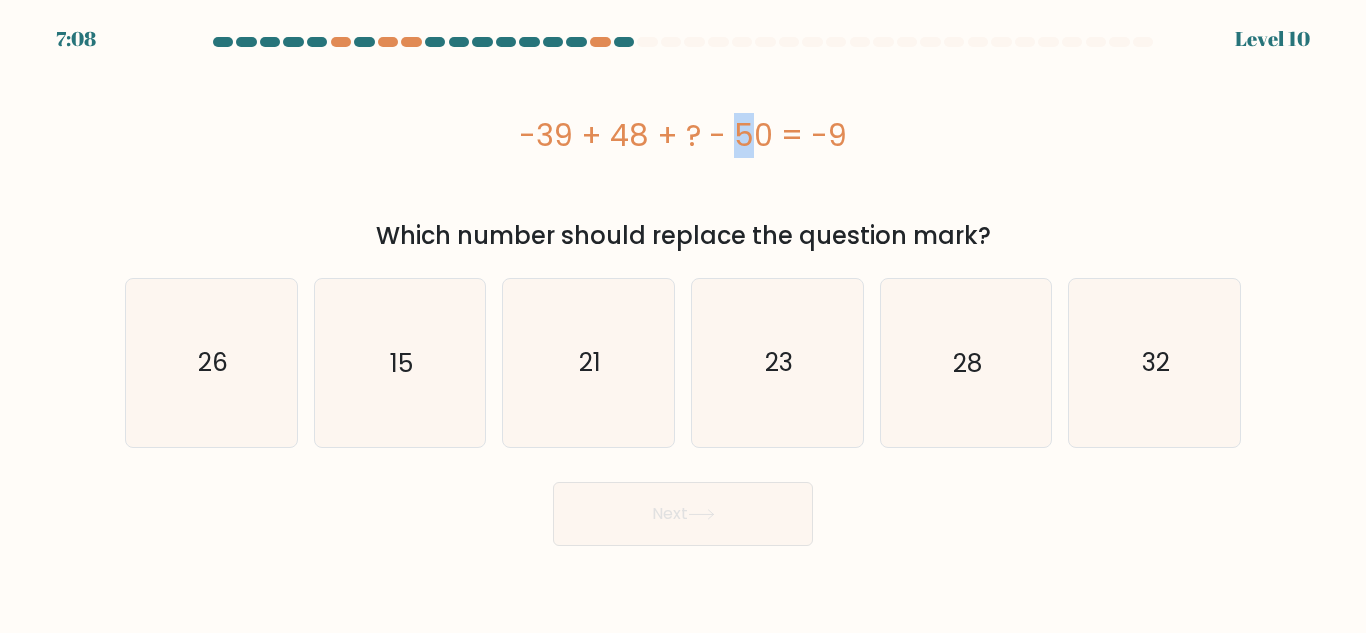 drag, startPoint x: 611, startPoint y: 134, endPoint x: 636, endPoint y: 139, distance: 25.495098 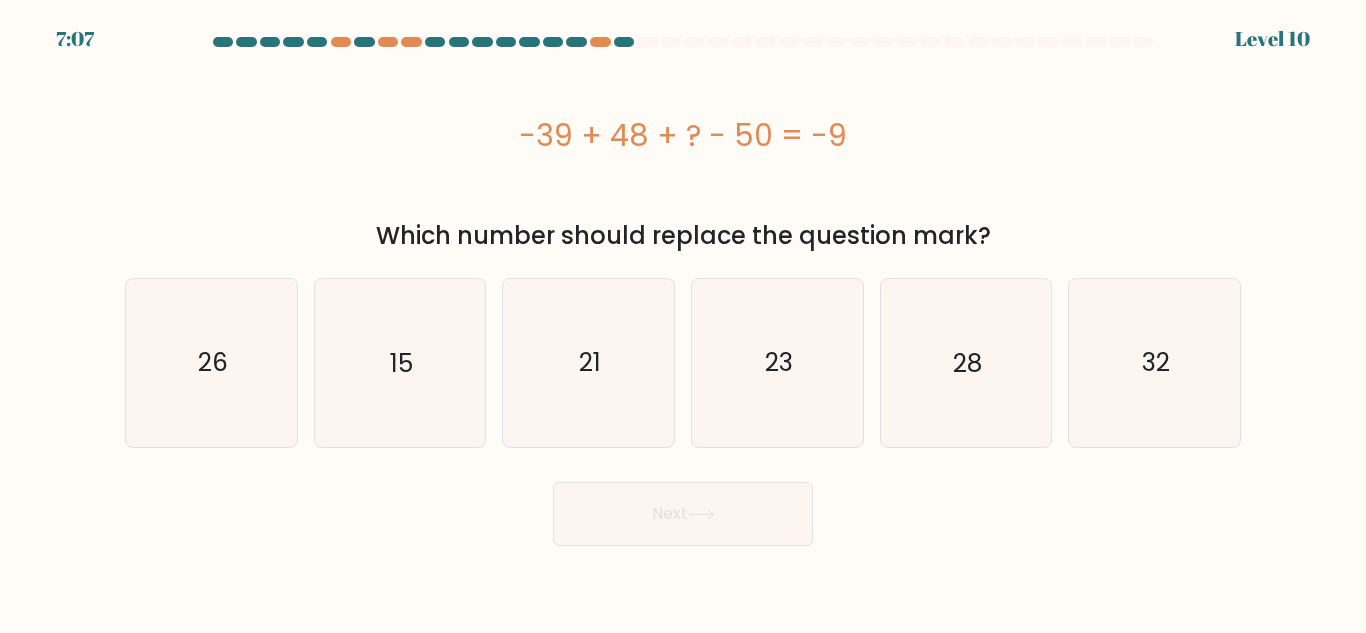 click on "-39 + 48 + ? - 50 = -9" at bounding box center (683, 135) 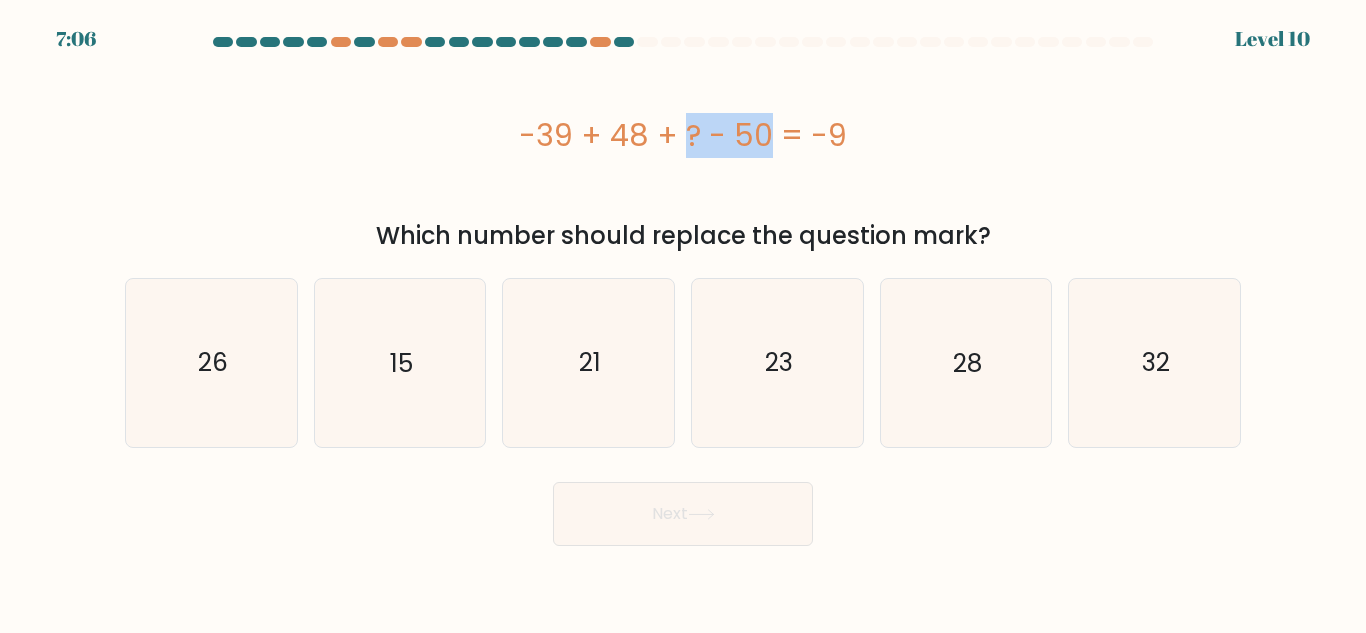 drag, startPoint x: 652, startPoint y: 133, endPoint x: 550, endPoint y: 133, distance: 102 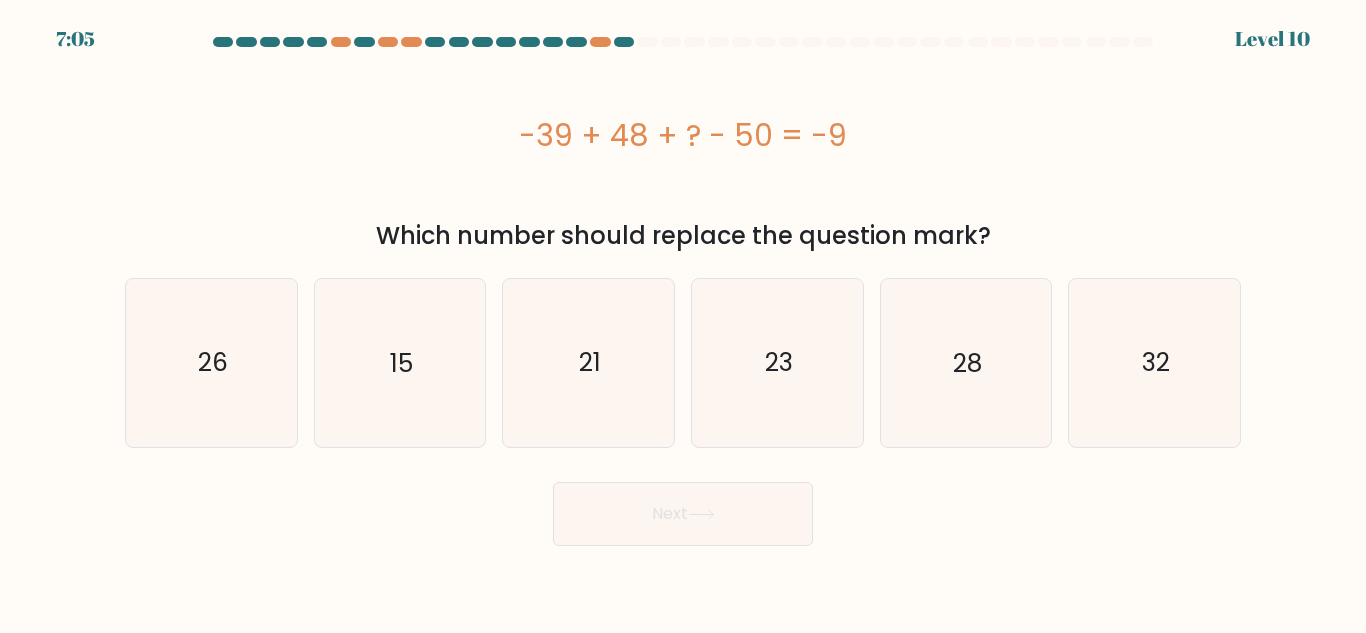 click on "-39 + 48 + ? - 50 = -9" at bounding box center (683, 135) 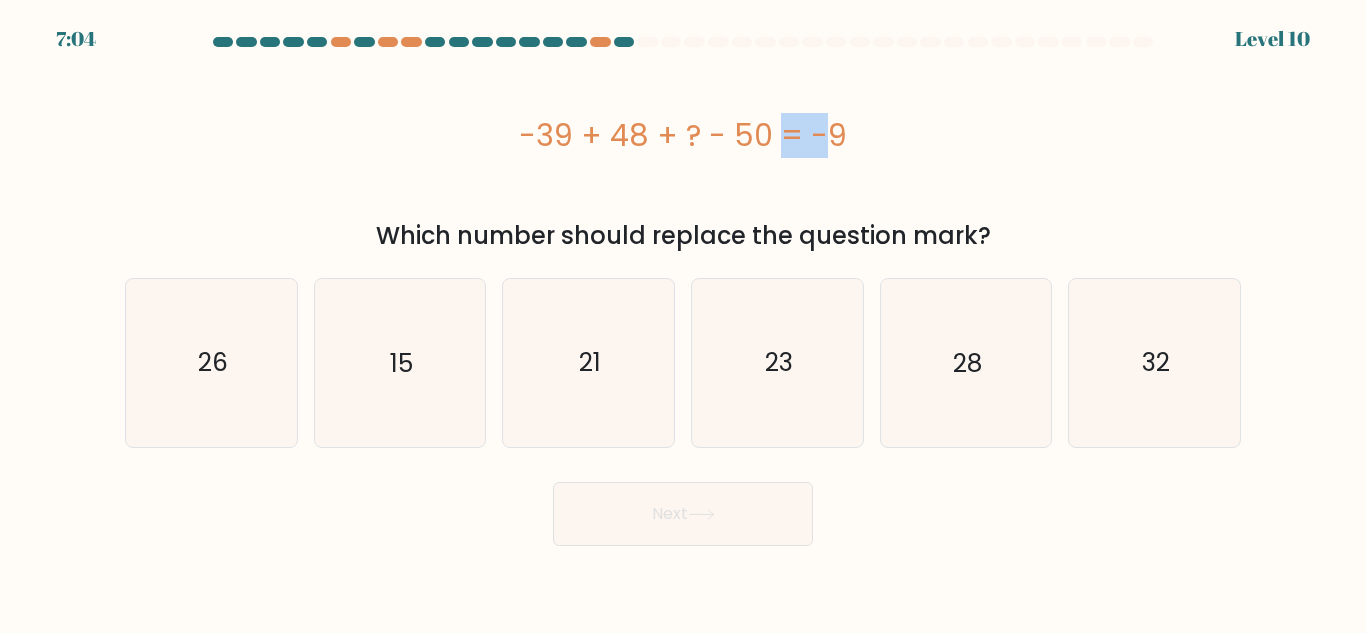 drag, startPoint x: 661, startPoint y: 135, endPoint x: 697, endPoint y: 141, distance: 36.496574 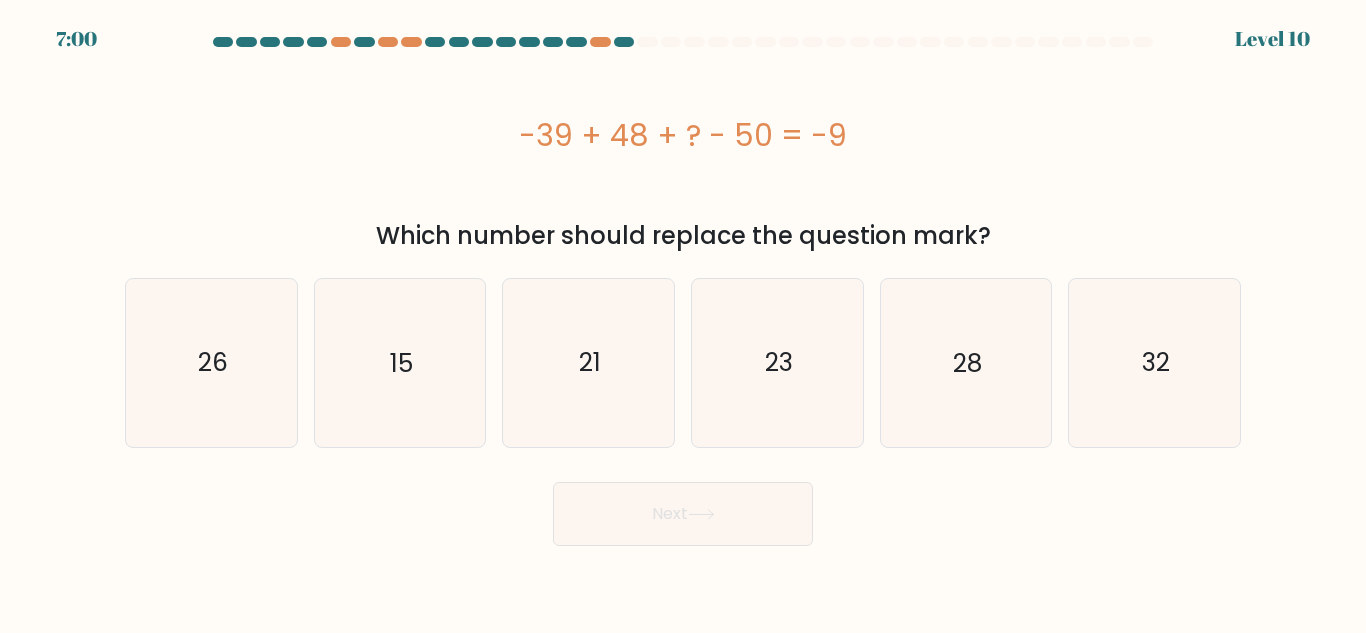 click on "-39 + 48 + ? - 50 = -9" at bounding box center (683, 135) 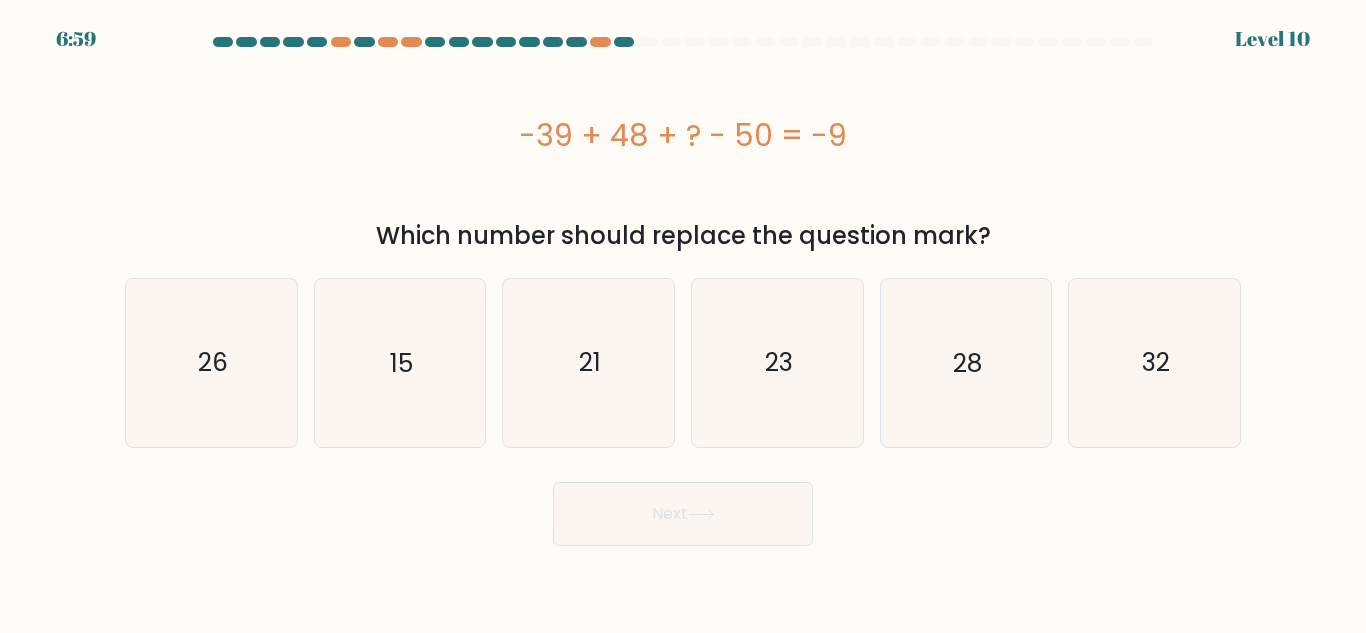 drag, startPoint x: 716, startPoint y: 129, endPoint x: 806, endPoint y: 131, distance: 90.02222 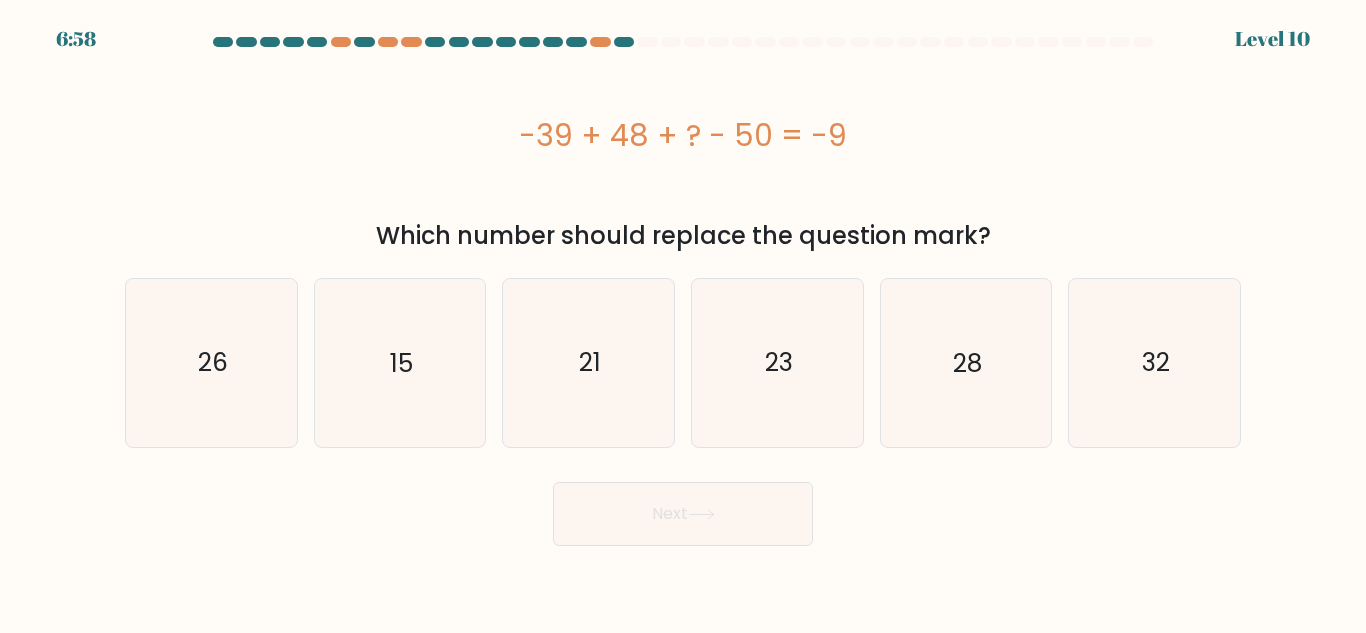 click on "-39 + 48 + ? - 50 = -9" at bounding box center [683, 135] 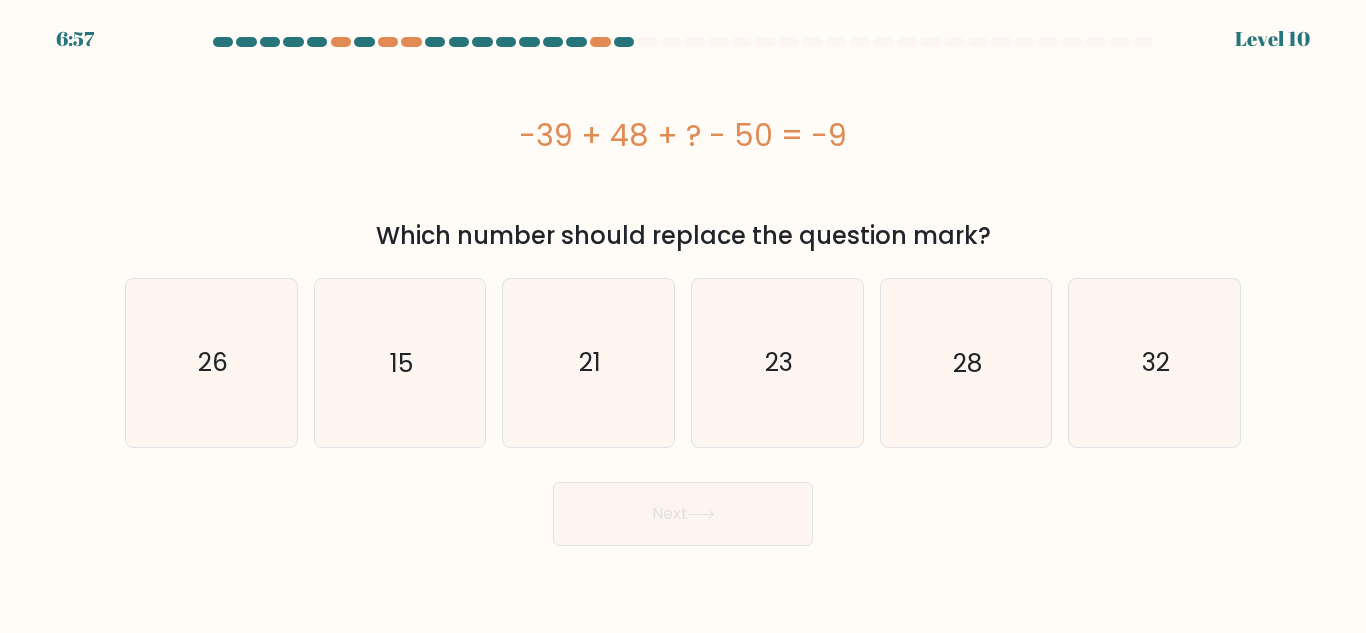 drag, startPoint x: 808, startPoint y: 141, endPoint x: 851, endPoint y: 140, distance: 43.011627 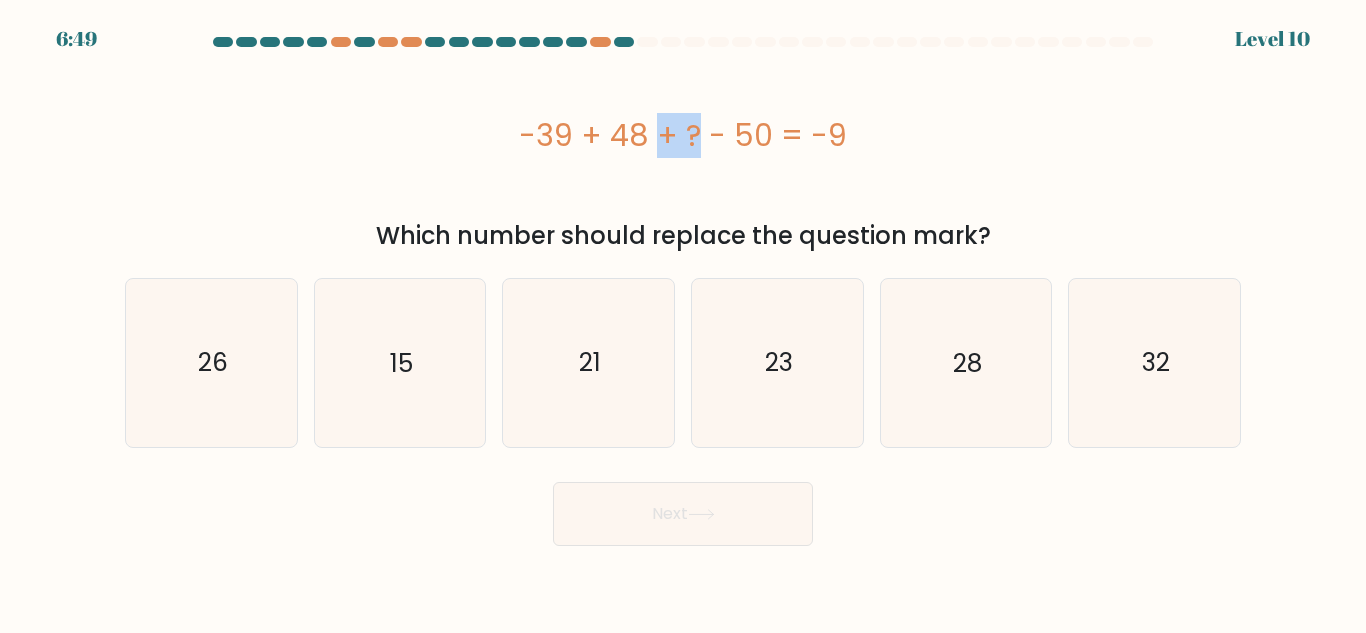 drag, startPoint x: 520, startPoint y: 137, endPoint x: 581, endPoint y: 138, distance: 61.008198 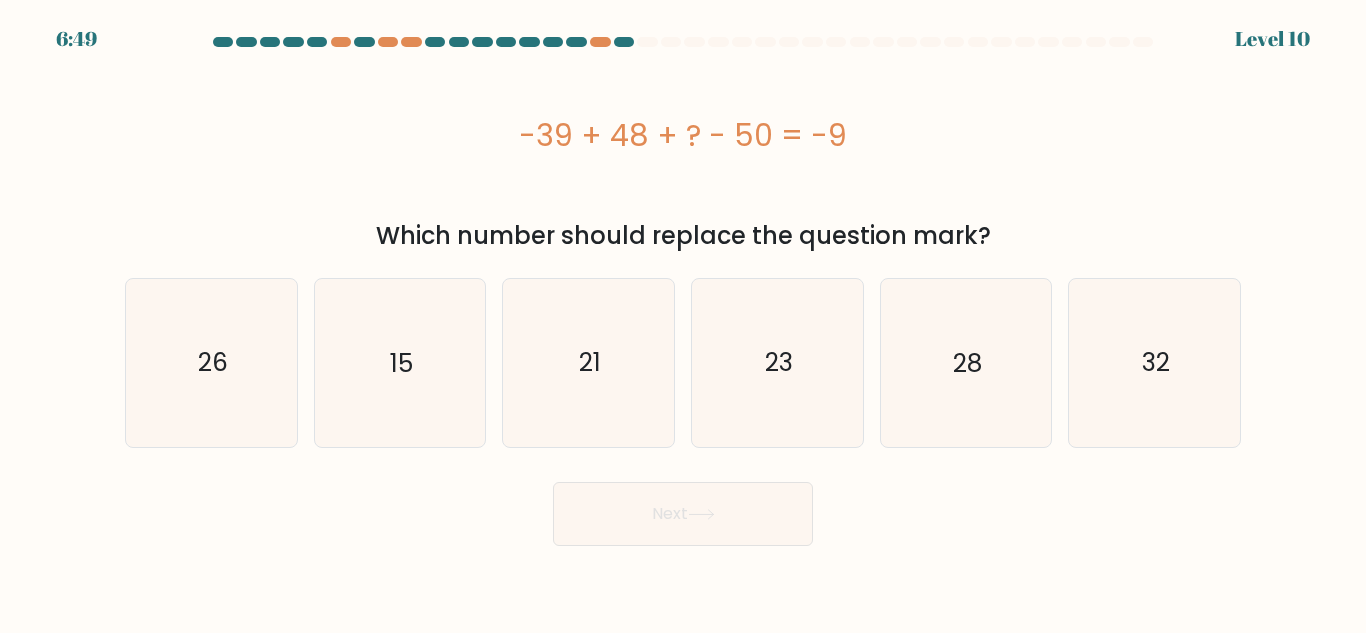 click on "-39 + 48 + ? - 50 = -9" at bounding box center [683, 135] 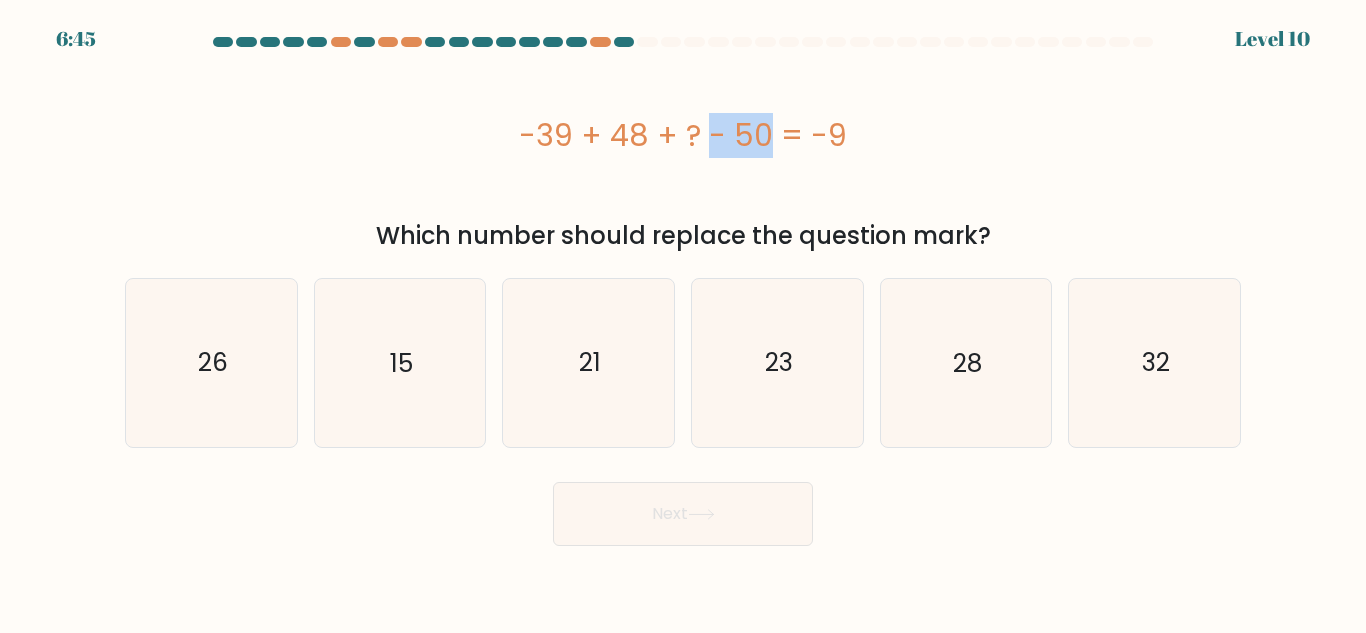 drag, startPoint x: 586, startPoint y: 132, endPoint x: 645, endPoint y: 135, distance: 59.07622 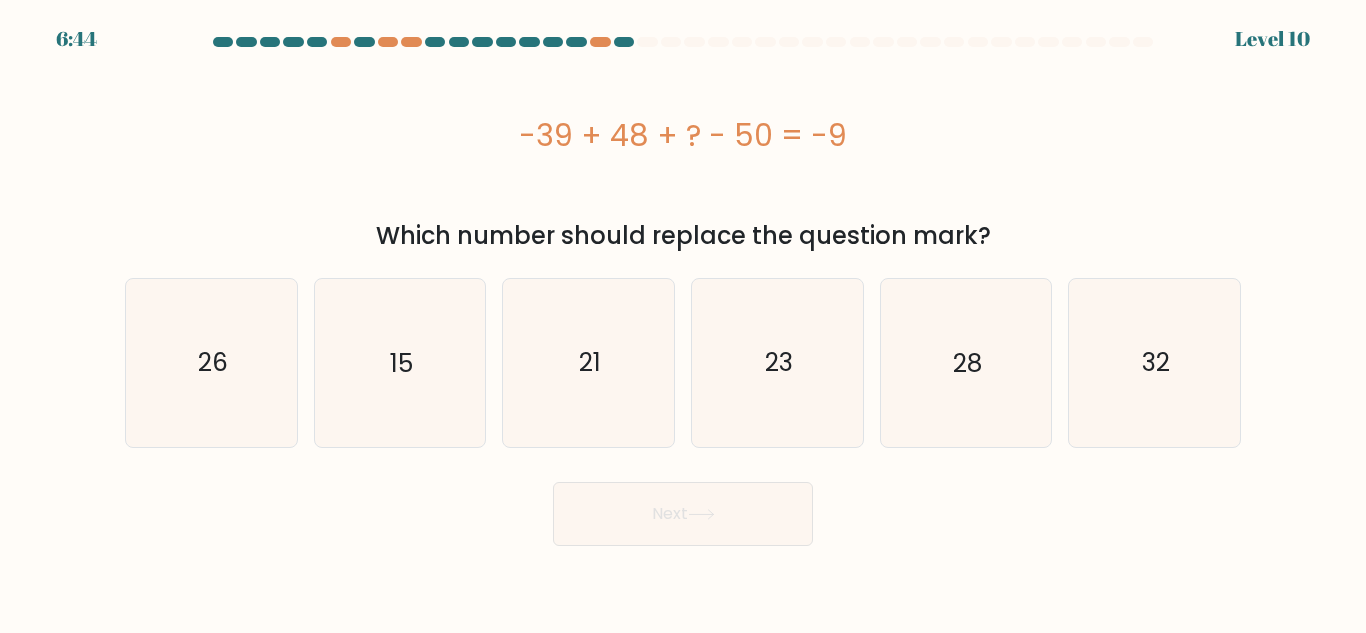 click on "-39 + 48 + ? - 50 = -9" at bounding box center [683, 135] 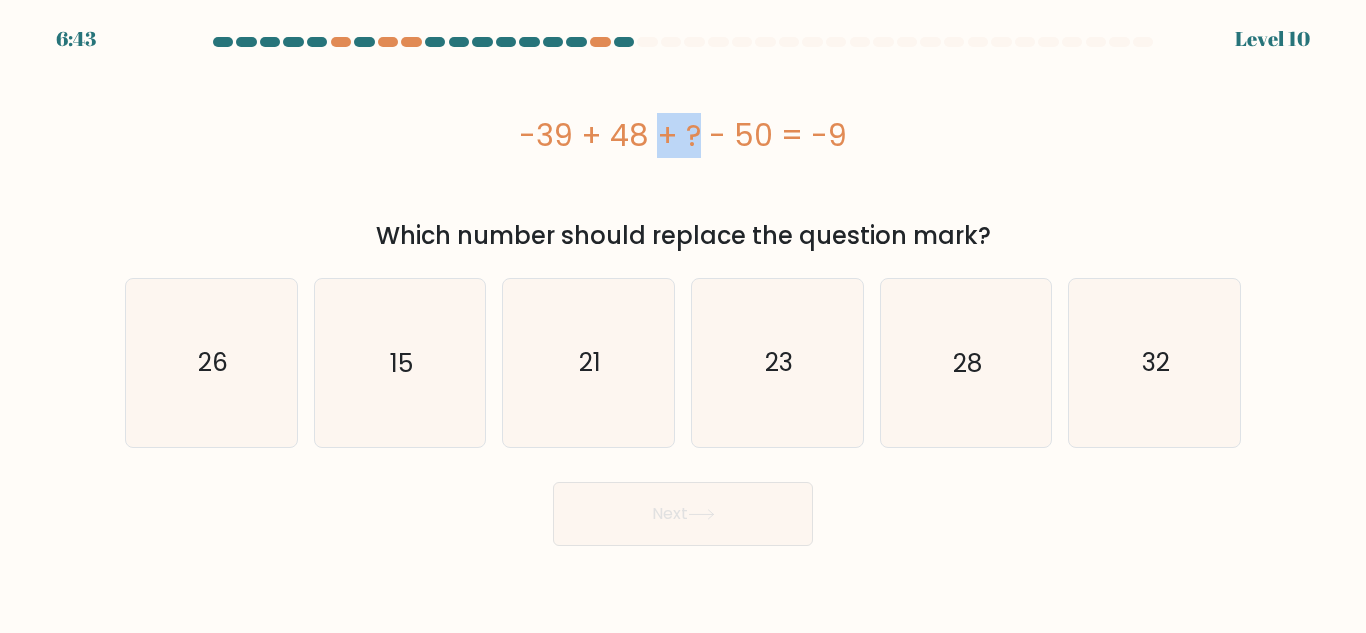 drag, startPoint x: 516, startPoint y: 130, endPoint x: 576, endPoint y: 131, distance: 60.00833 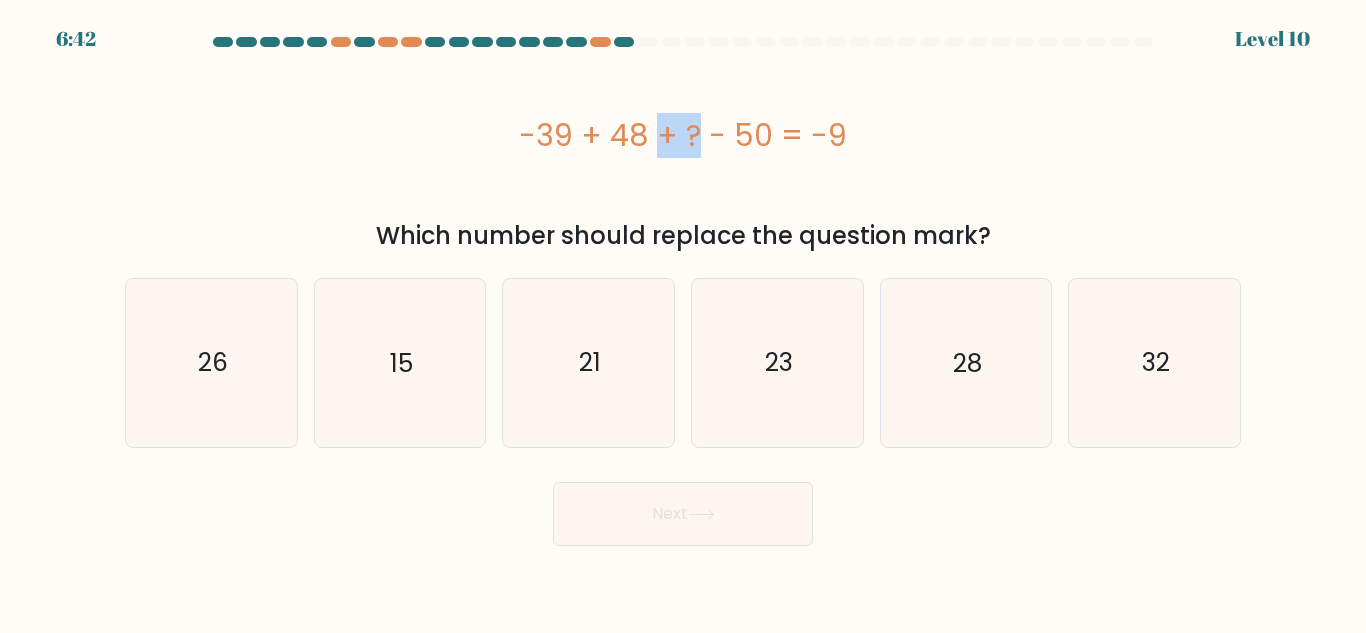 click on "-39 + 48 + ? - 50 = -9" at bounding box center [683, 135] 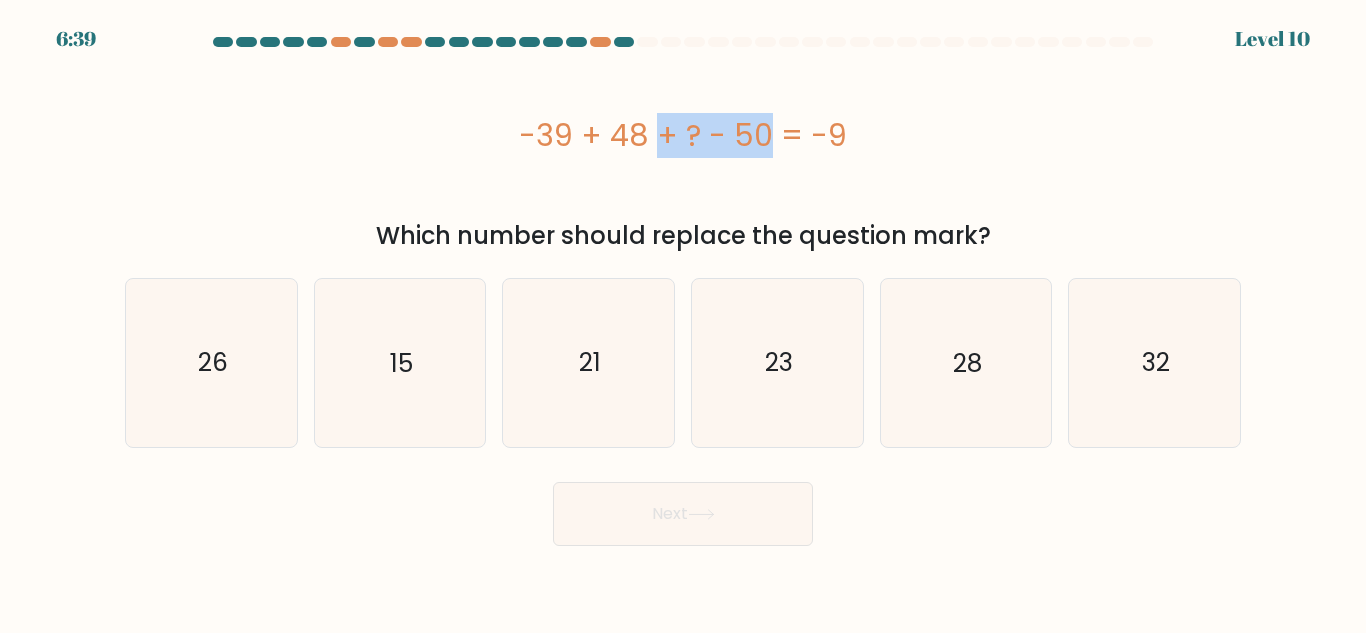drag, startPoint x: 527, startPoint y: 133, endPoint x: 650, endPoint y: 135, distance: 123.01626 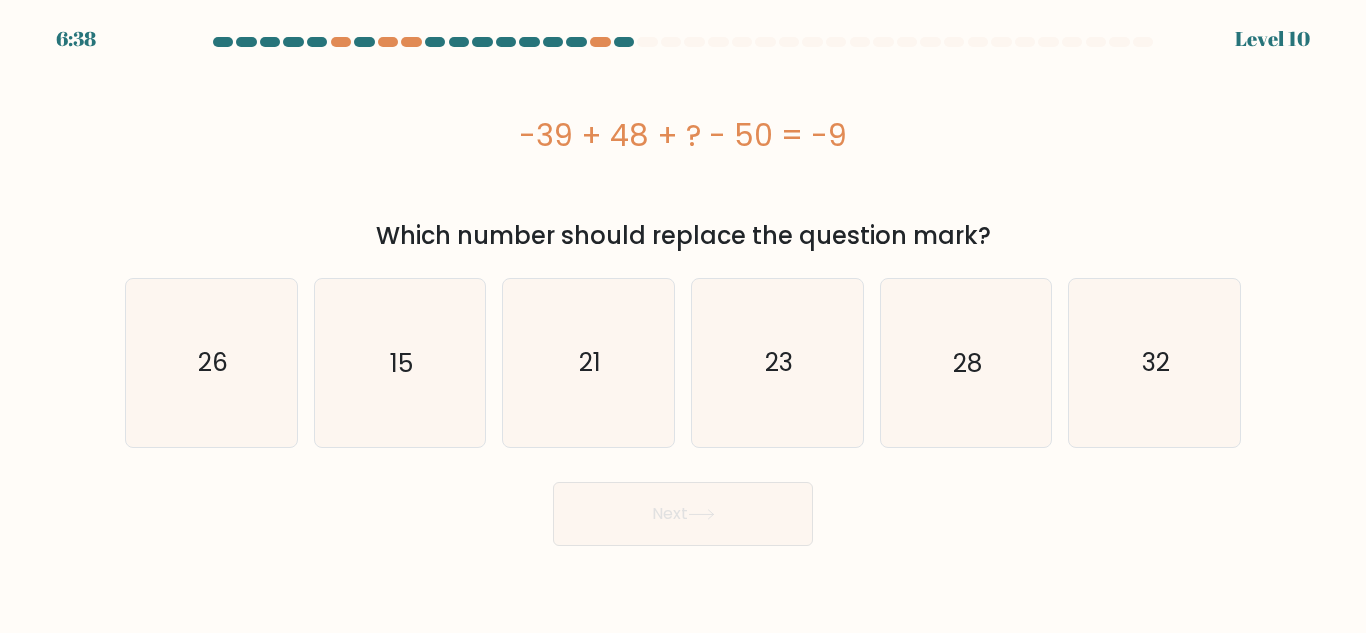 click on "-39 + 48 + ? - 50 = -9" at bounding box center [683, 135] 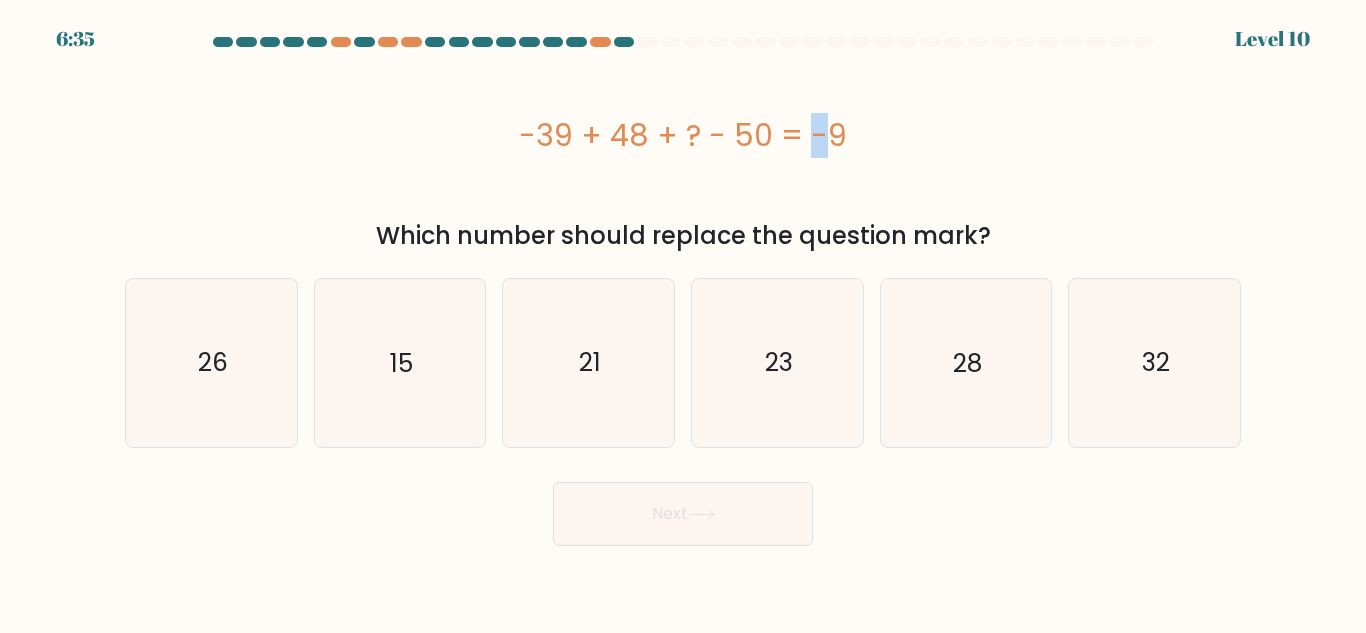 drag, startPoint x: 684, startPoint y: 142, endPoint x: 698, endPoint y: 143, distance: 14.035668 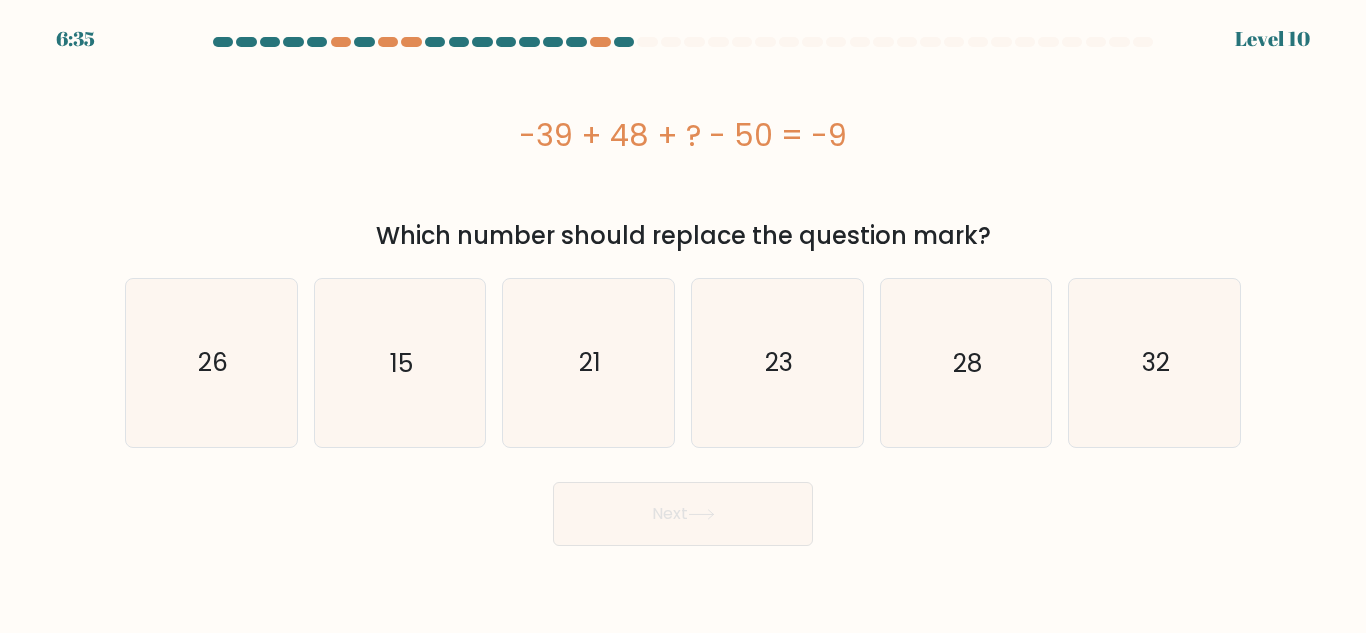 click on "-39 + 48 + ? - 50 = -9" at bounding box center (683, 135) 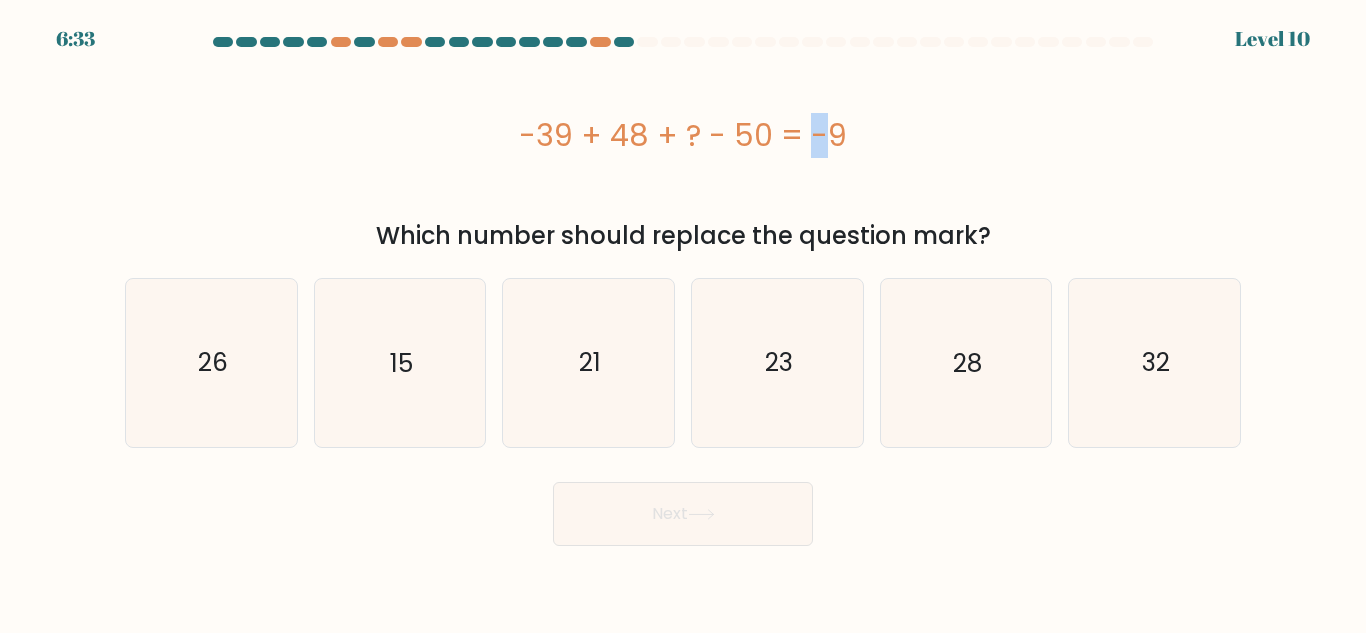 click on "-39 + 48 + ? - 50 = -9" at bounding box center [683, 135] 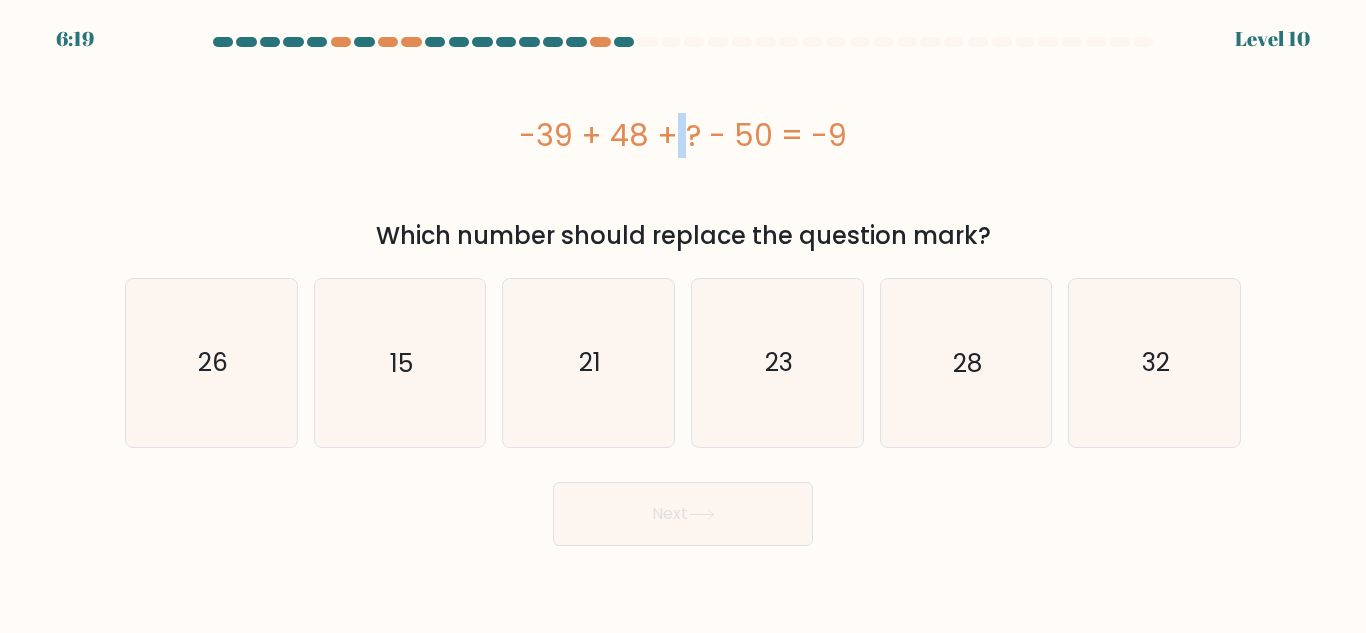 drag, startPoint x: 539, startPoint y: 131, endPoint x: 591, endPoint y: 138, distance: 52.46904 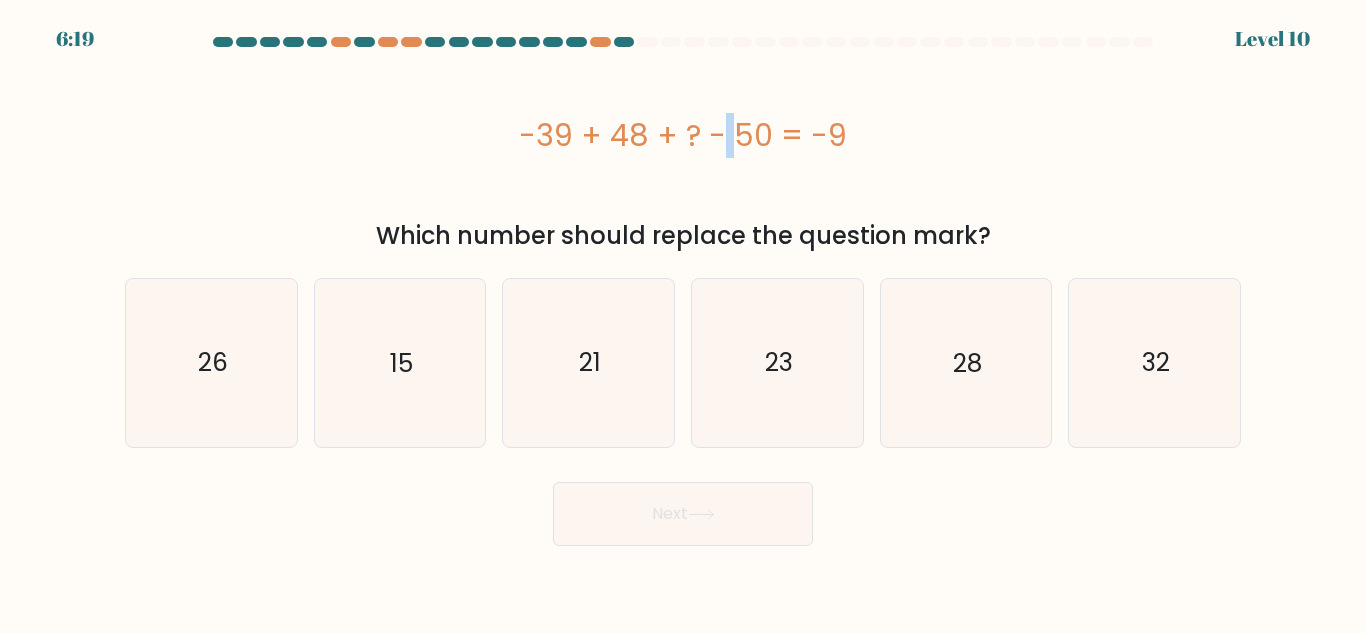 drag, startPoint x: 604, startPoint y: 139, endPoint x: 621, endPoint y: 142, distance: 17.262676 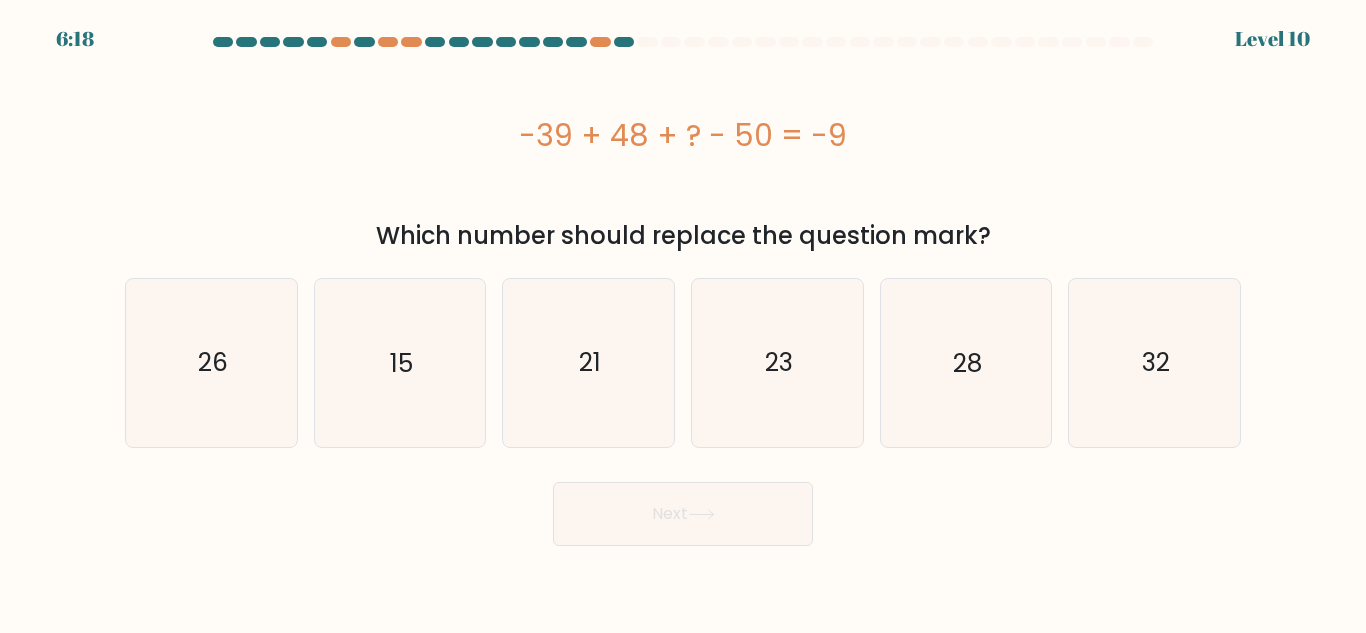 click on "-39 + 48 + ? - 50 = -9" at bounding box center [683, 135] 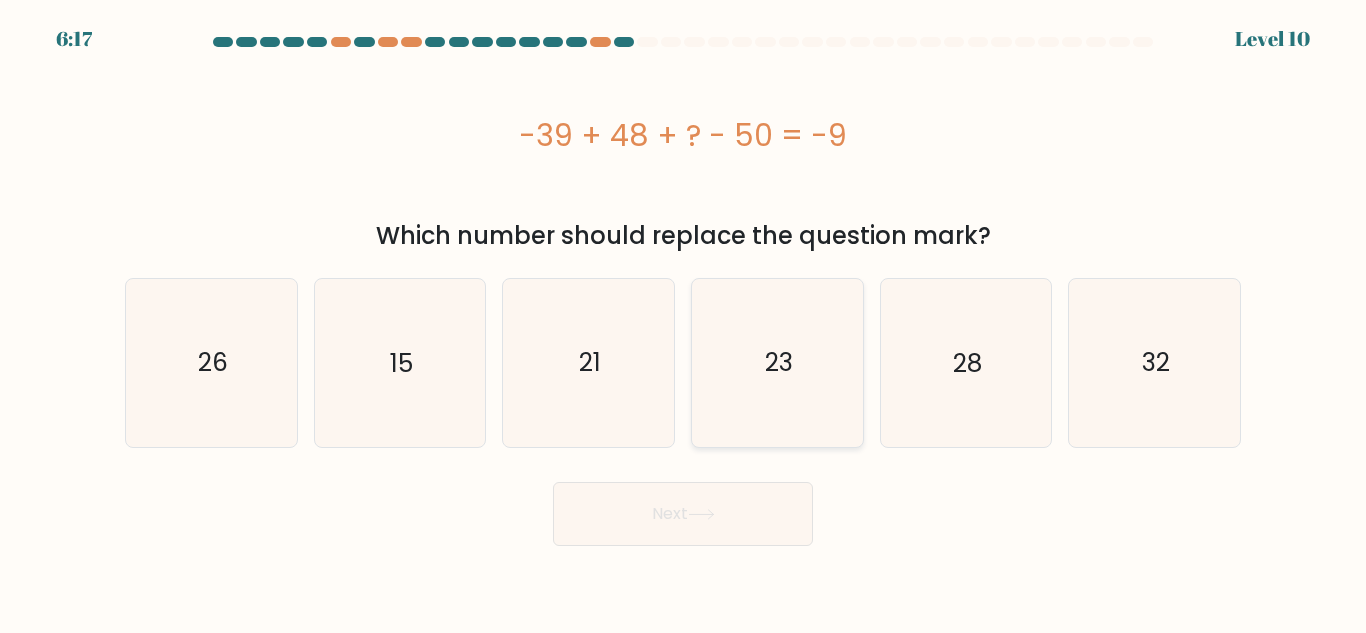 click on "23" 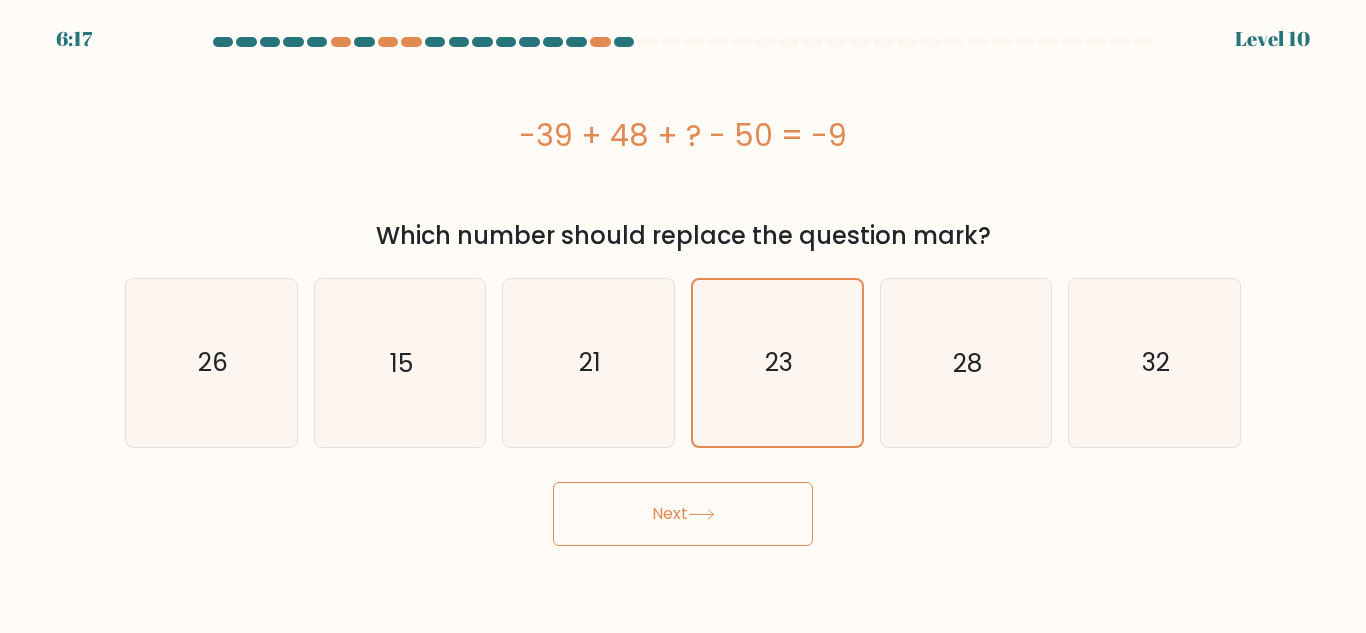 click on "Next" at bounding box center [683, 514] 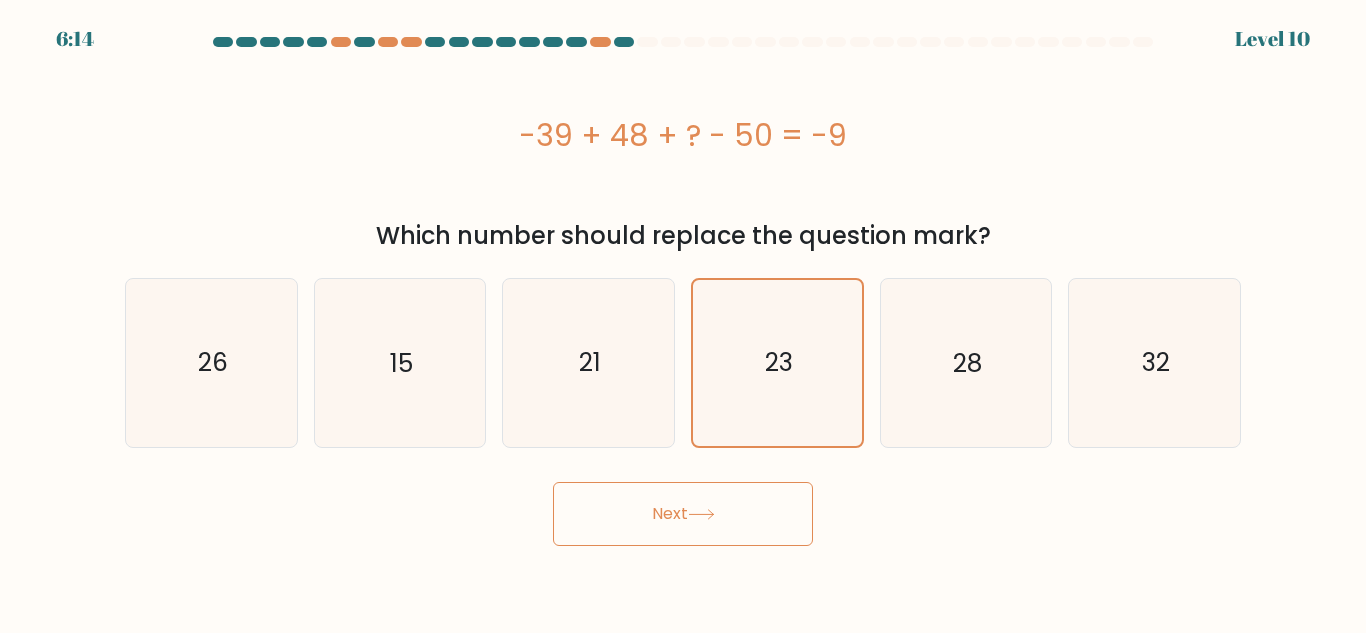 click on "Next" at bounding box center (683, 514) 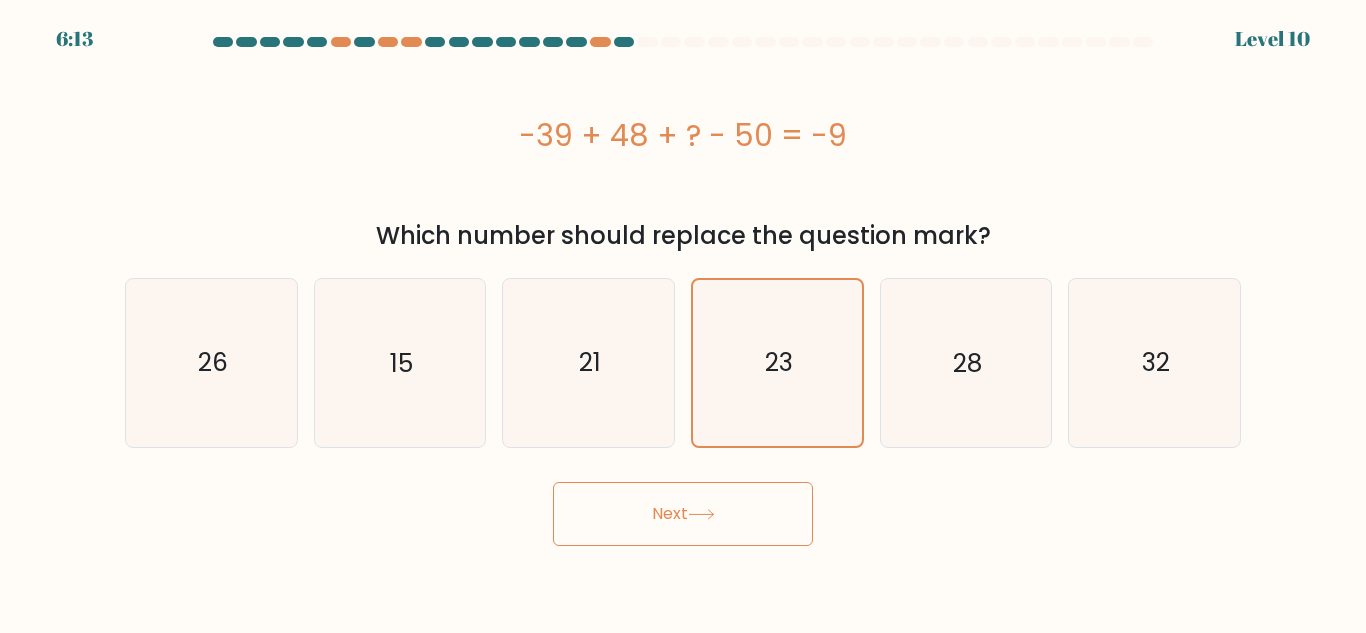 click on "Next" at bounding box center [683, 514] 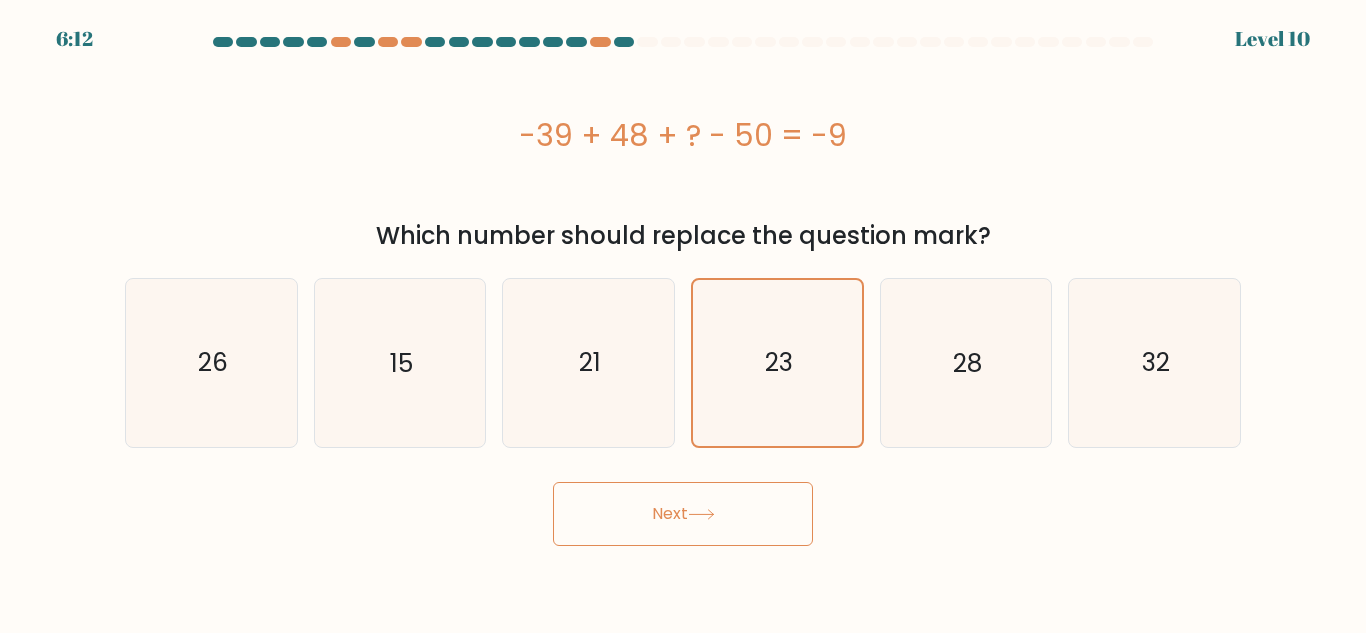 click on "-39 + 48 + ? - 50 = -9" at bounding box center (683, 135) 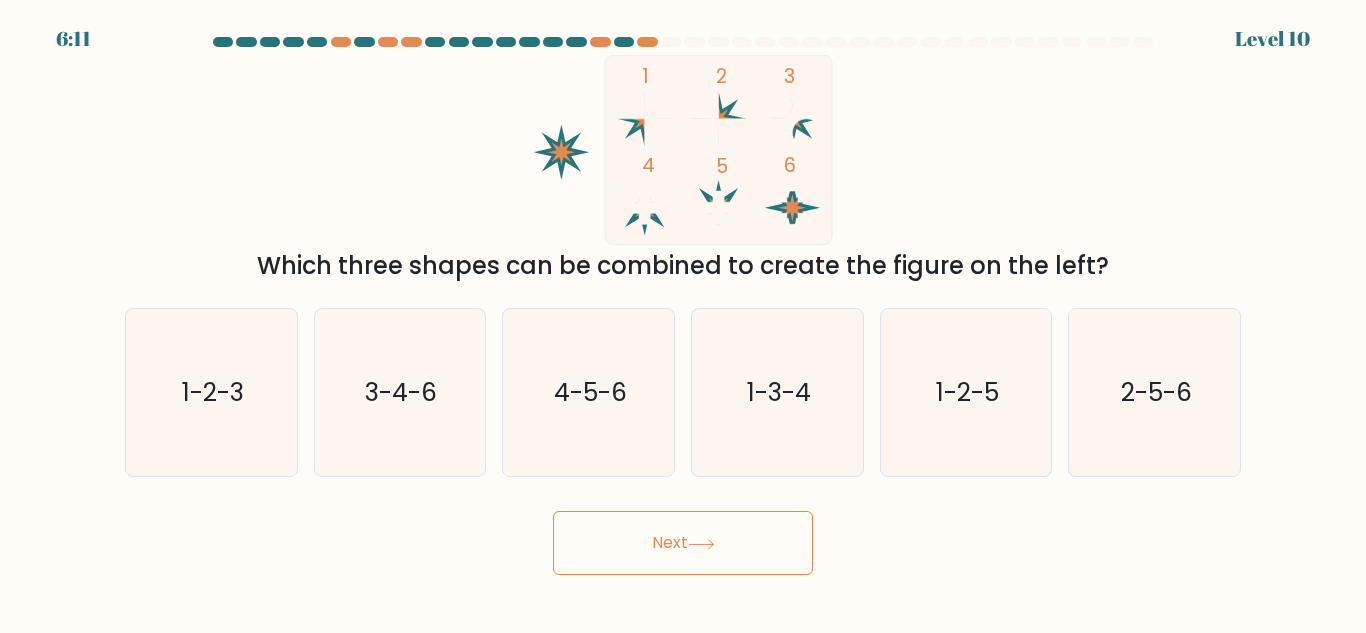 click 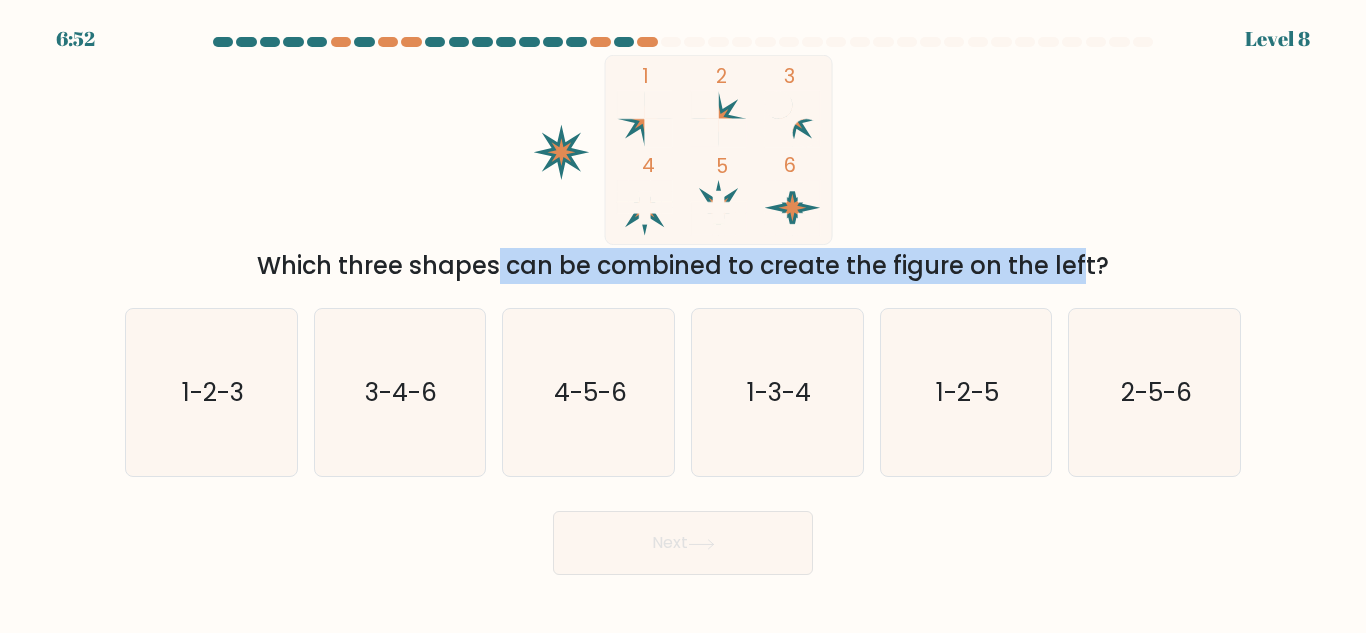 drag, startPoint x: 320, startPoint y: 274, endPoint x: 918, endPoint y: 262, distance: 598.12036 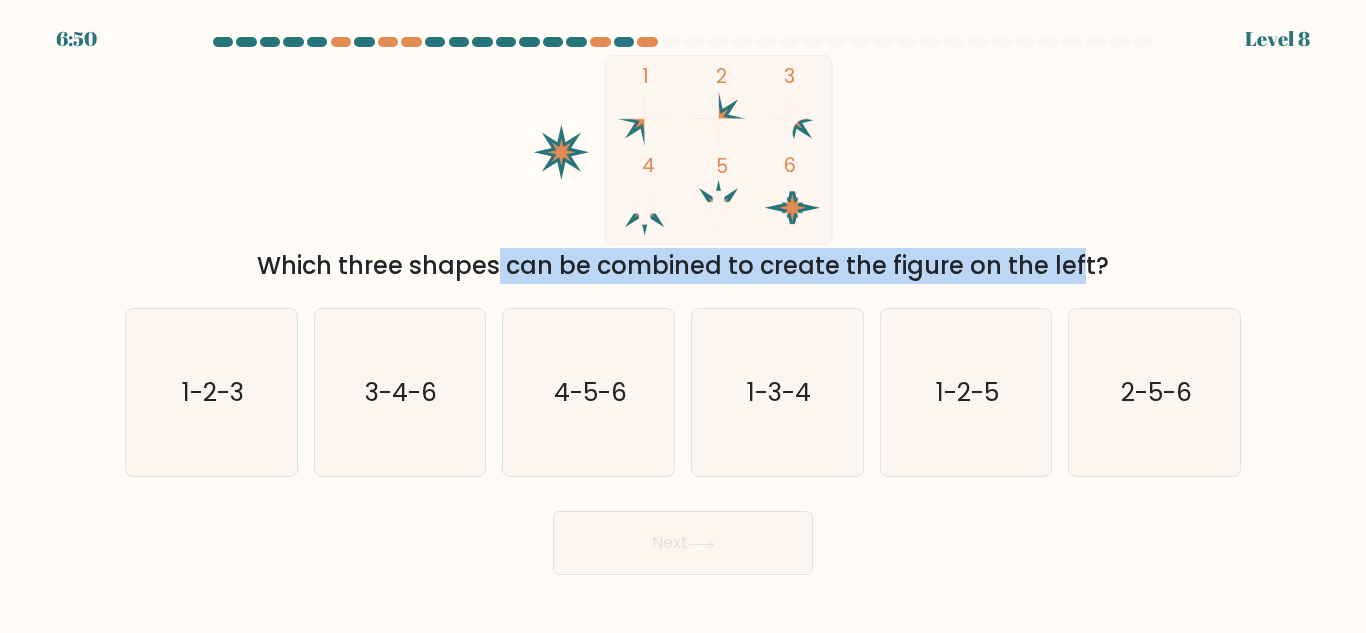 click on "Which three shapes can be combined to create the figure on the left?" at bounding box center (683, 266) 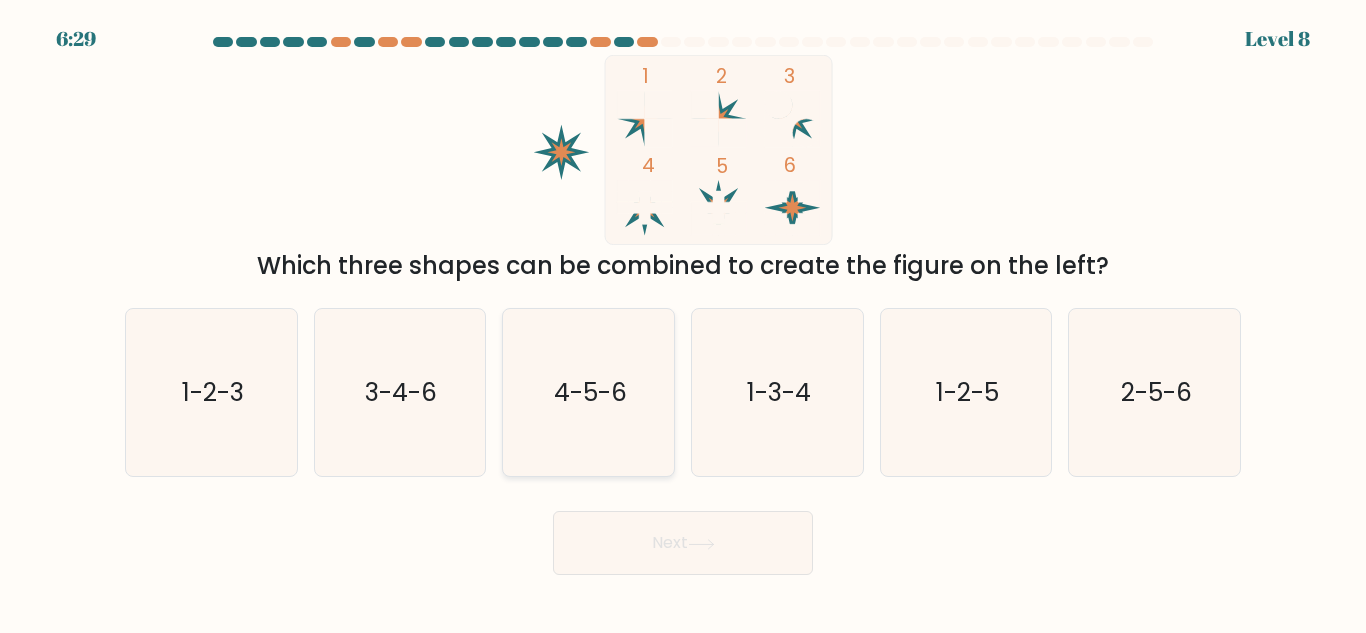 click on "4-5-6" 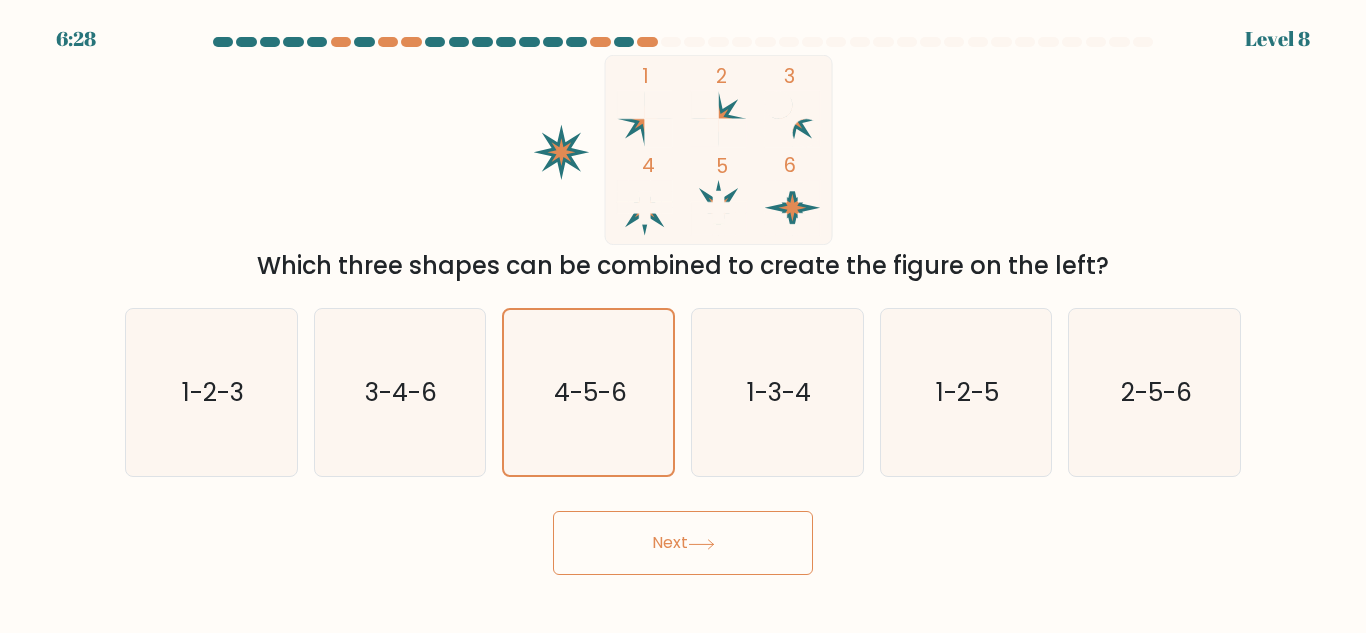 click on "Next" at bounding box center (683, 543) 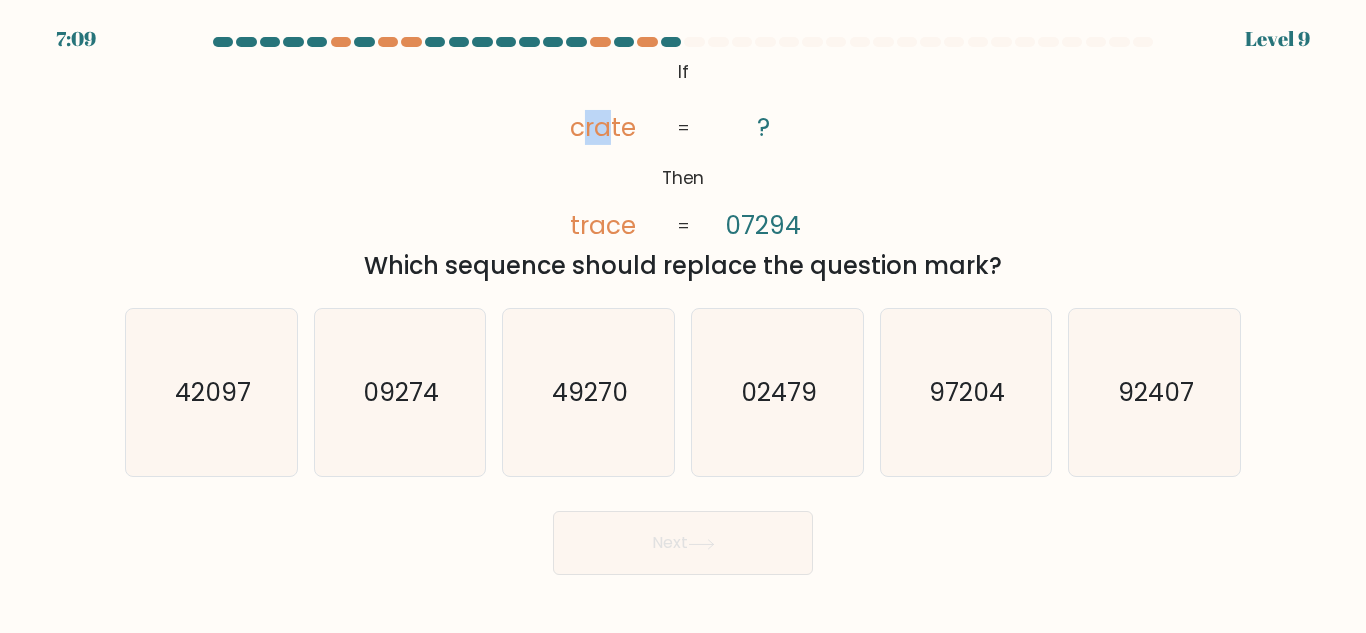 drag, startPoint x: 581, startPoint y: 126, endPoint x: 601, endPoint y: 204, distance: 80.523285 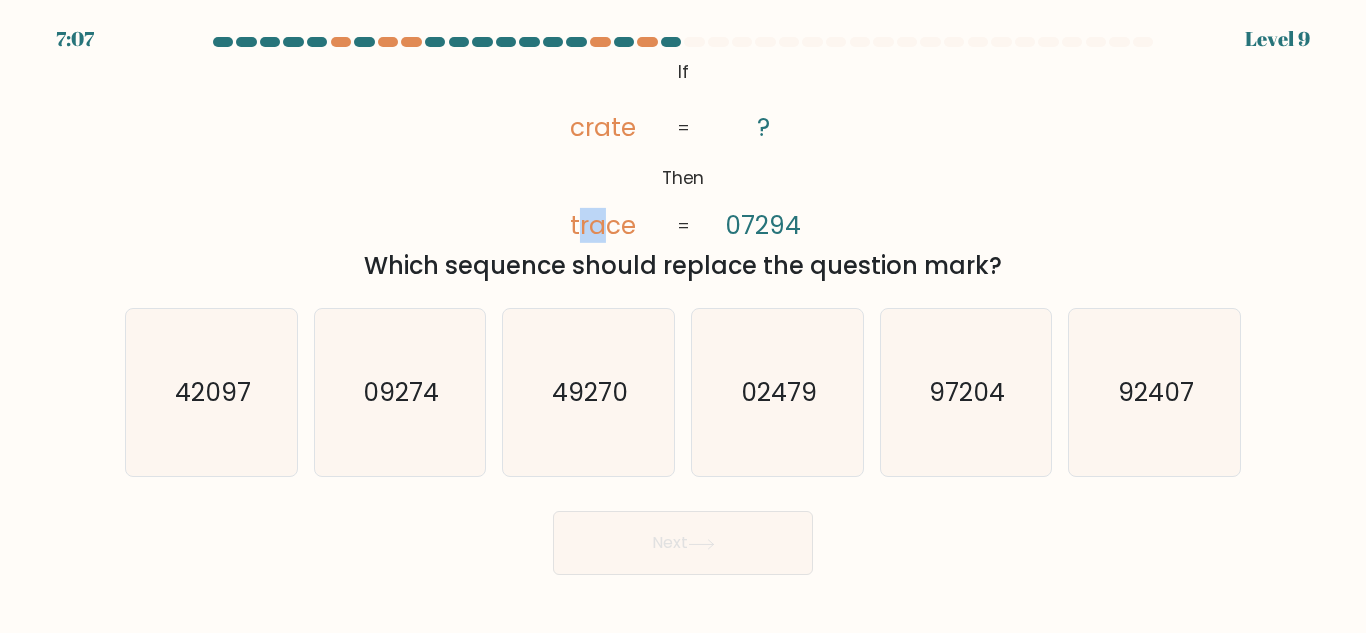 drag, startPoint x: 582, startPoint y: 221, endPoint x: 608, endPoint y: 229, distance: 27.202942 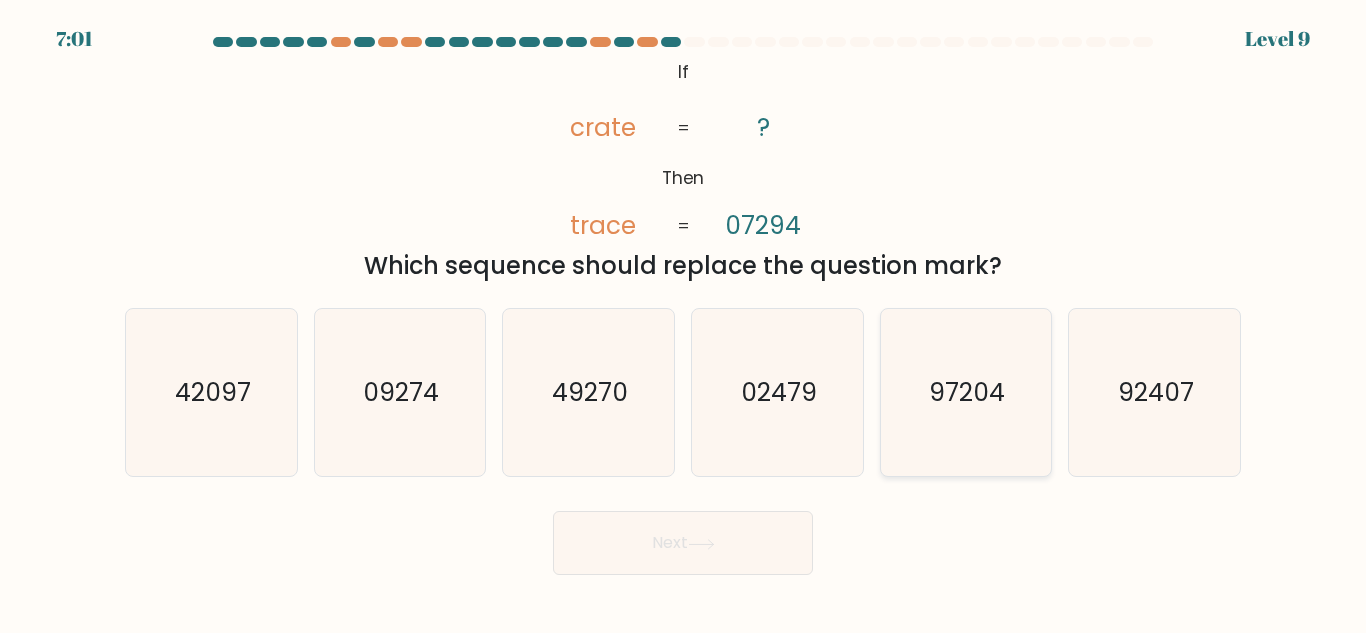 click on "97204" 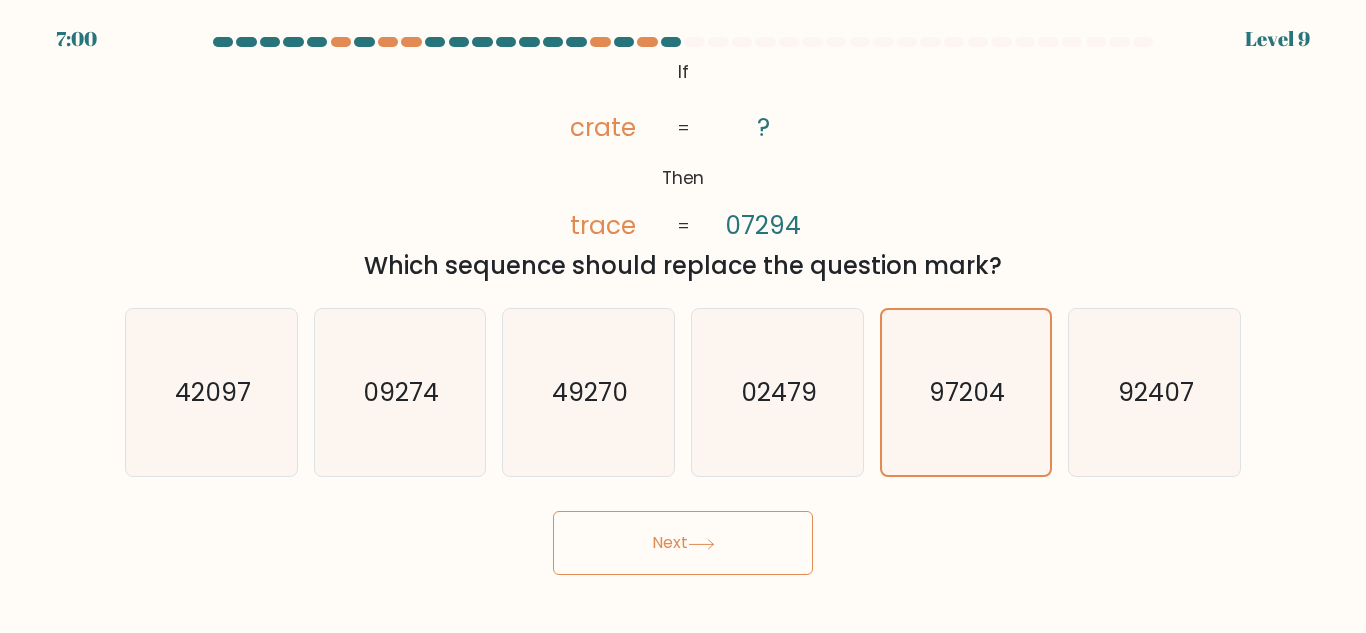 click 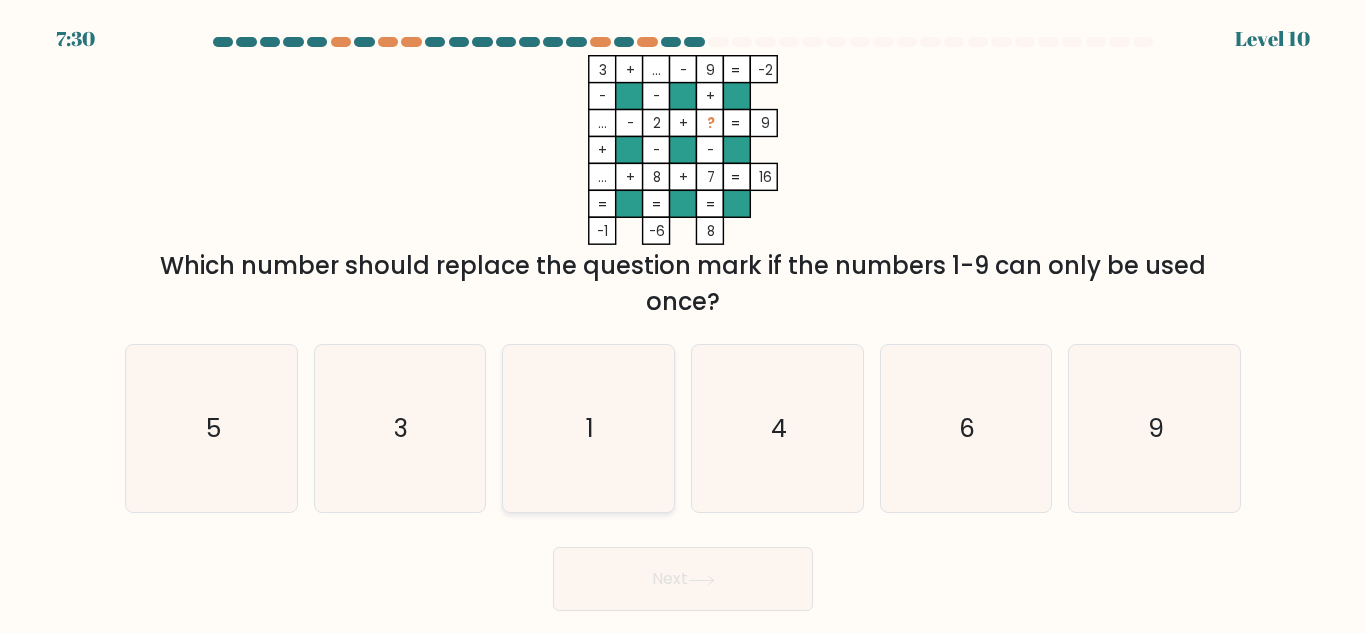 click on "1" 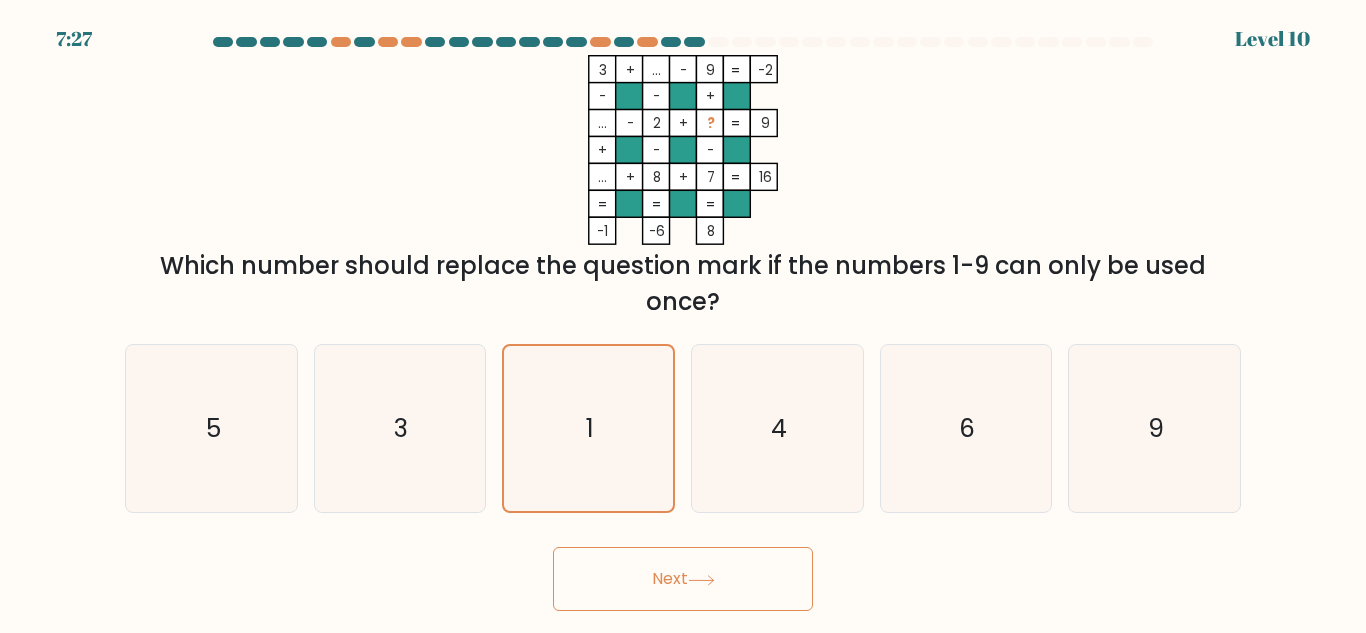 click on "Next" at bounding box center [683, 579] 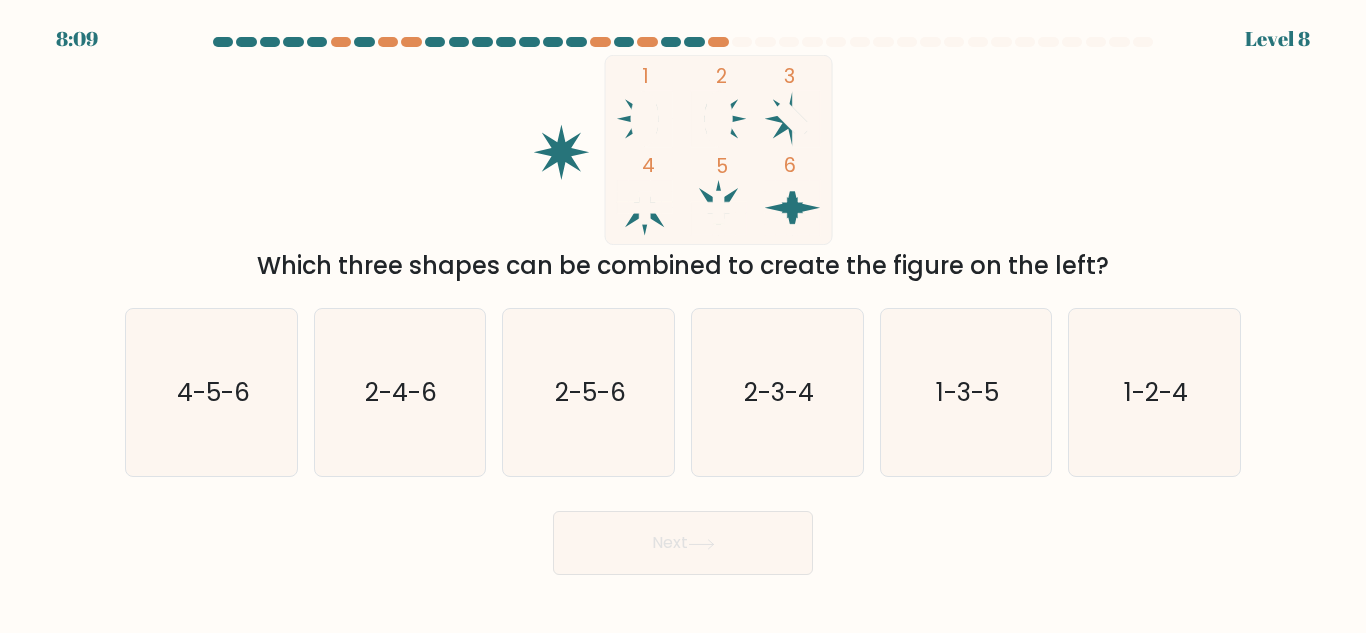 drag, startPoint x: 301, startPoint y: 268, endPoint x: 967, endPoint y: 268, distance: 666 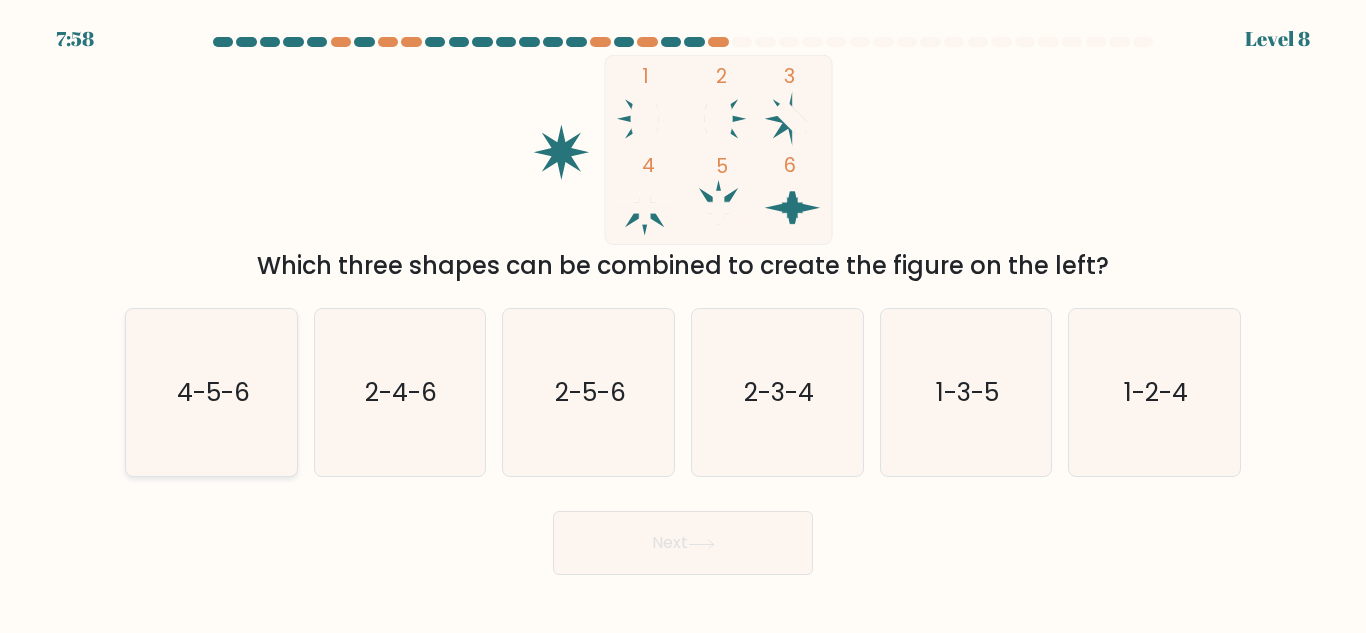 click on "4-5-6" 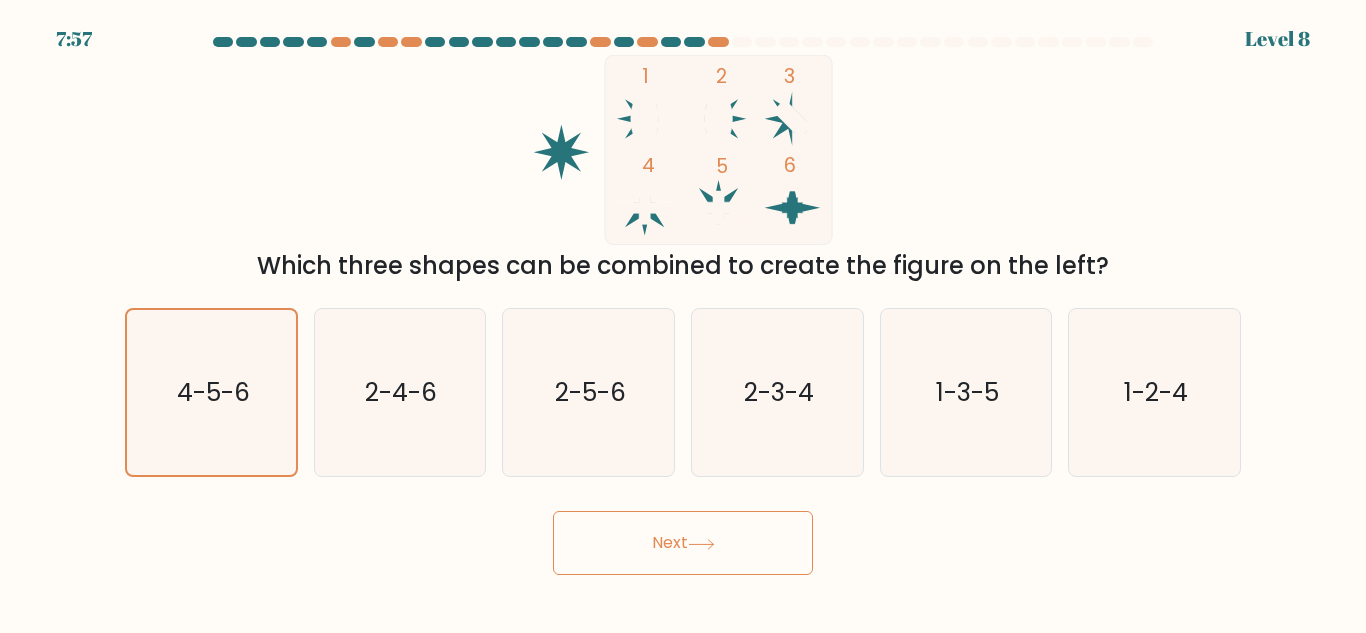click on "Next" at bounding box center (683, 543) 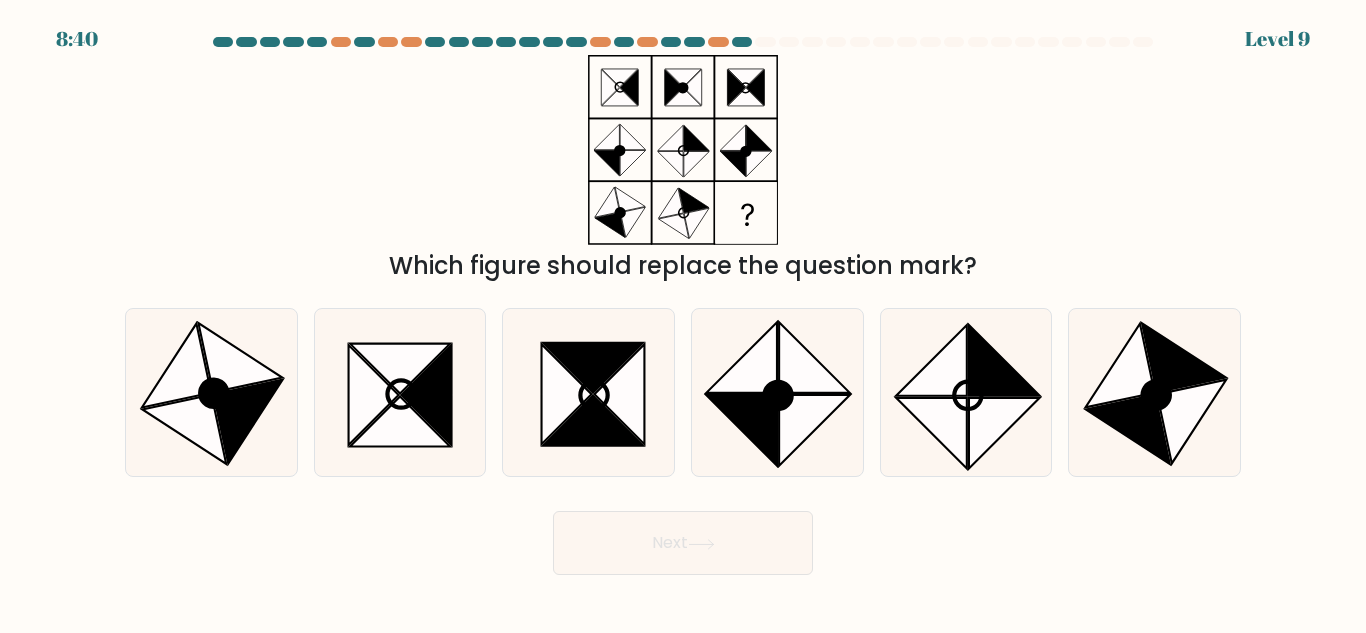 drag, startPoint x: 420, startPoint y: 265, endPoint x: 999, endPoint y: 270, distance: 579.0216 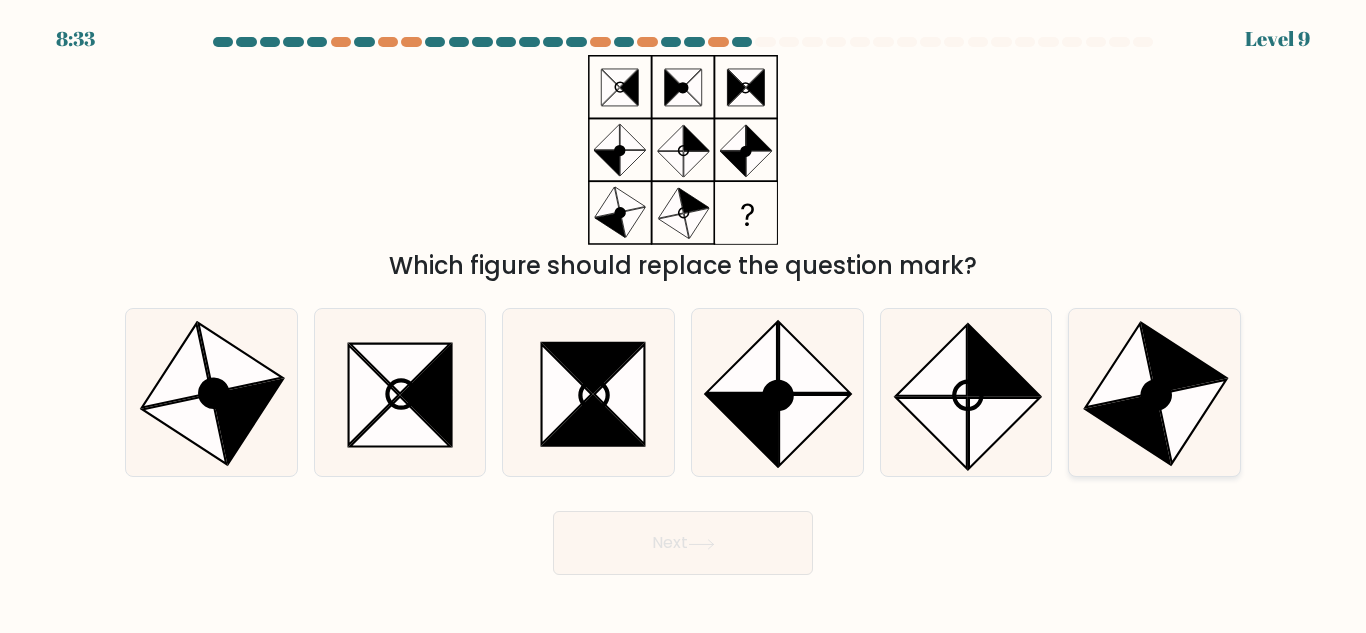 click 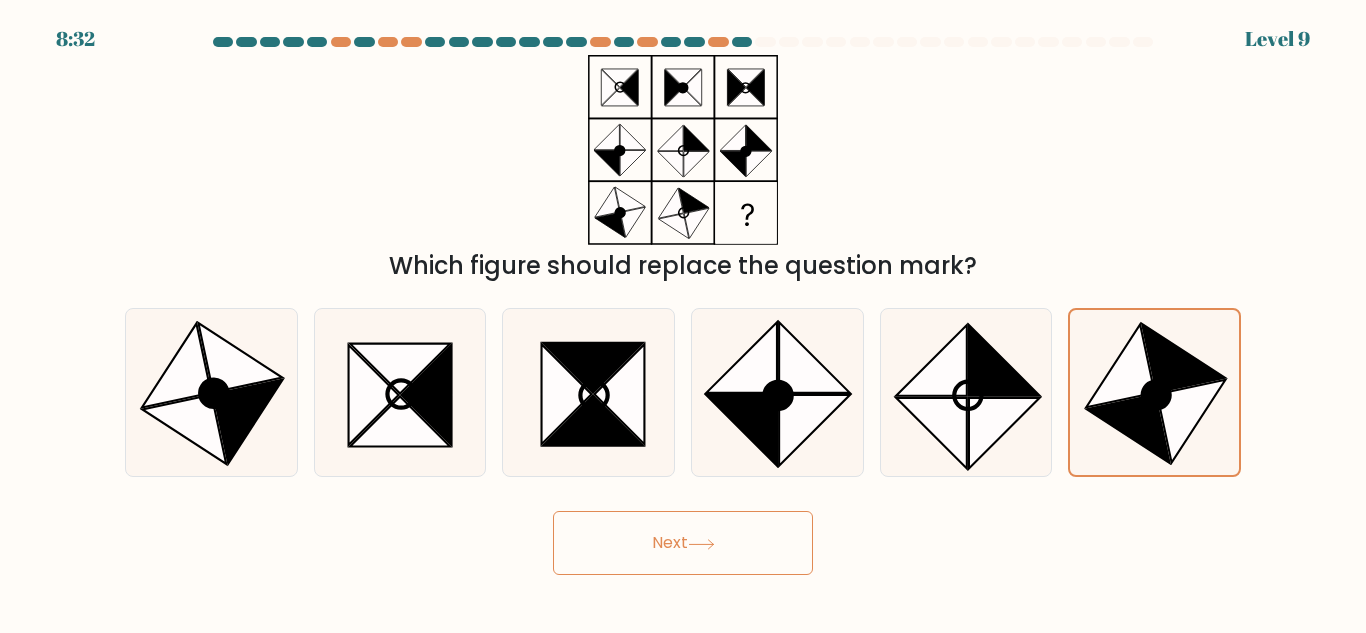 click on "Next" at bounding box center [683, 543] 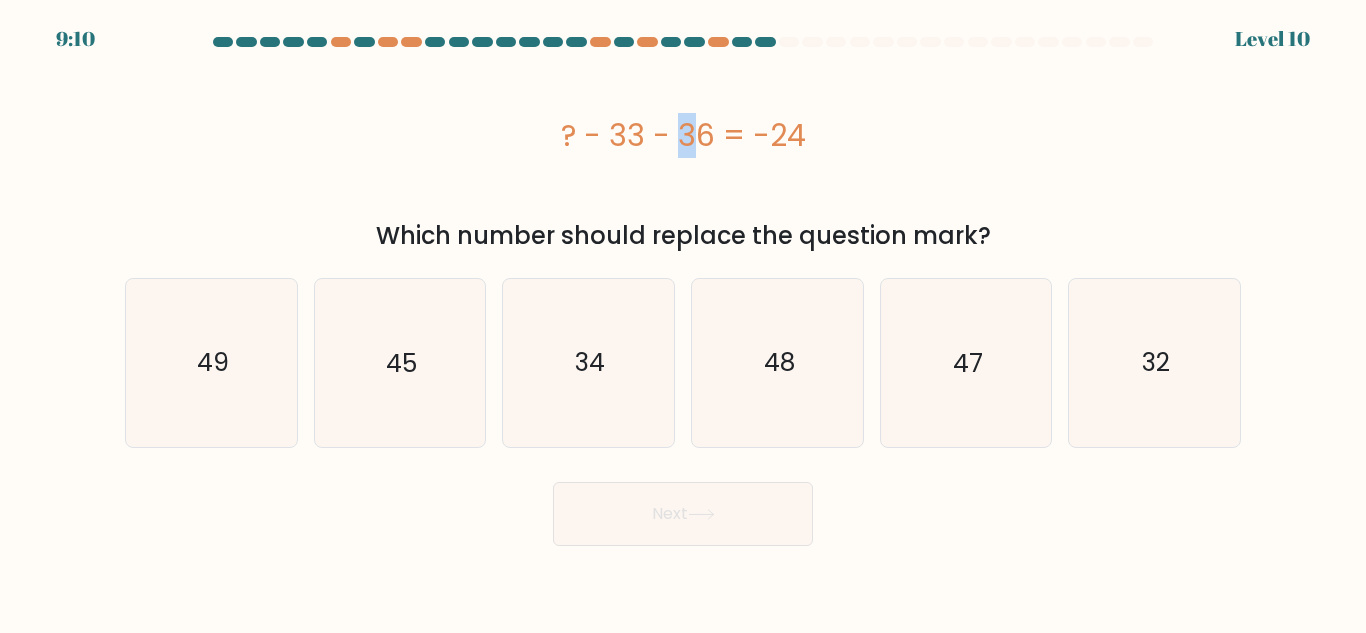 drag, startPoint x: 550, startPoint y: 132, endPoint x: 576, endPoint y: 134, distance: 26.076809 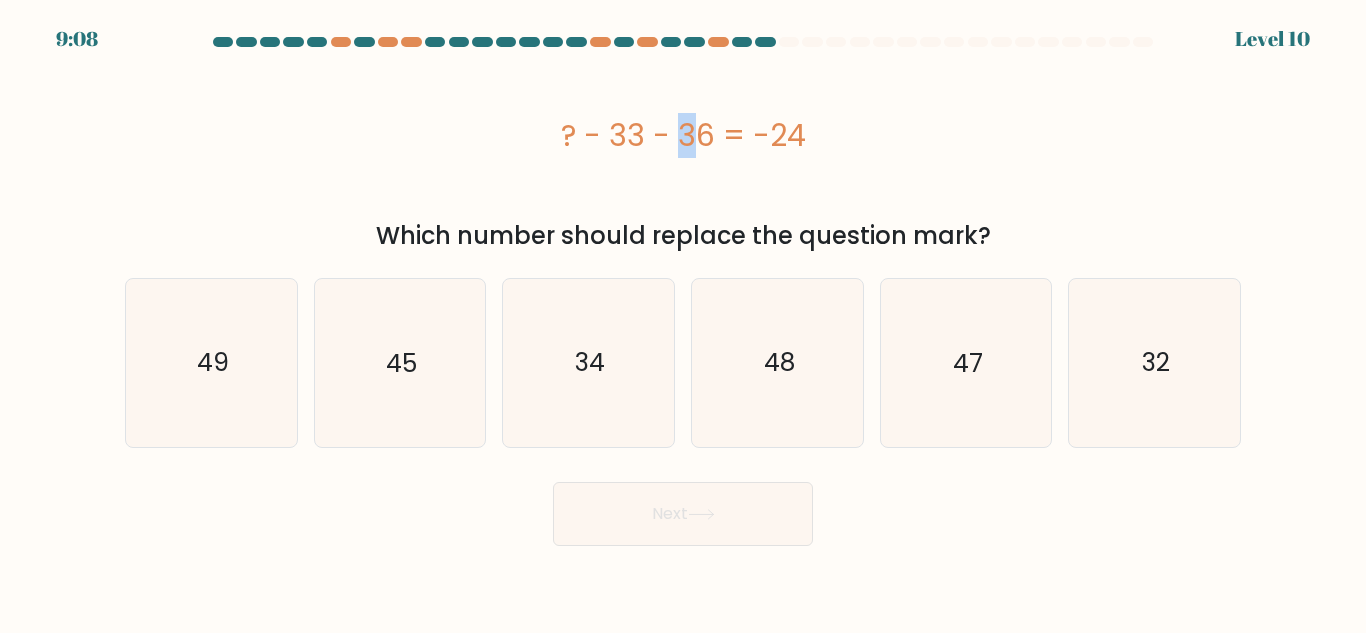 drag, startPoint x: 784, startPoint y: 143, endPoint x: 806, endPoint y: 146, distance: 22.203604 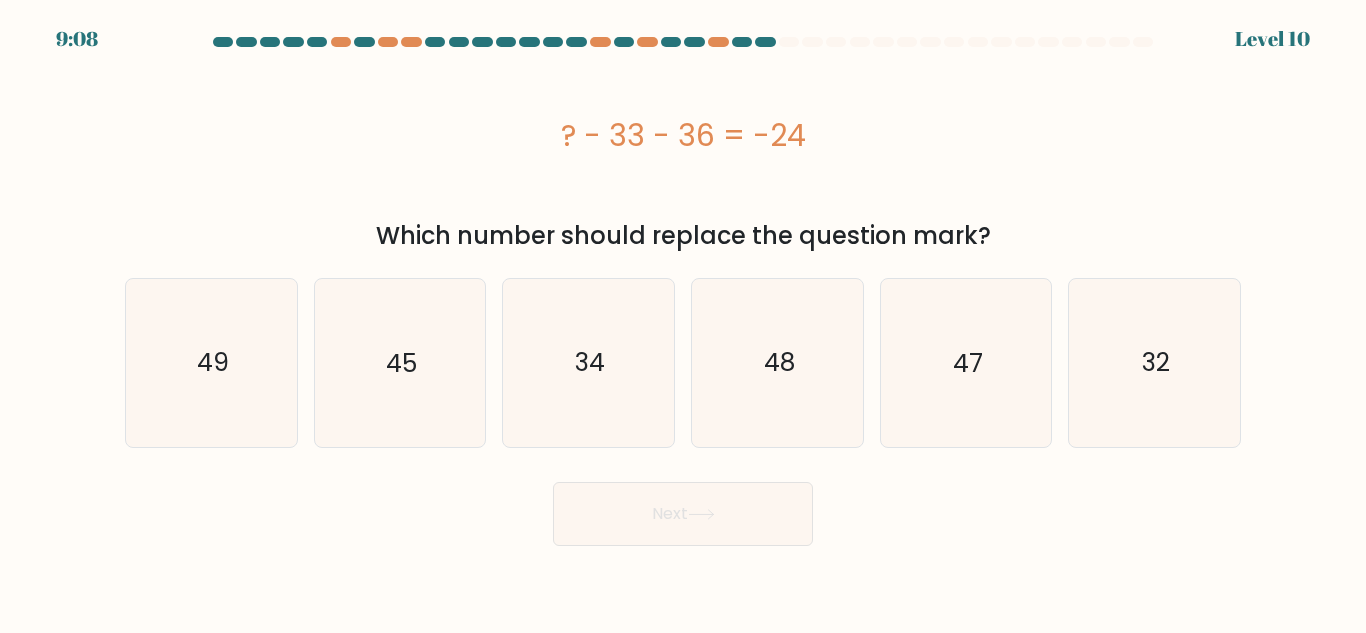 click on "? - 33 - 36 = -24" at bounding box center [683, 135] 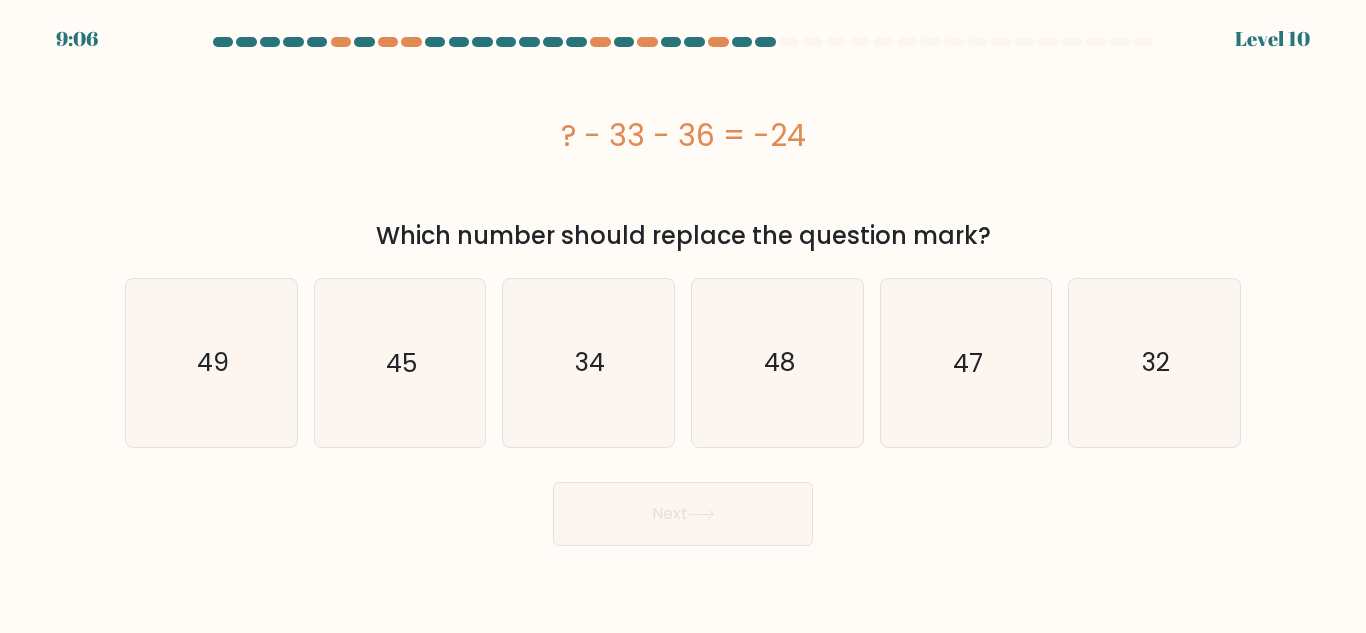 drag, startPoint x: 660, startPoint y: 128, endPoint x: 694, endPoint y: 131, distance: 34.132095 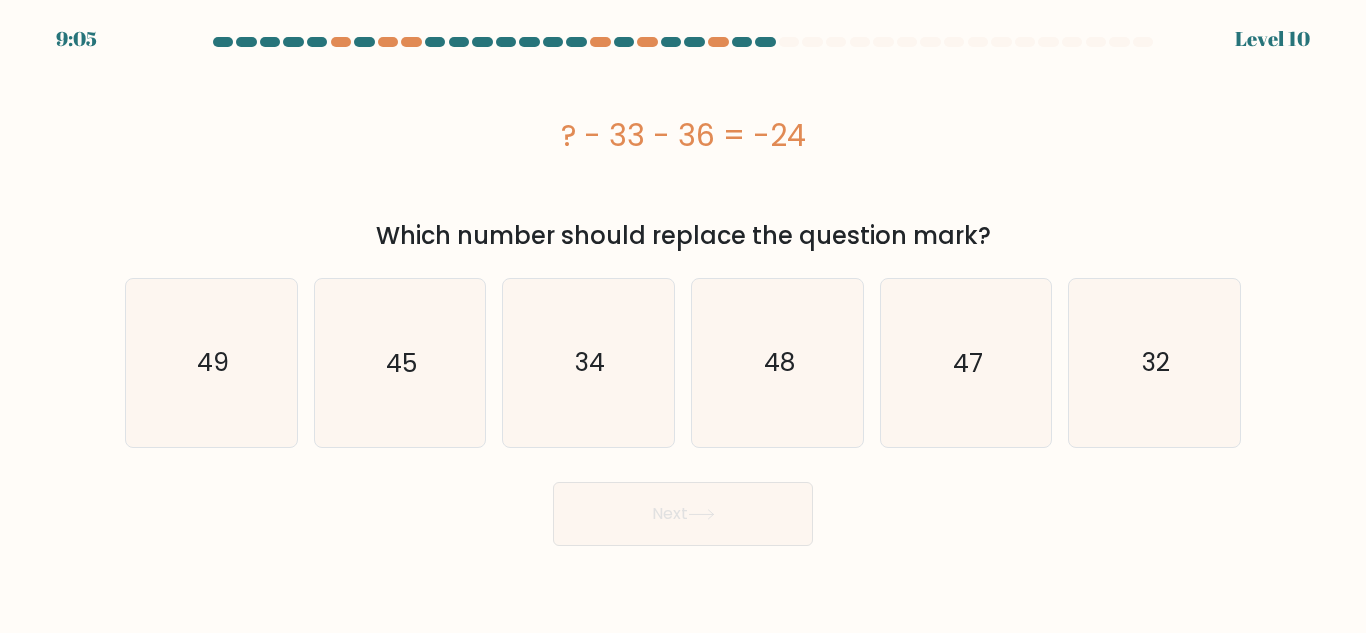 drag, startPoint x: 750, startPoint y: 130, endPoint x: 814, endPoint y: 139, distance: 64.629715 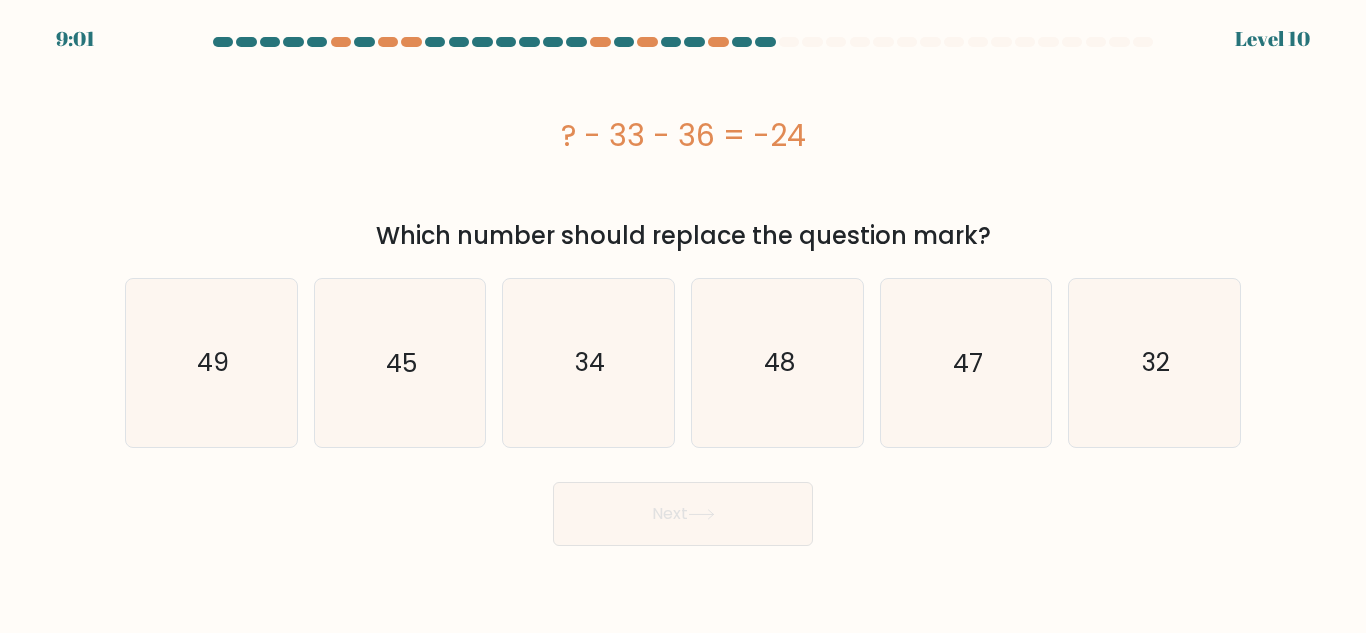click on "? - 33 - 36 = -24" at bounding box center [683, 135] 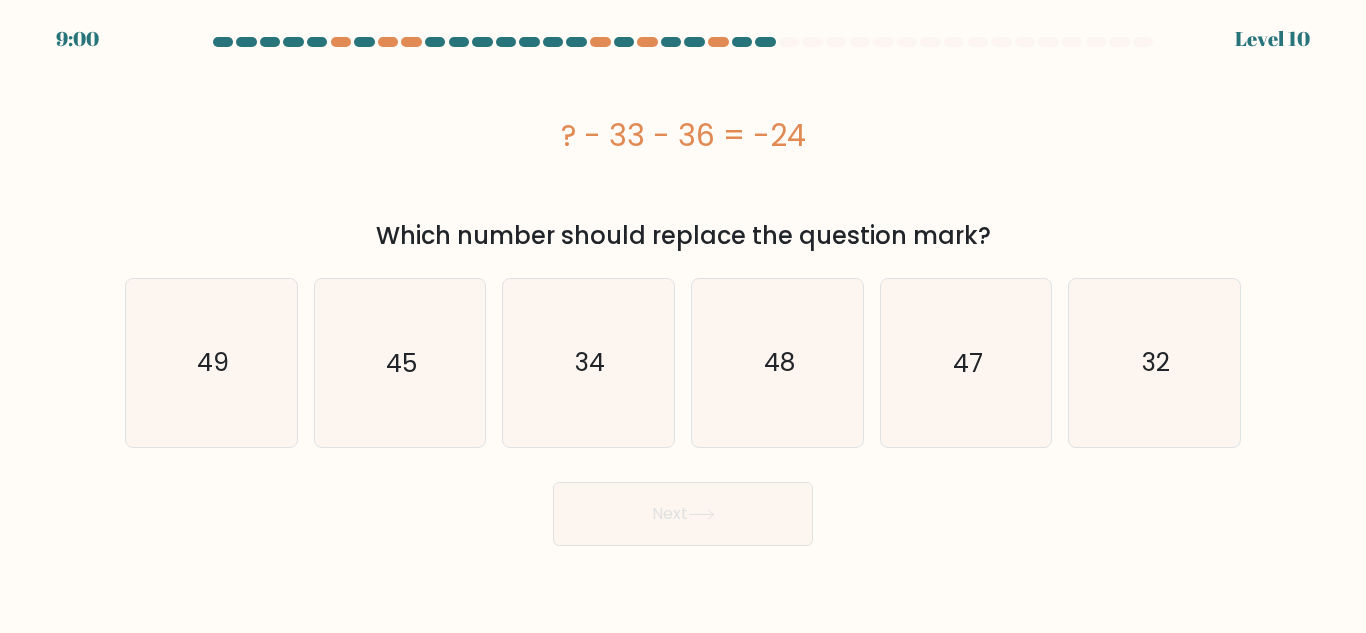 click on "? - 33 - 36 = -24" at bounding box center [683, 135] 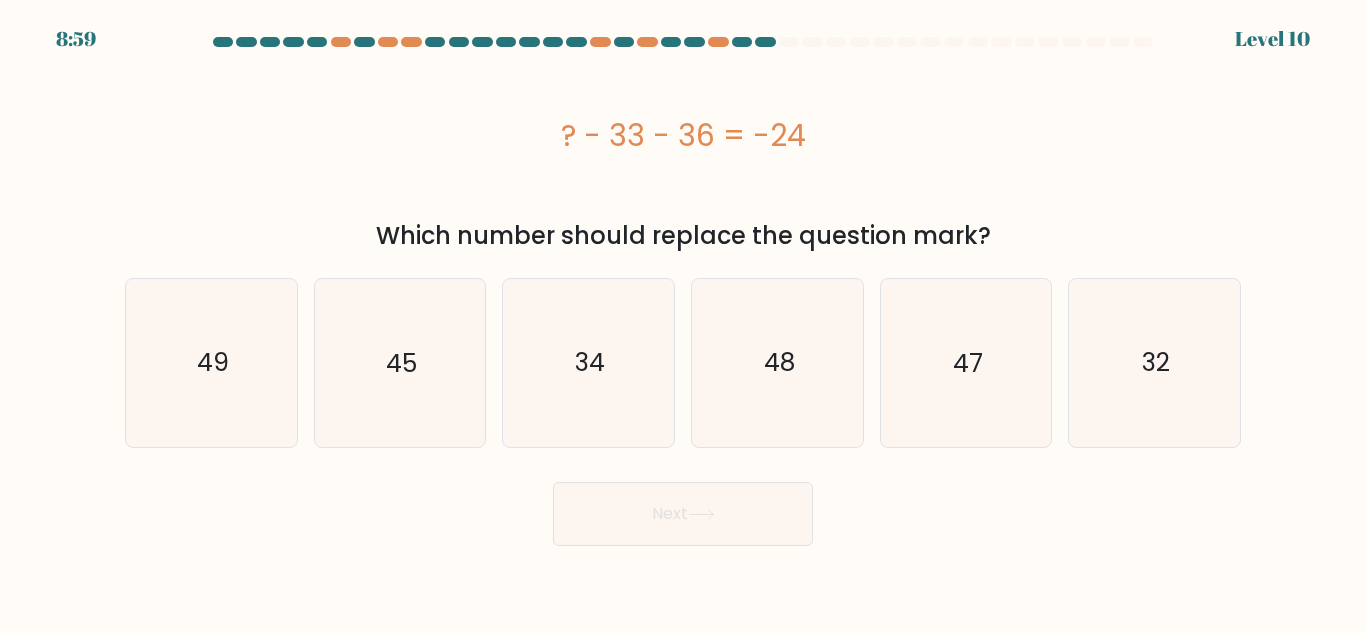 click on "? - 33 - 36 = -24" at bounding box center (683, 135) 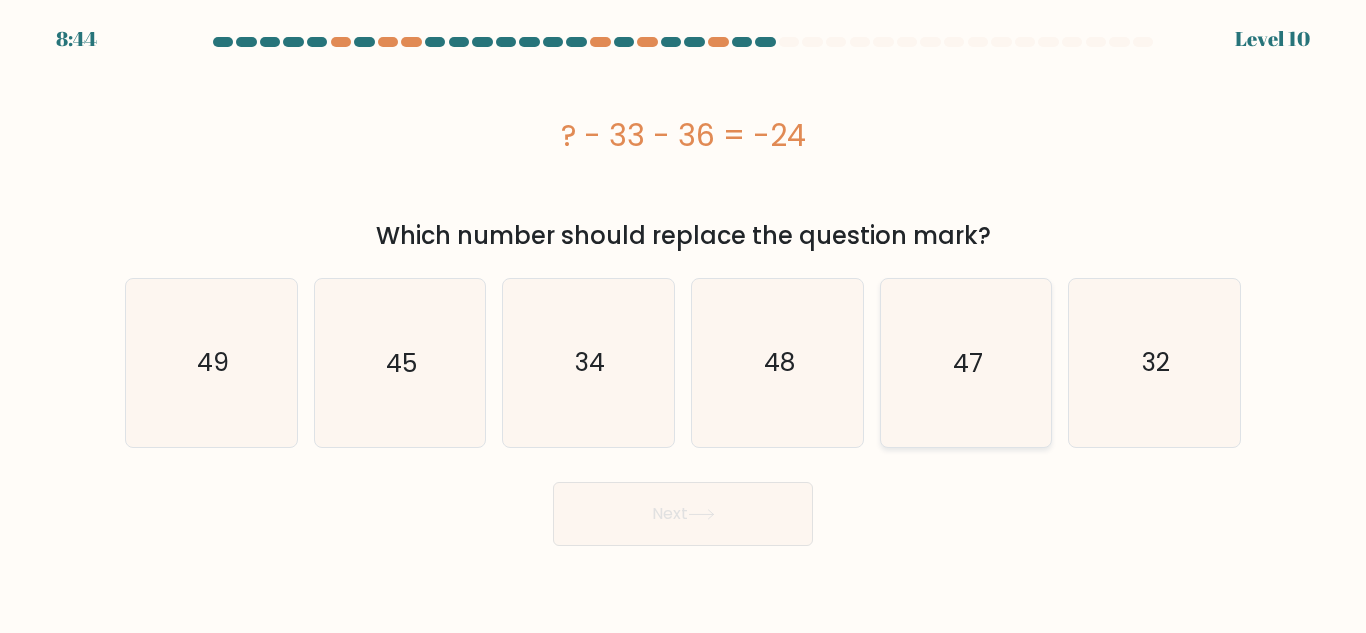 click on "47" 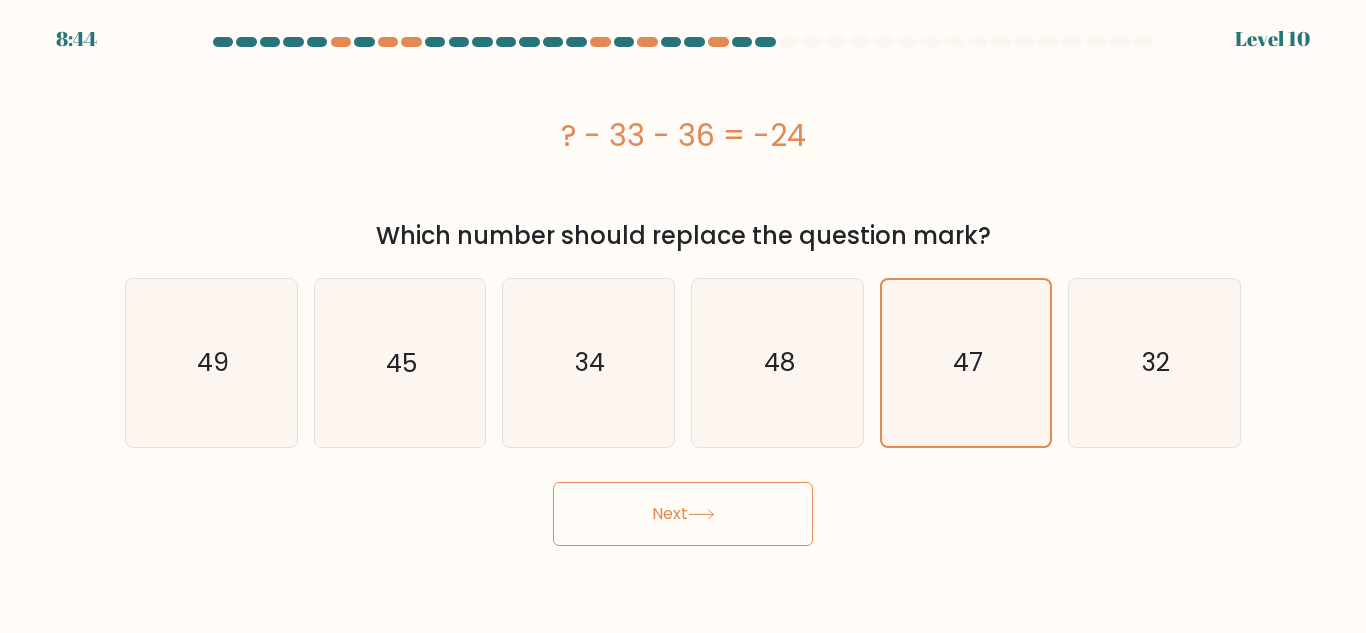 click on "Next" at bounding box center [683, 514] 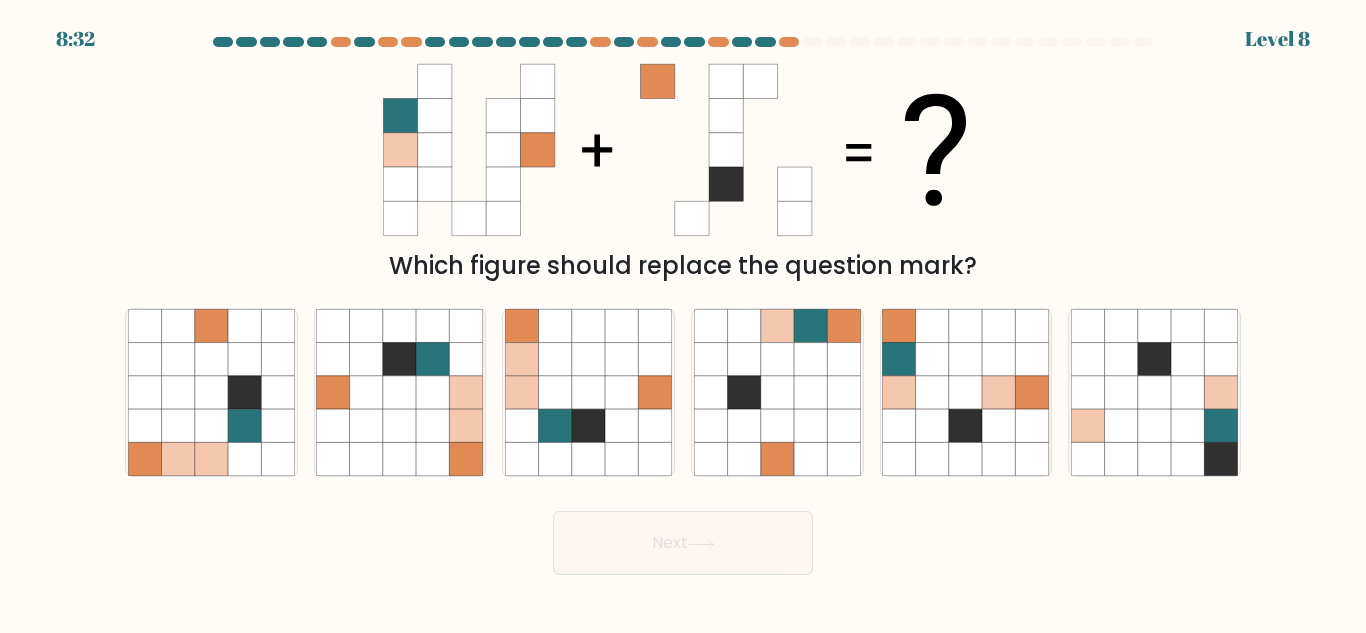 drag, startPoint x: 937, startPoint y: 350, endPoint x: 963, endPoint y: 601, distance: 252.34302 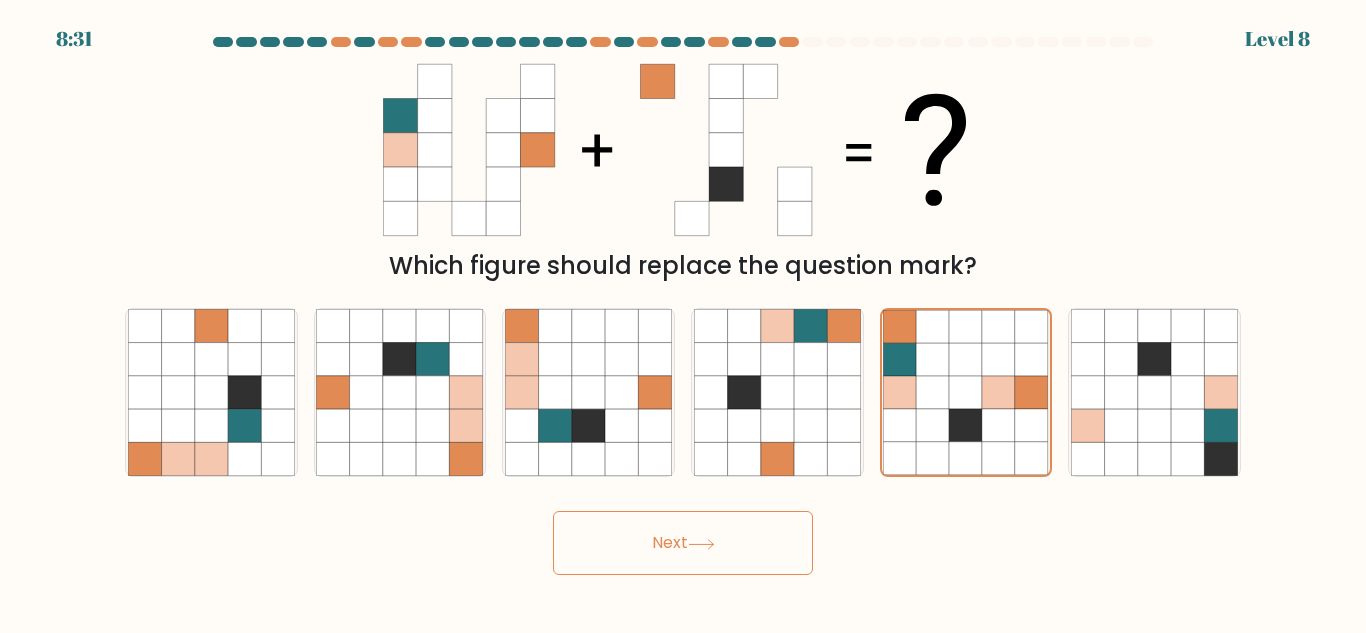 click on "Next" at bounding box center [683, 543] 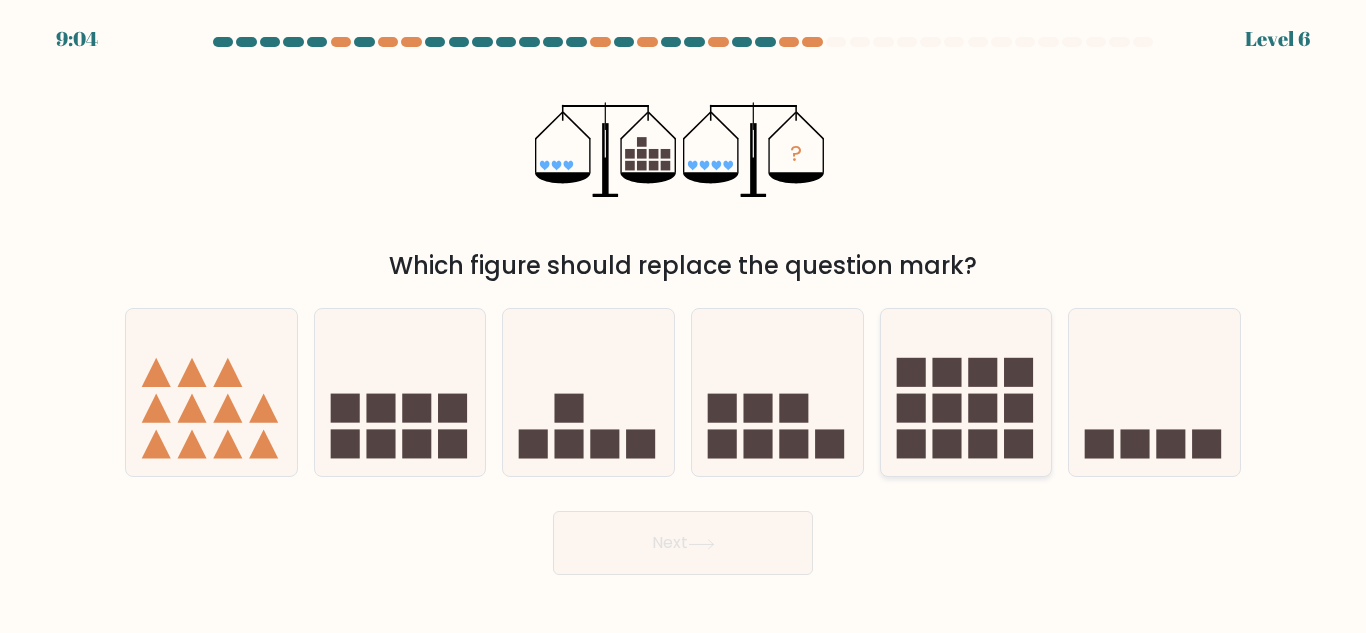 drag, startPoint x: 974, startPoint y: 392, endPoint x: 963, endPoint y: 402, distance: 14.866069 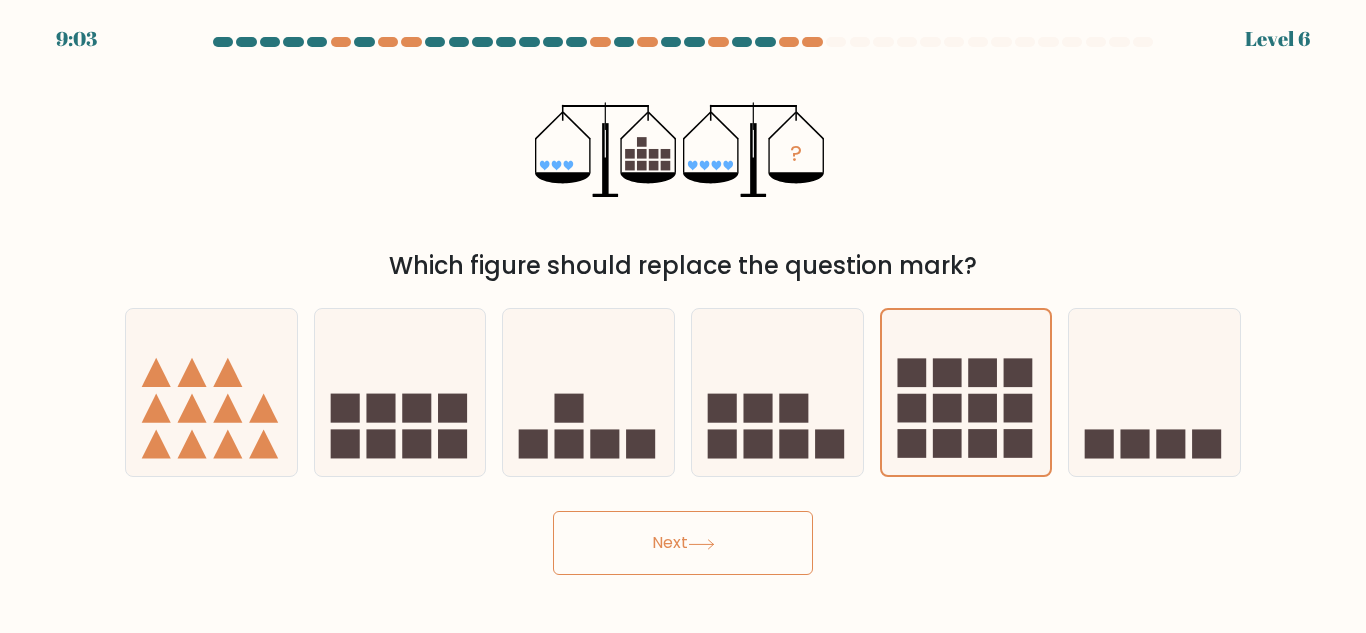 click 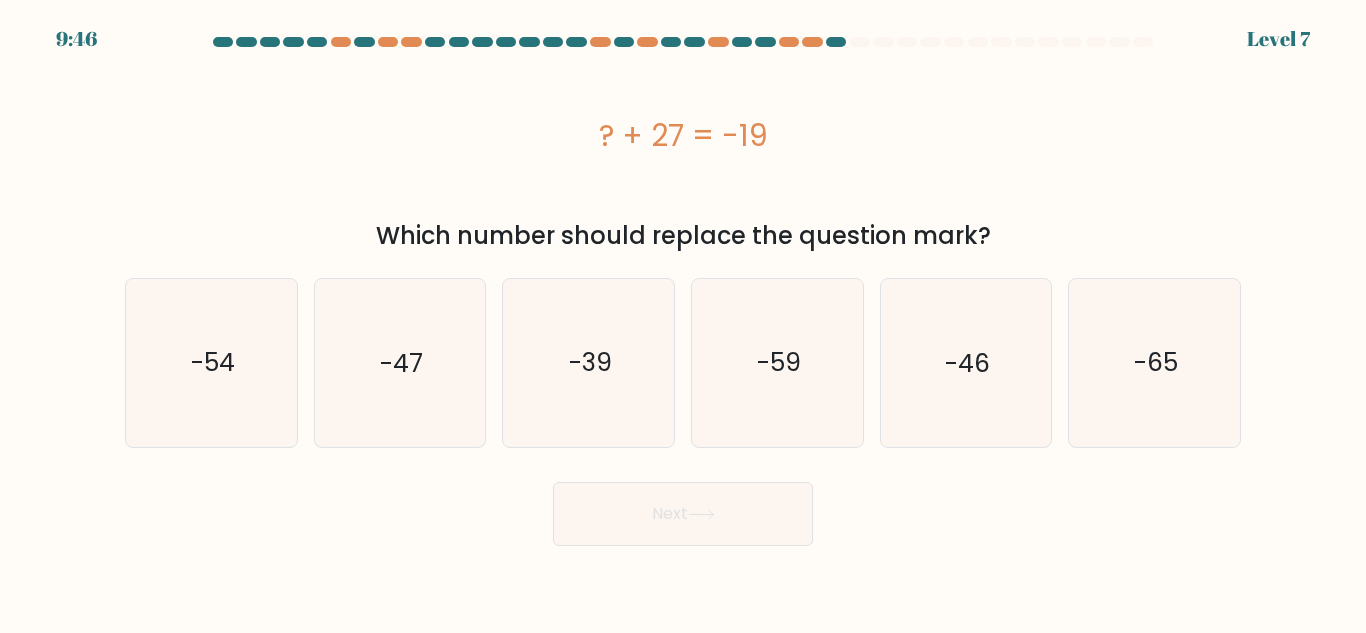 drag, startPoint x: 388, startPoint y: 241, endPoint x: 1071, endPoint y: 217, distance: 683.4215 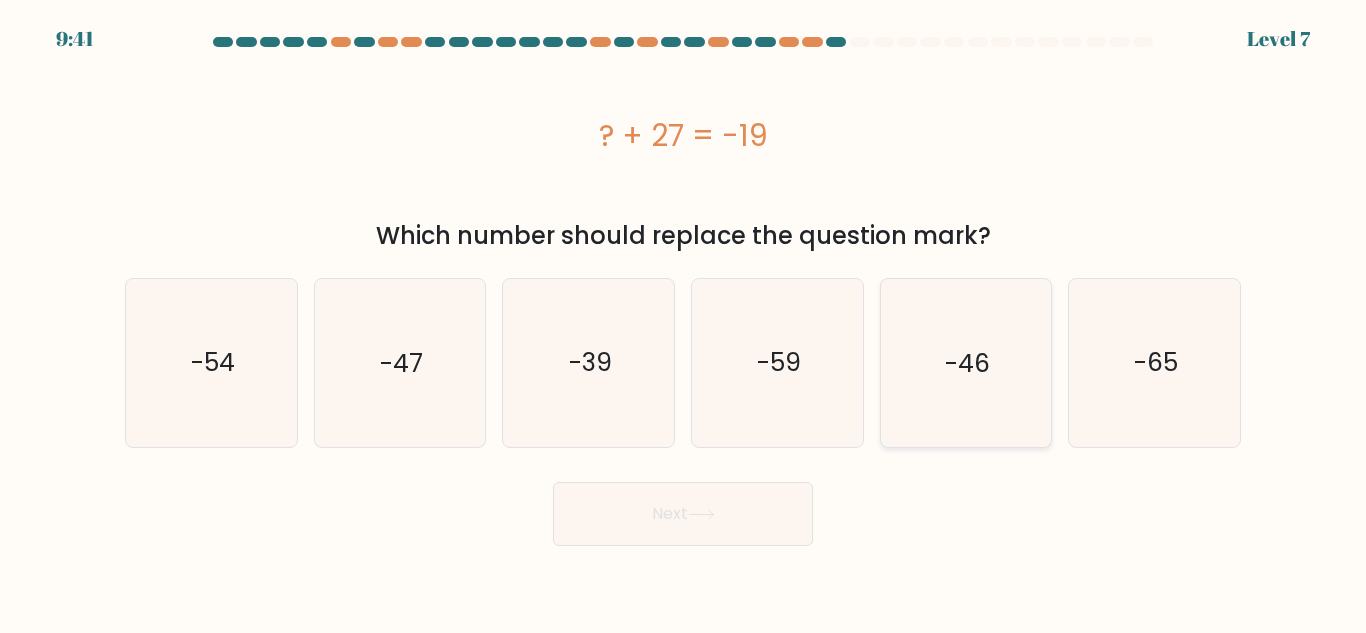 click on "-46" 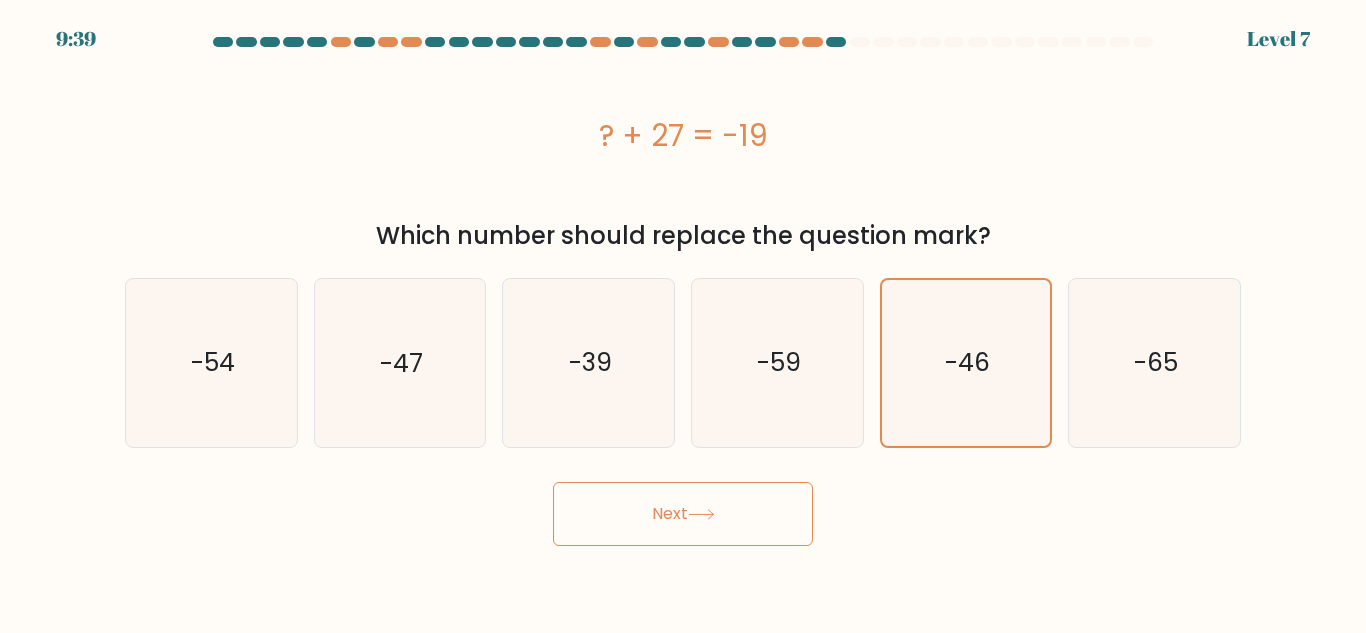 click on "Next" at bounding box center (683, 514) 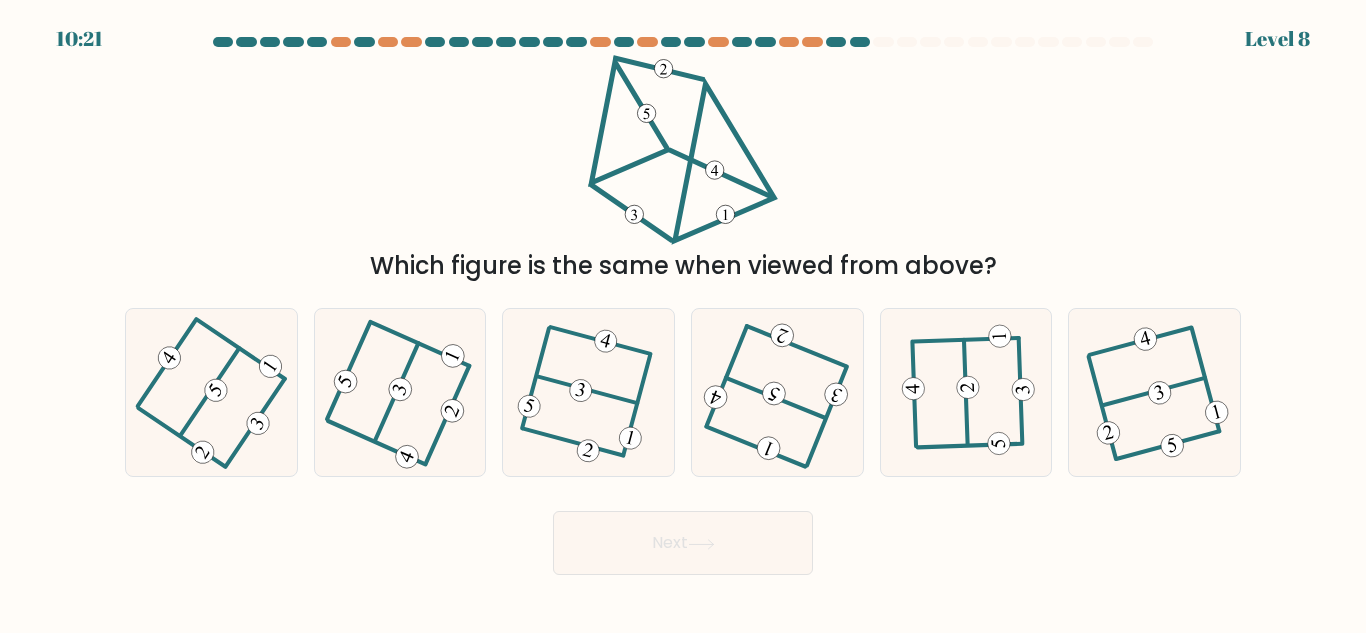 drag, startPoint x: 353, startPoint y: 269, endPoint x: 1177, endPoint y: 255, distance: 824.1189 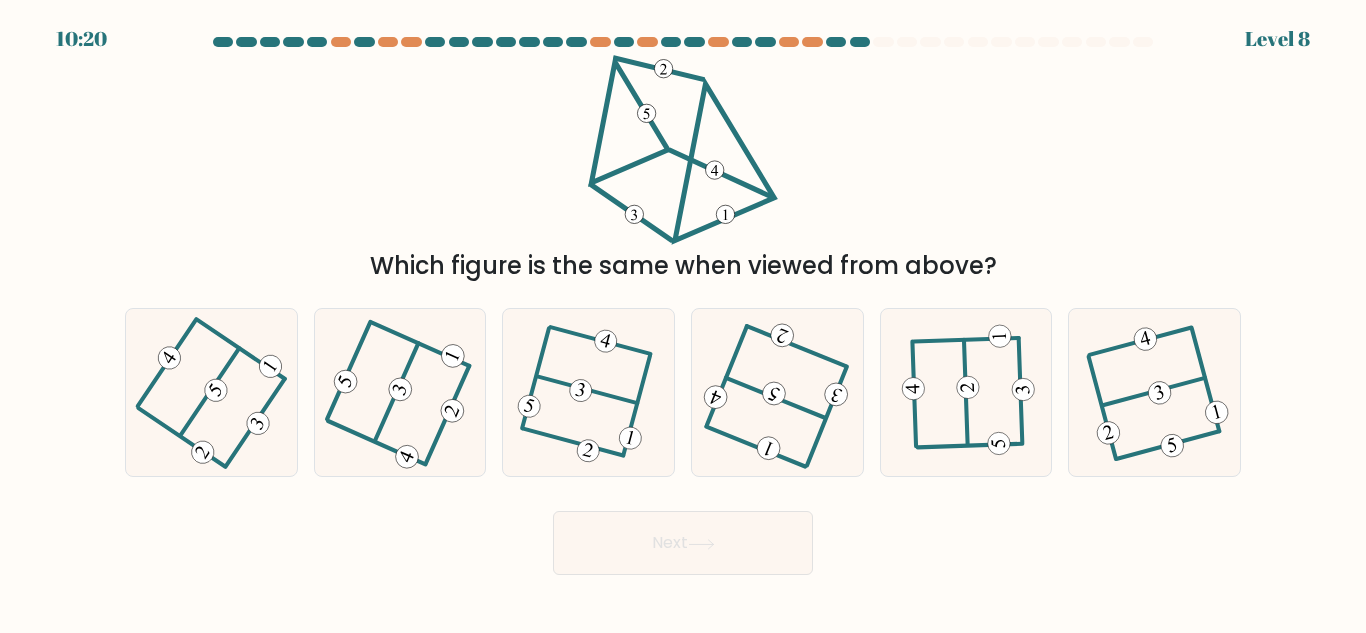 click on "Which figure is the same when viewed from above?" at bounding box center [683, 266] 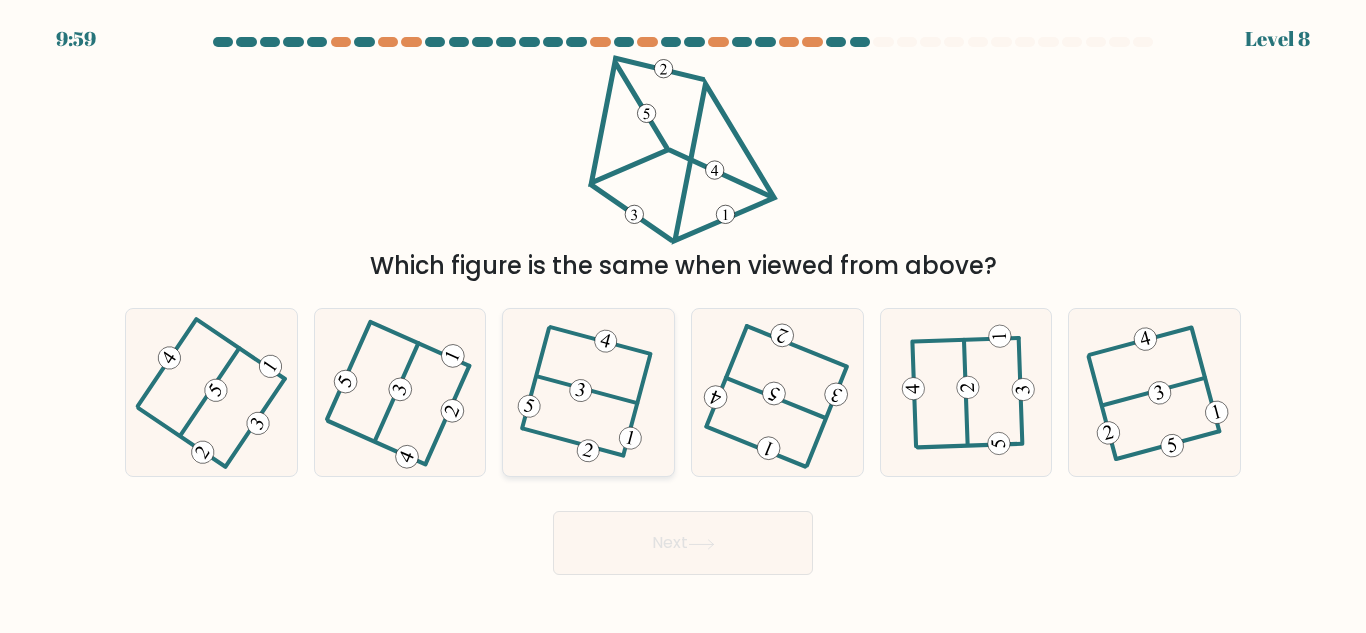 click 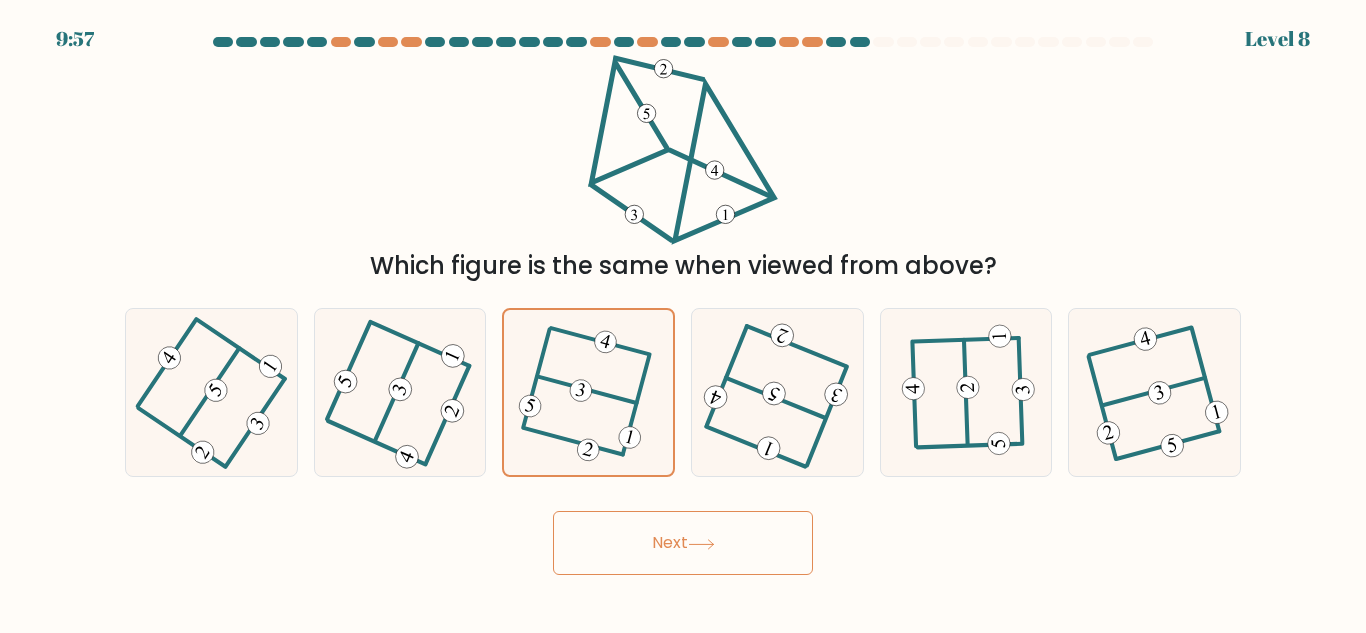 click on "Next" at bounding box center (683, 543) 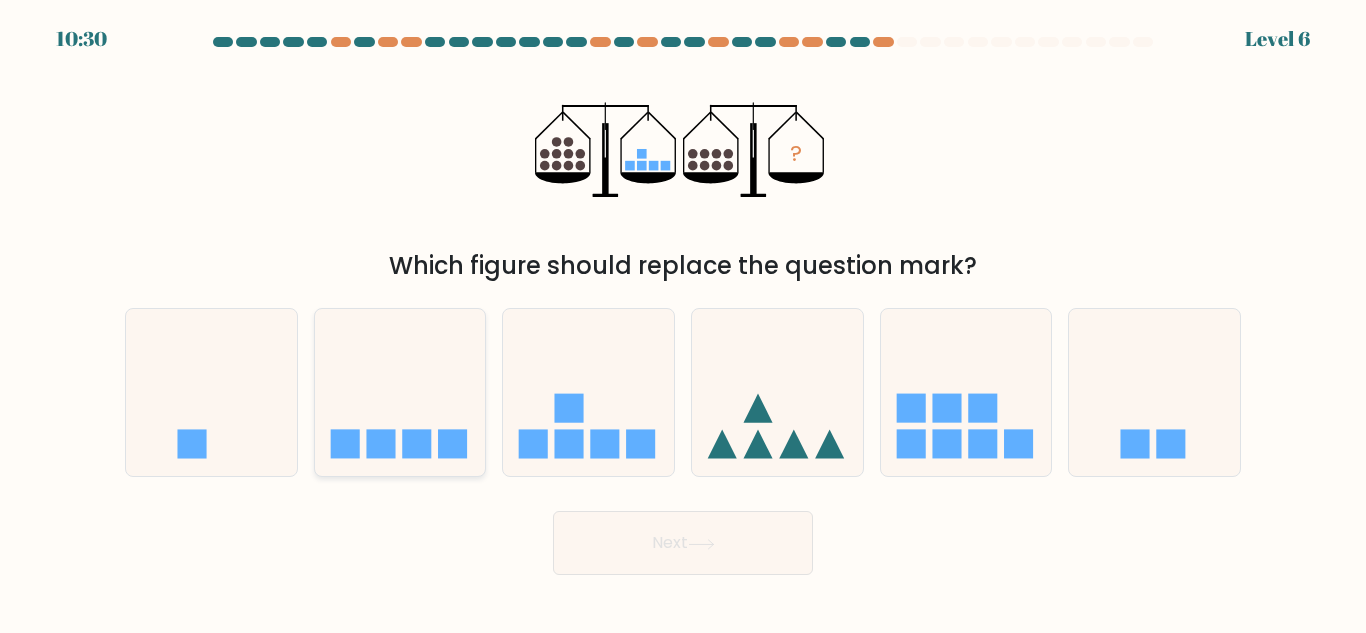 click 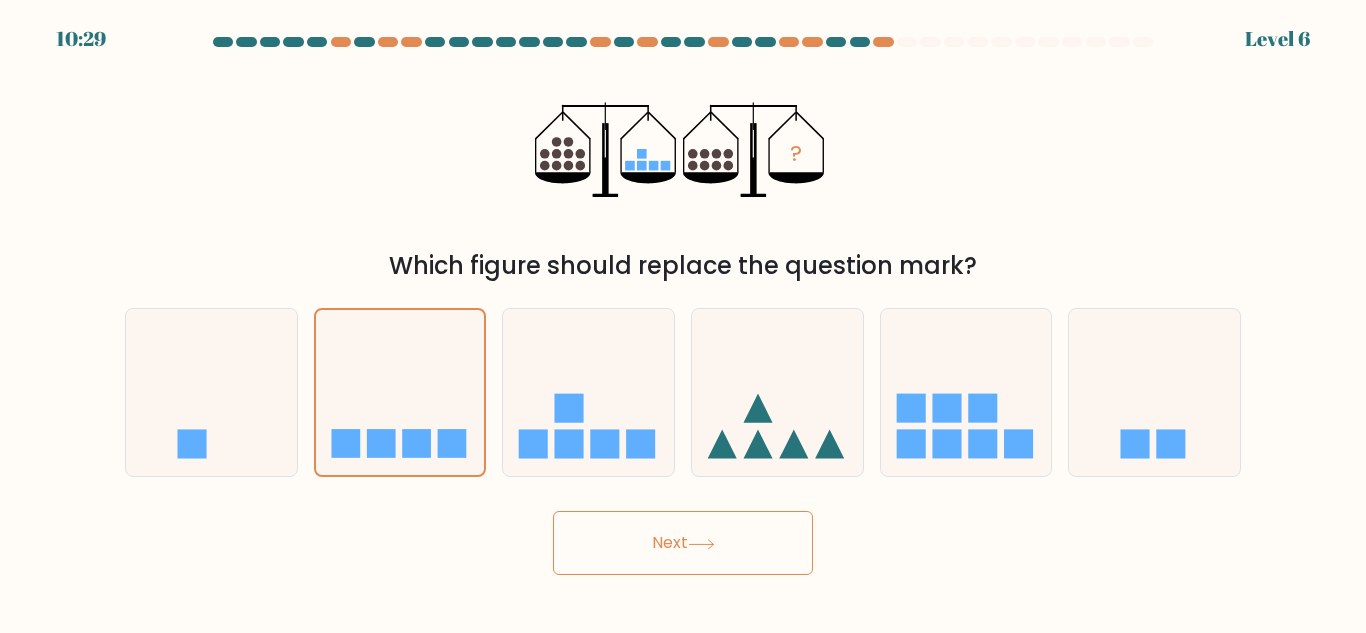 click on "Next" at bounding box center [683, 543] 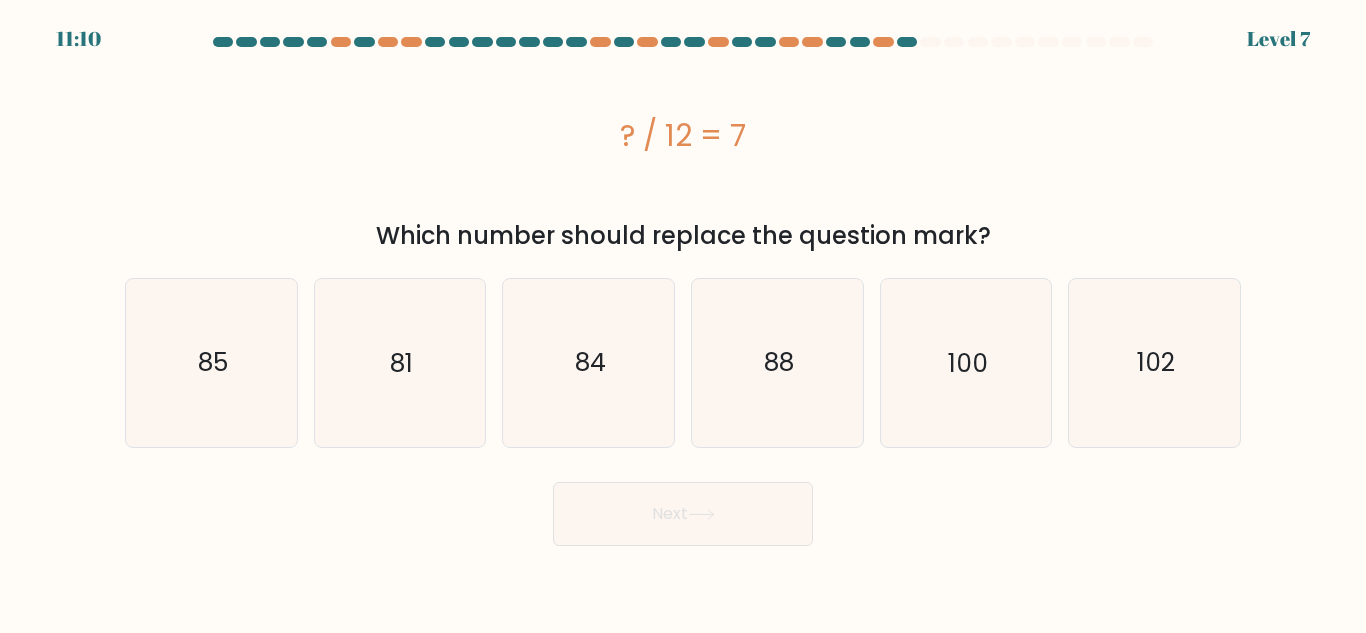 drag, startPoint x: 735, startPoint y: 134, endPoint x: 756, endPoint y: 135, distance: 21.023796 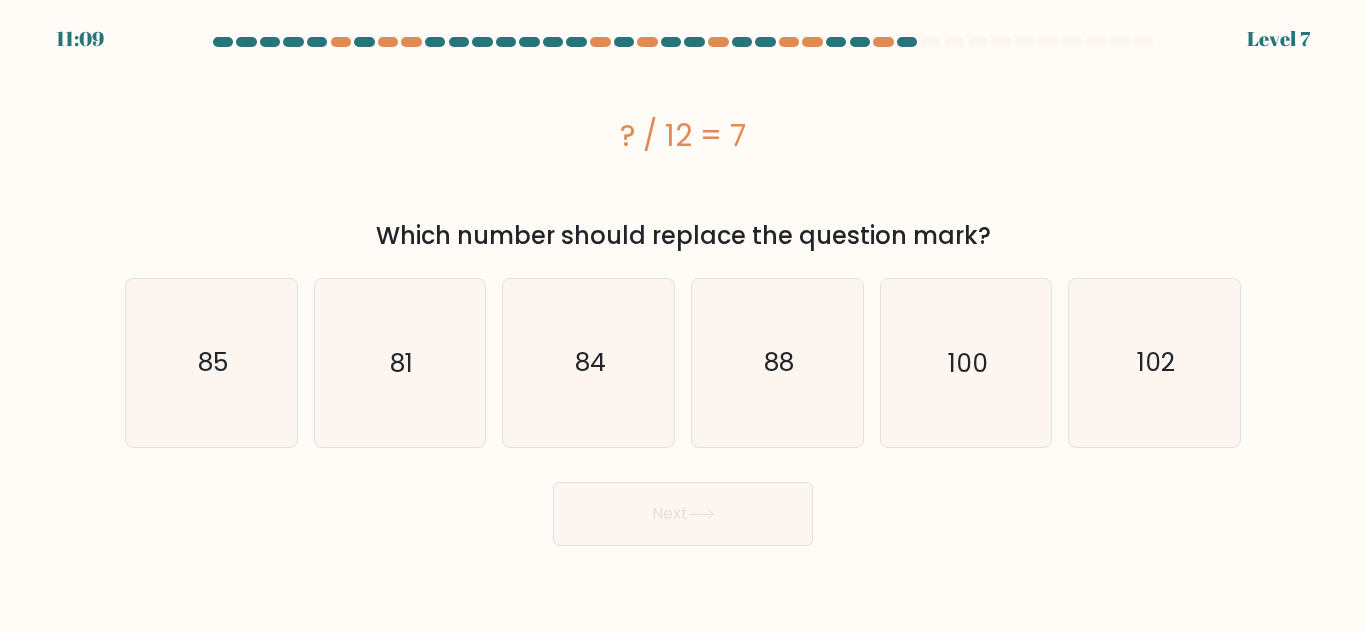 drag, startPoint x: 670, startPoint y: 140, endPoint x: 690, endPoint y: 143, distance: 20.22375 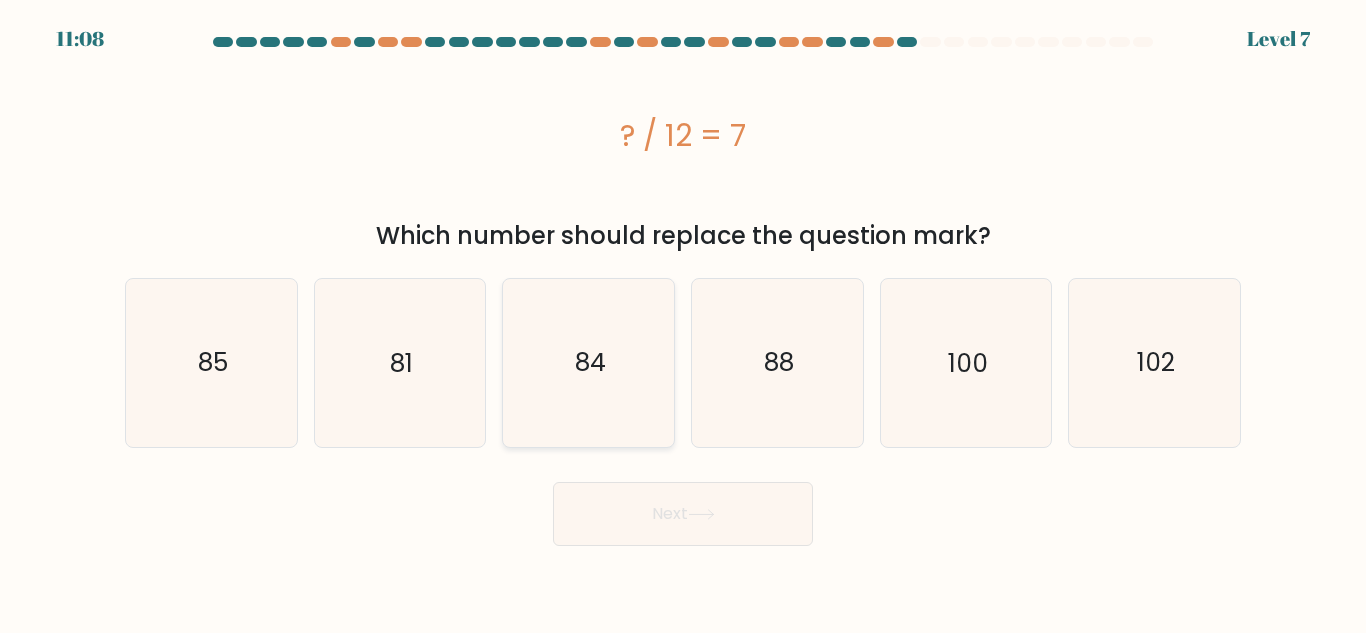 click on "84" 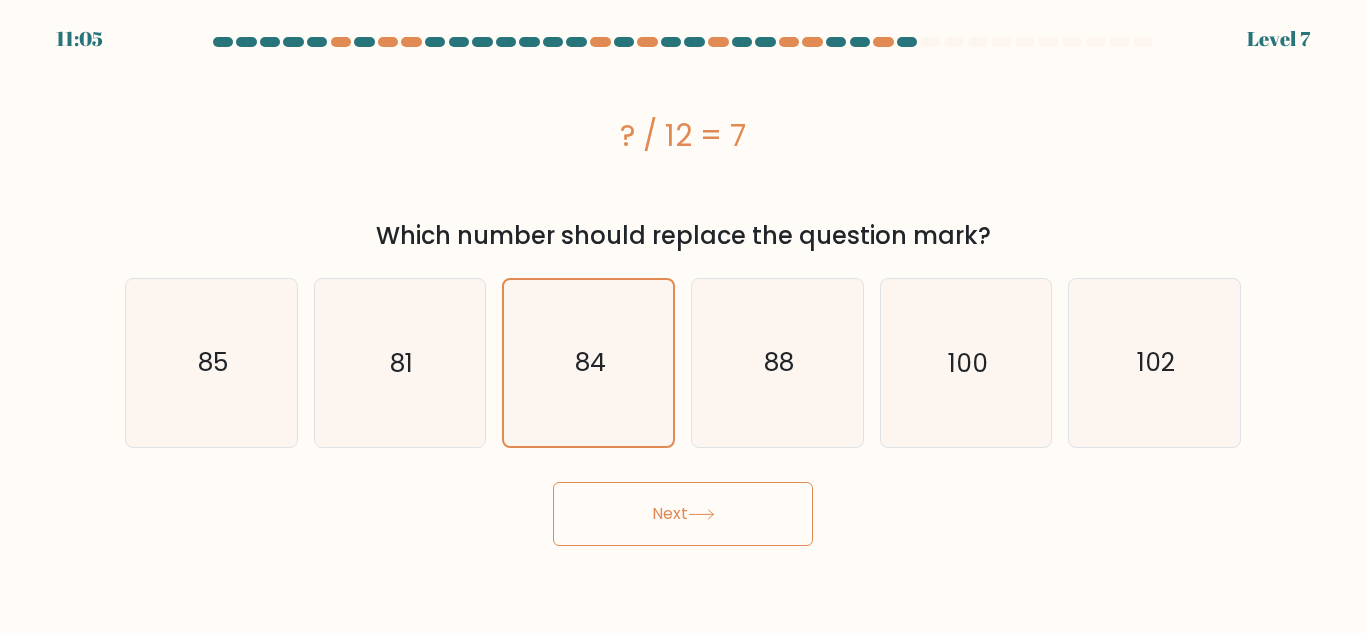 click on "Next" at bounding box center (683, 514) 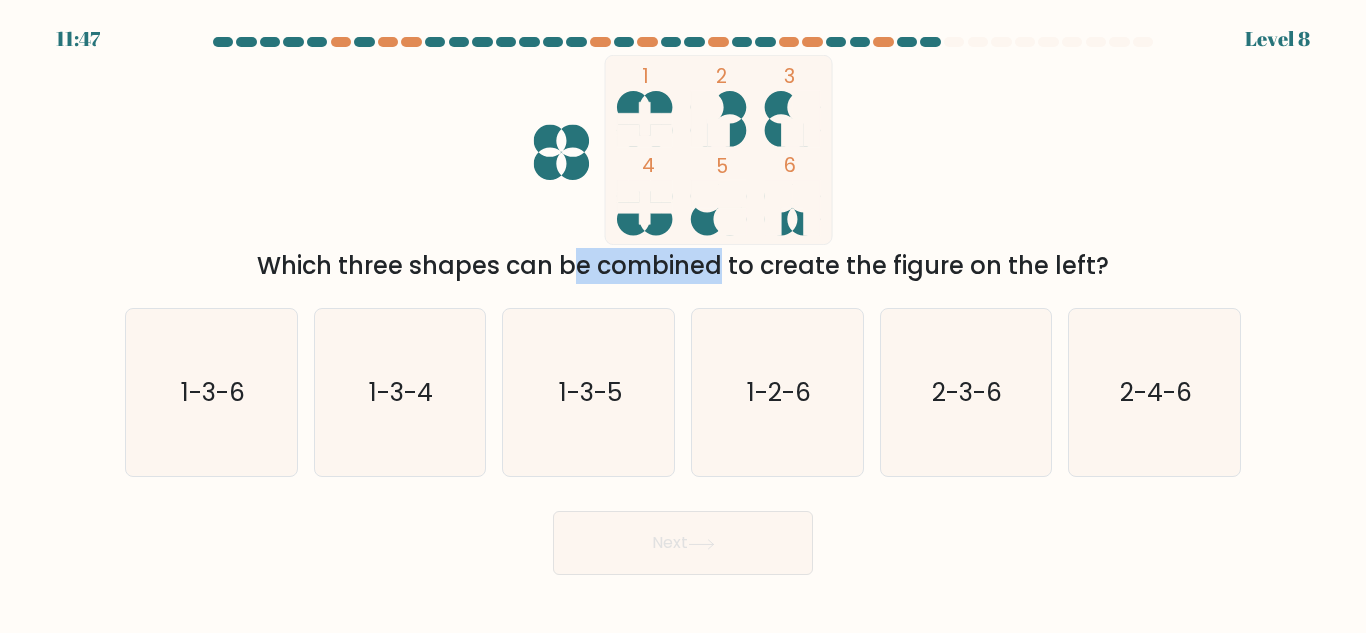 drag, startPoint x: 399, startPoint y: 276, endPoint x: 527, endPoint y: 278, distance: 128.01562 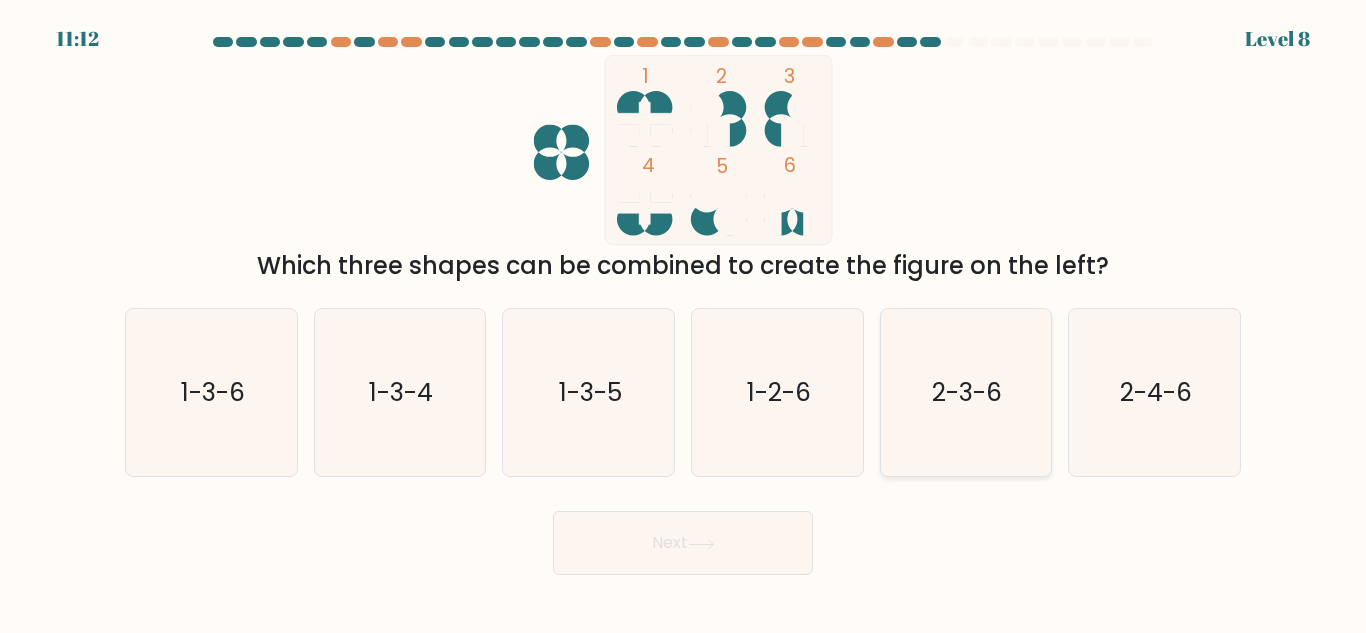 click on "2-3-6" 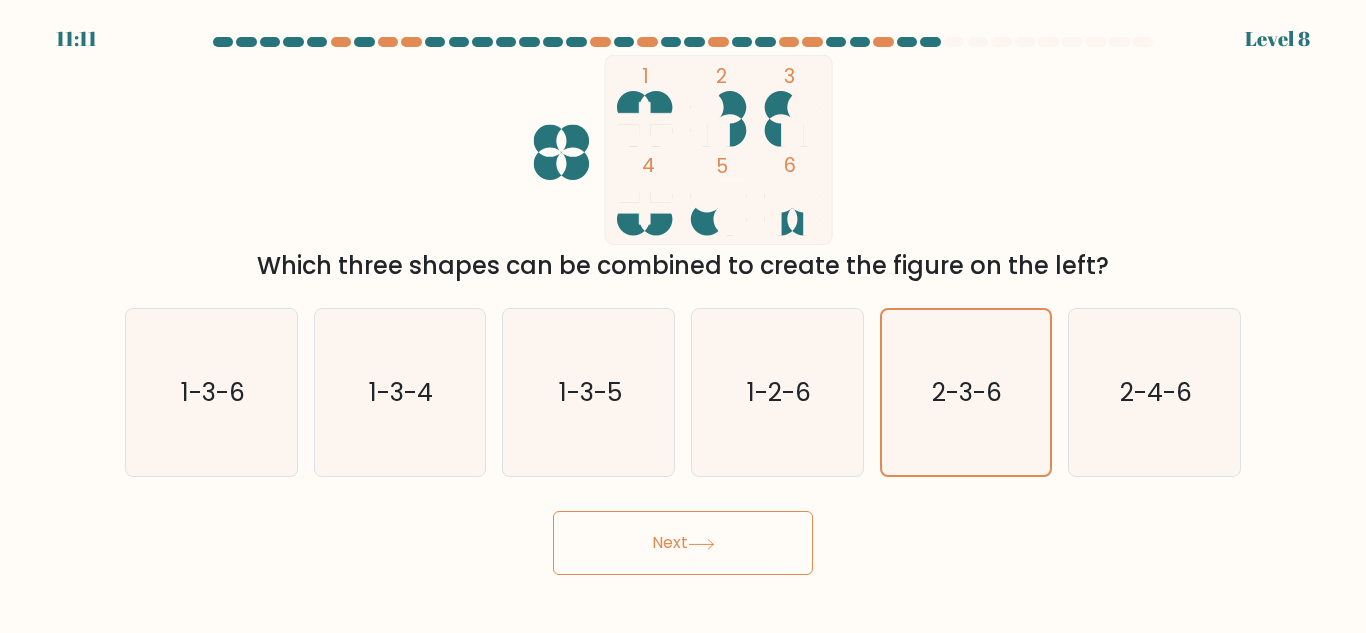click on "Next" at bounding box center [683, 543] 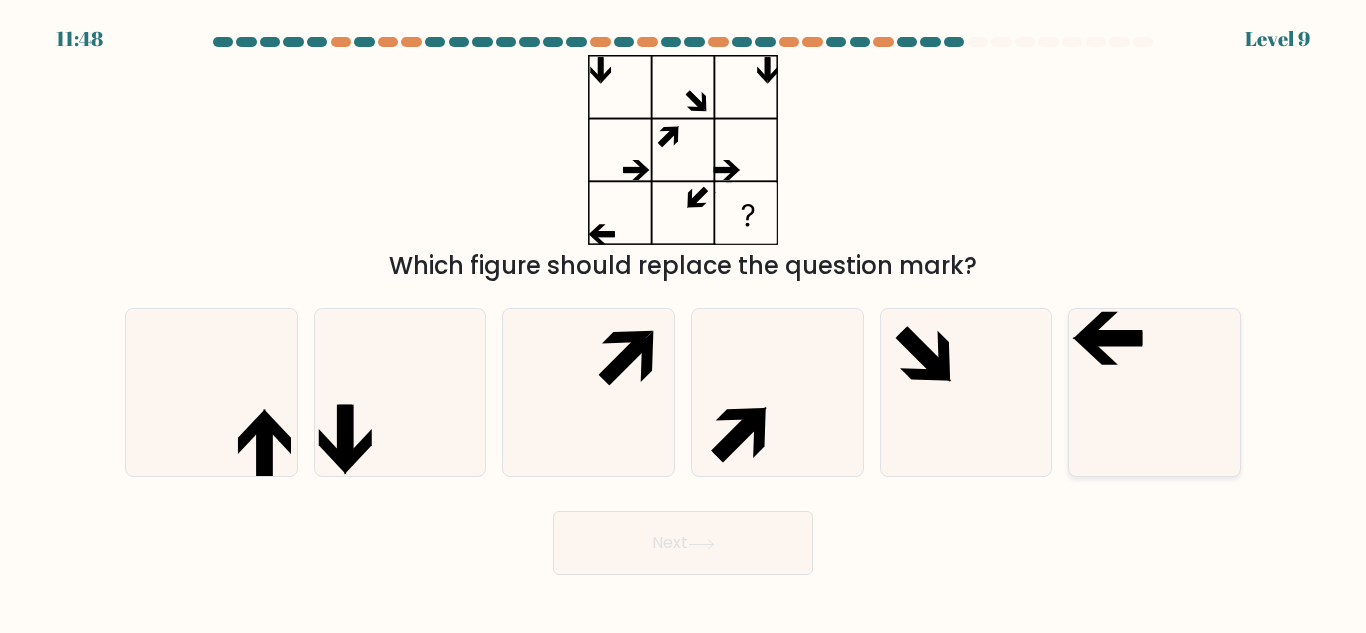 click 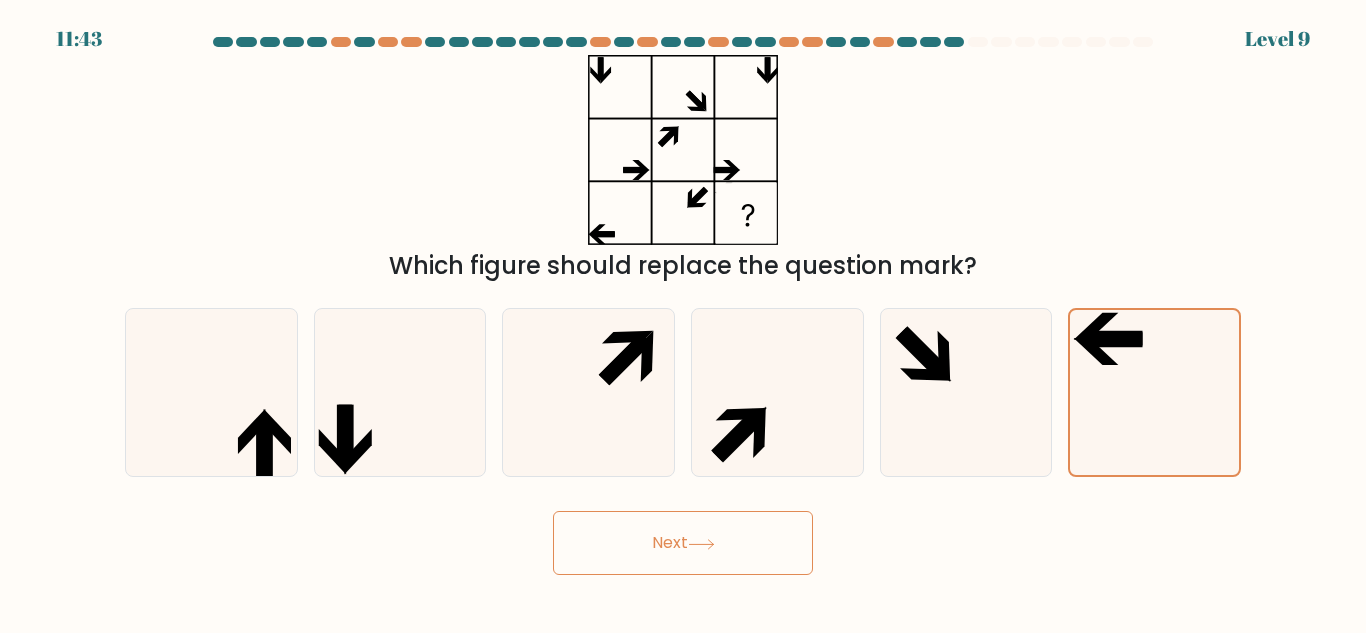 click 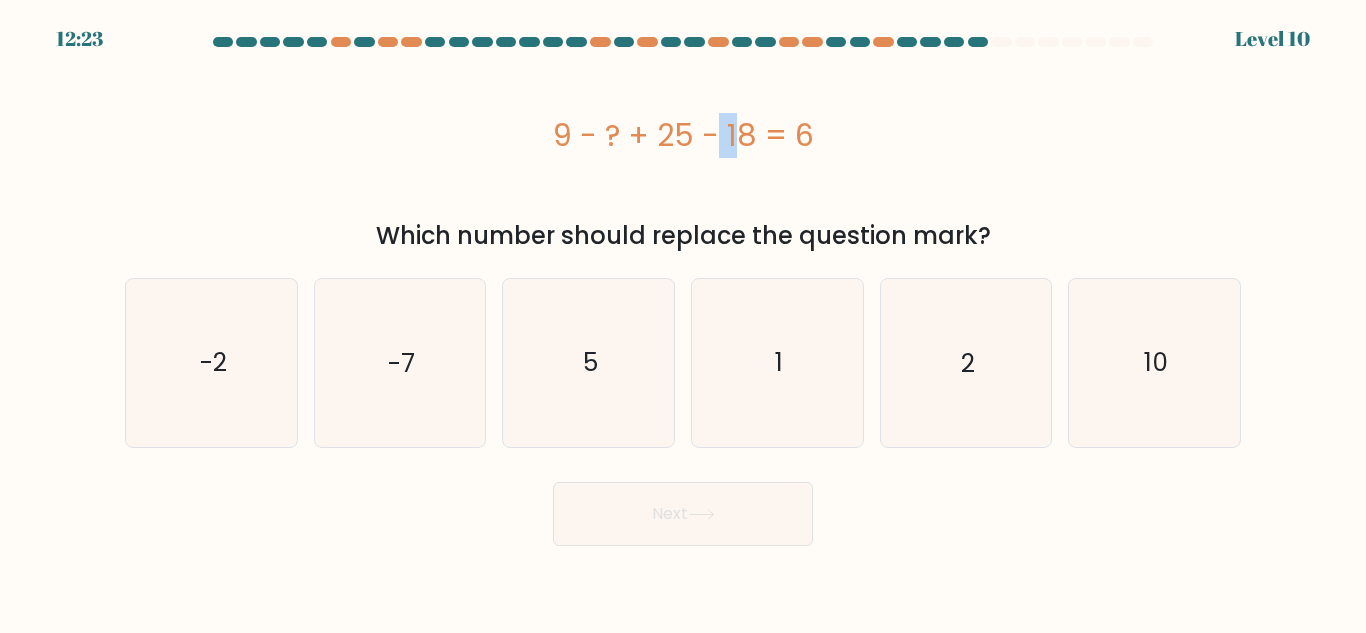 drag, startPoint x: 601, startPoint y: 133, endPoint x: 616, endPoint y: 128, distance: 15.811388 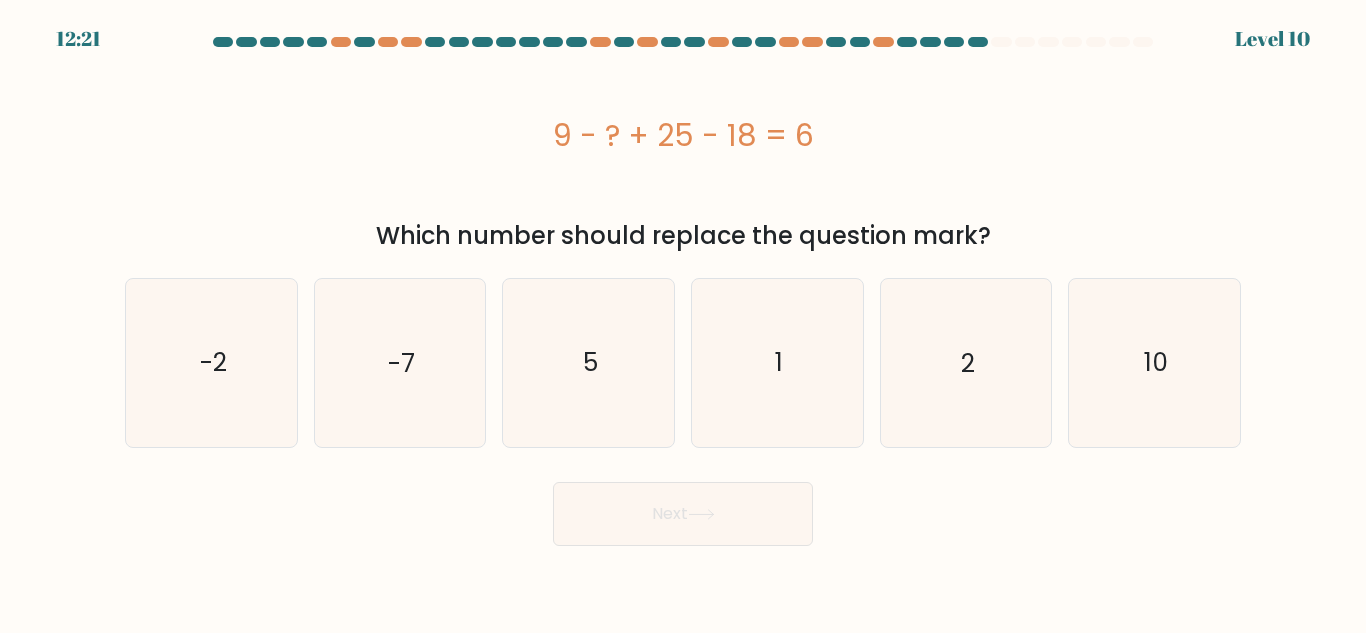 click on "9 - ? + 25 - 18 = 6" at bounding box center [683, 135] 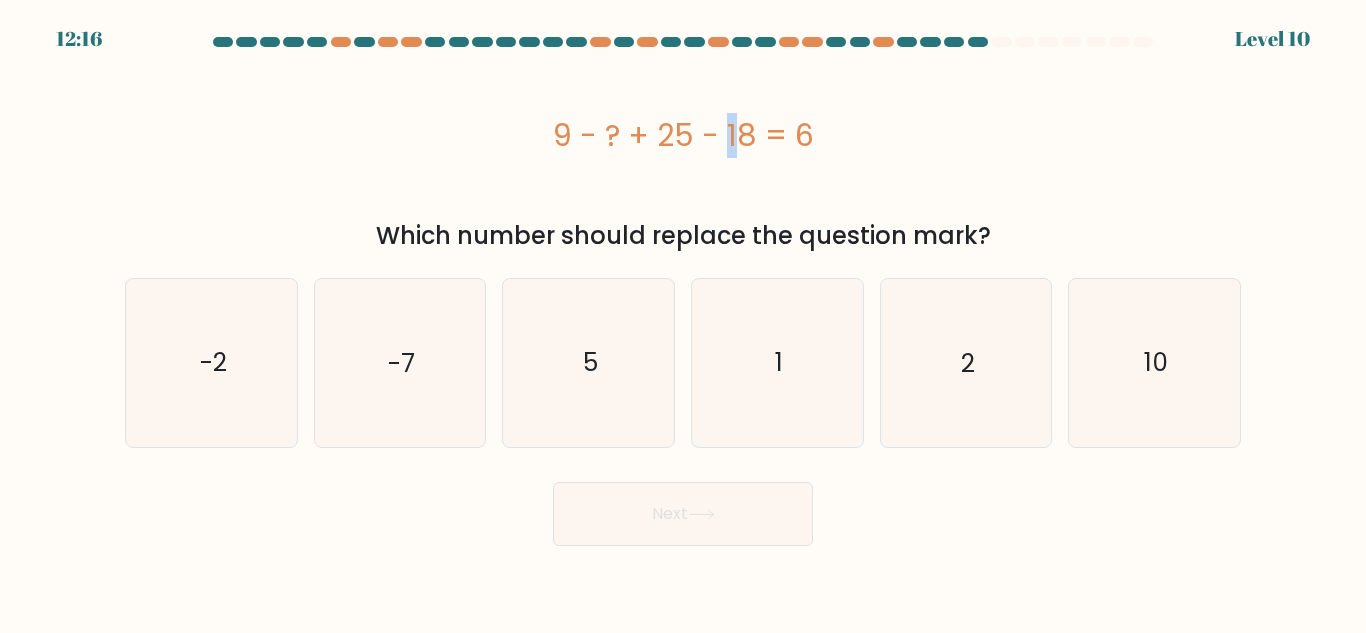 drag, startPoint x: 608, startPoint y: 139, endPoint x: 622, endPoint y: 139, distance: 14 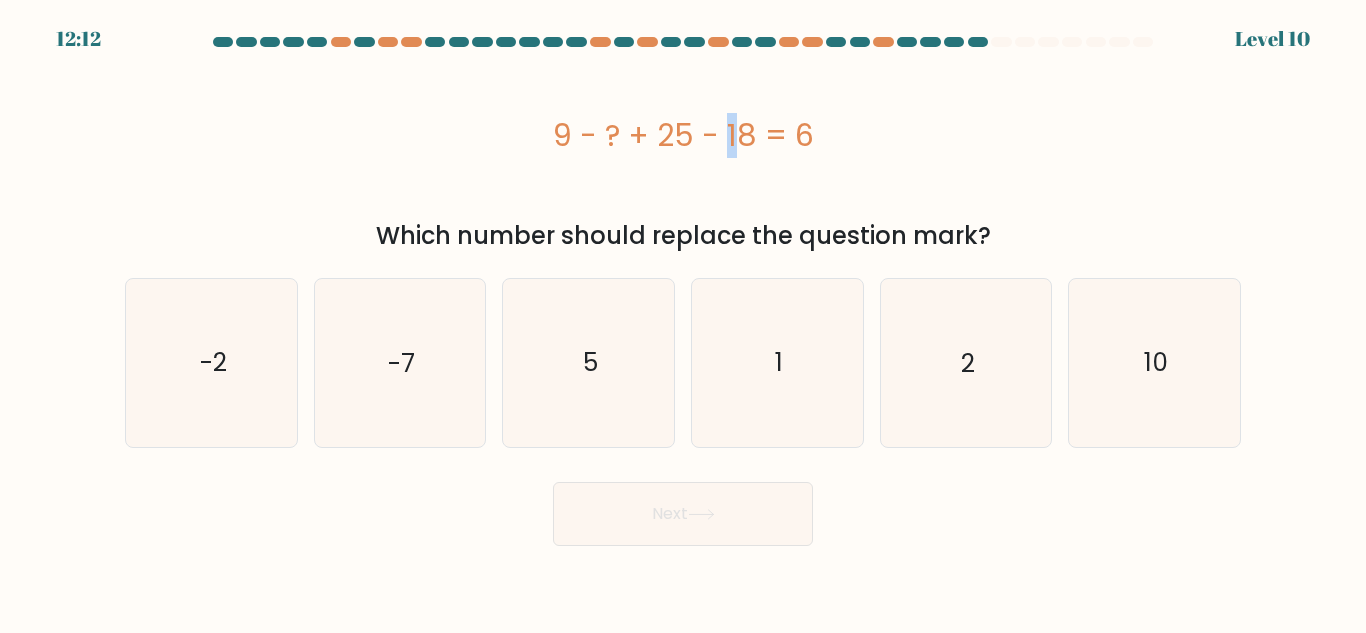 click on "9 - ? + 25 - 18 = 6" at bounding box center (683, 135) 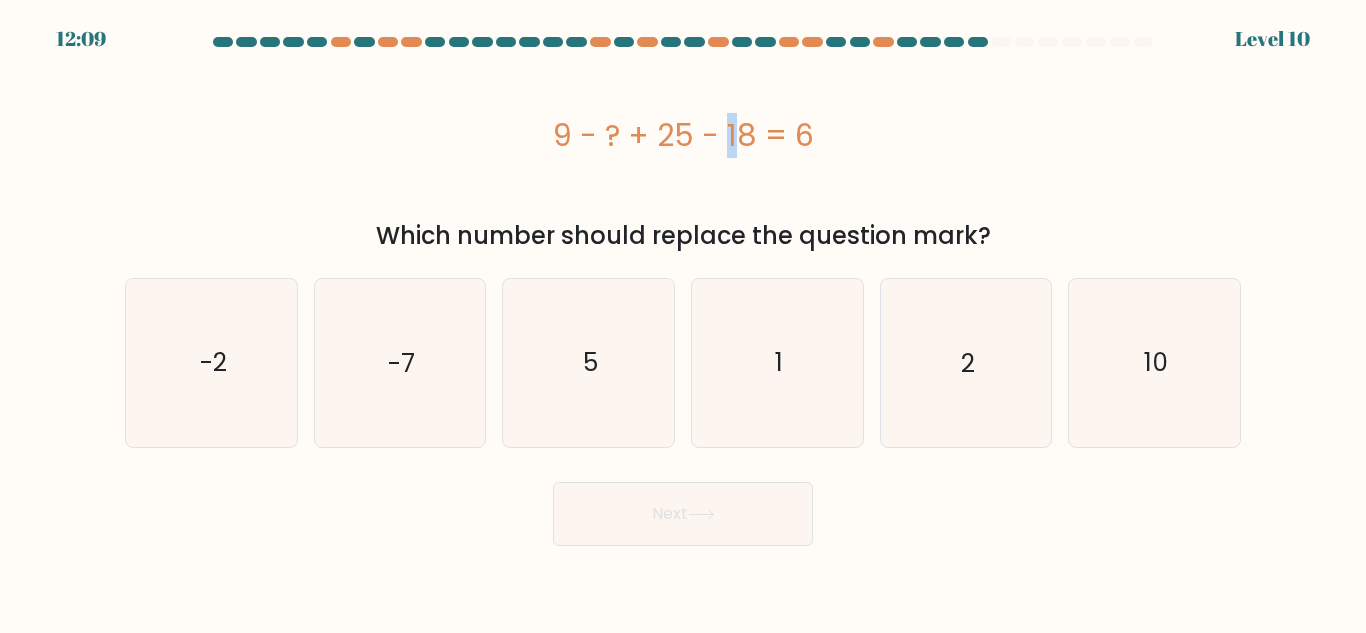 drag, startPoint x: 607, startPoint y: 144, endPoint x: 621, endPoint y: 143, distance: 14.035668 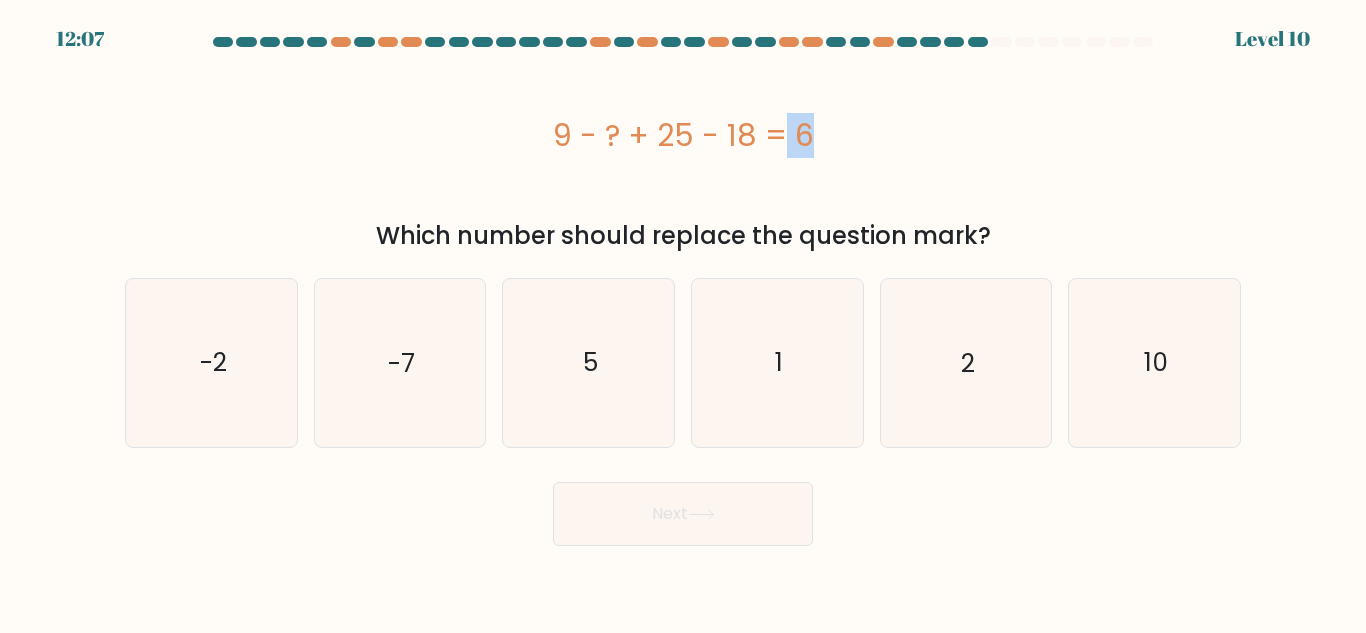 drag, startPoint x: 657, startPoint y: 140, endPoint x: 690, endPoint y: 142, distance: 33.06055 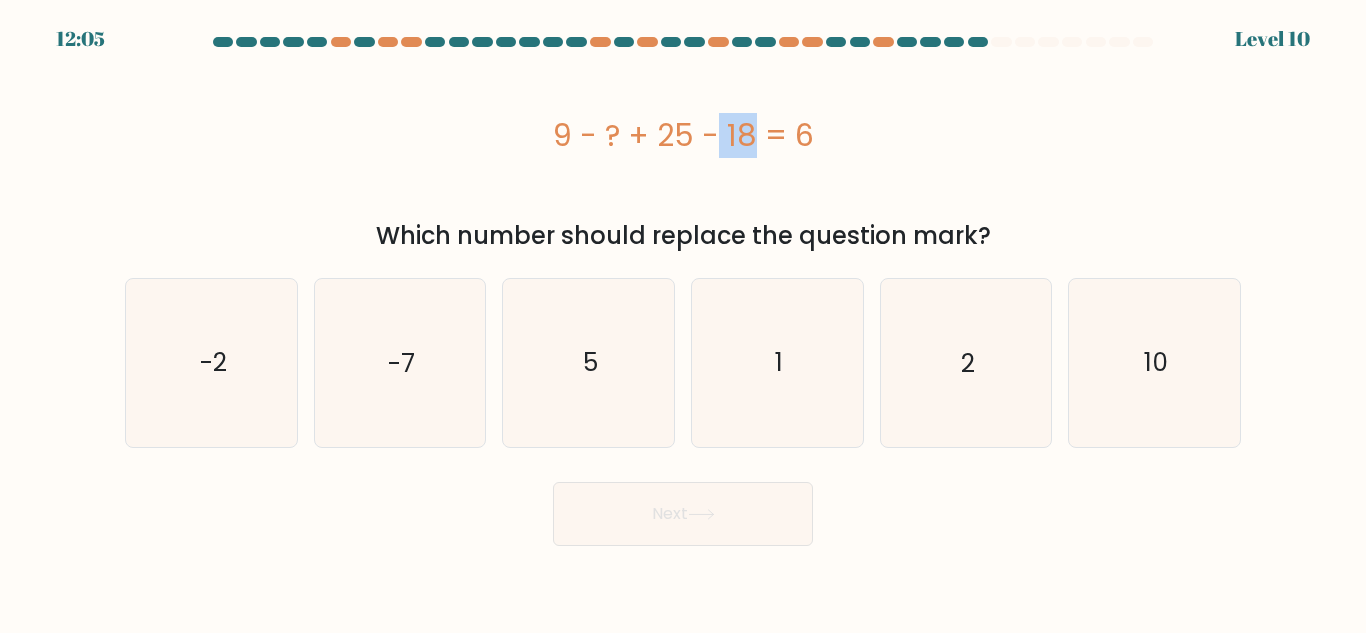 drag, startPoint x: 601, startPoint y: 144, endPoint x: 628, endPoint y: 140, distance: 27.294687 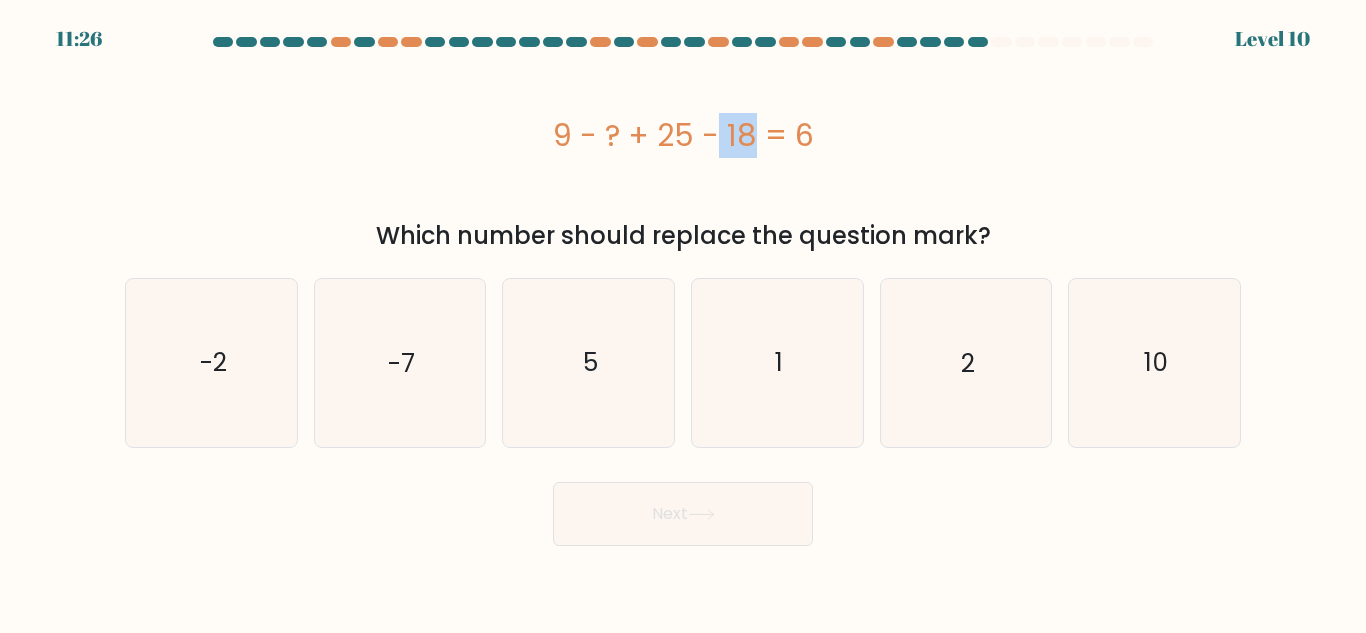 click on "9 - ? + 25 - 18 = 6" at bounding box center [683, 135] 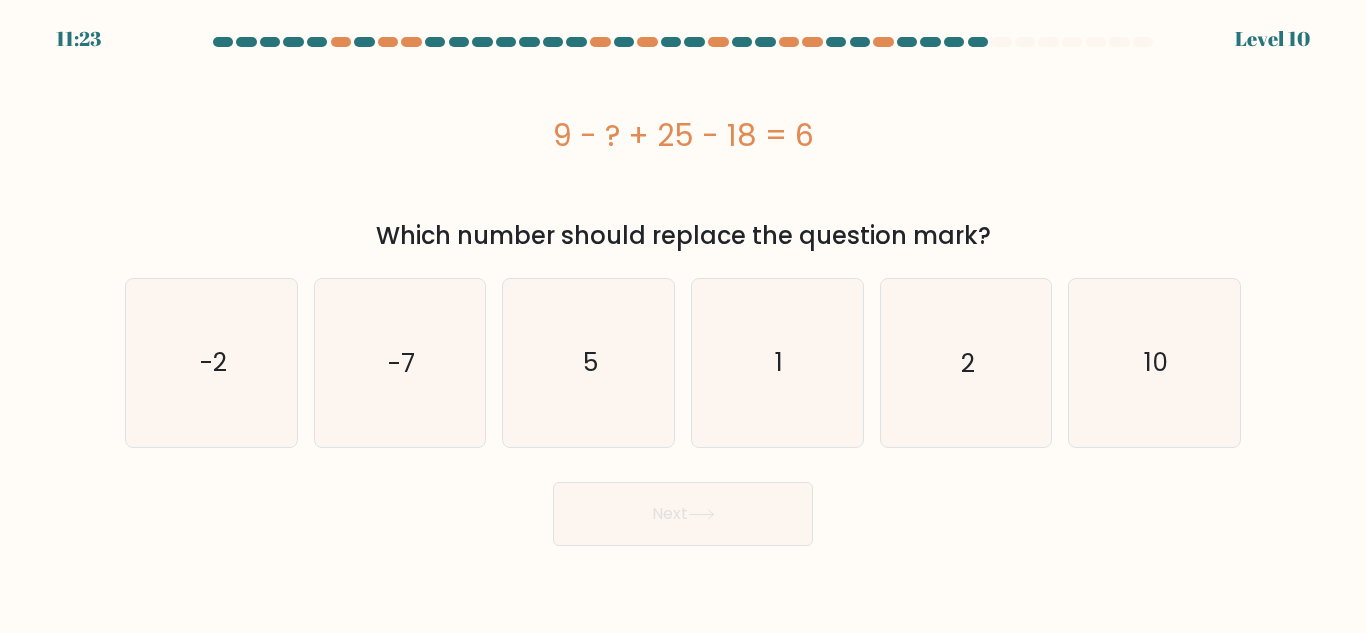 drag, startPoint x: 659, startPoint y: 130, endPoint x: 722, endPoint y: 137, distance: 63.387695 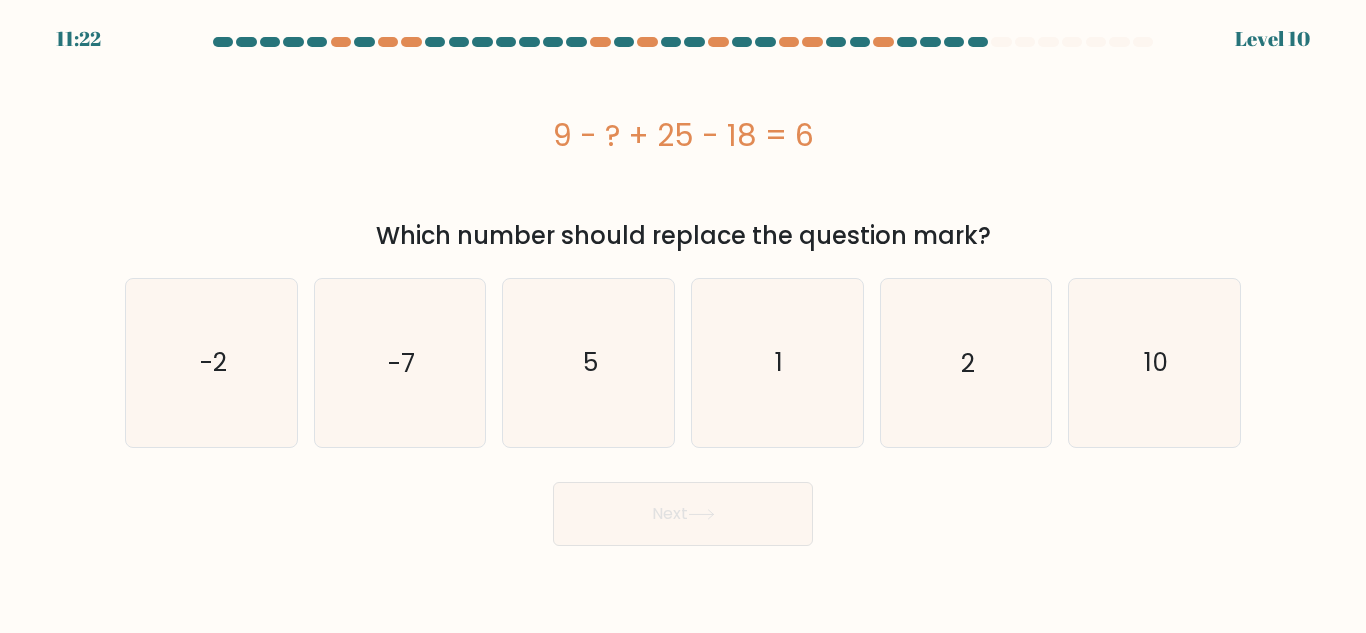 click on "9 - ? + 25 - 18 = 6" at bounding box center [683, 135] 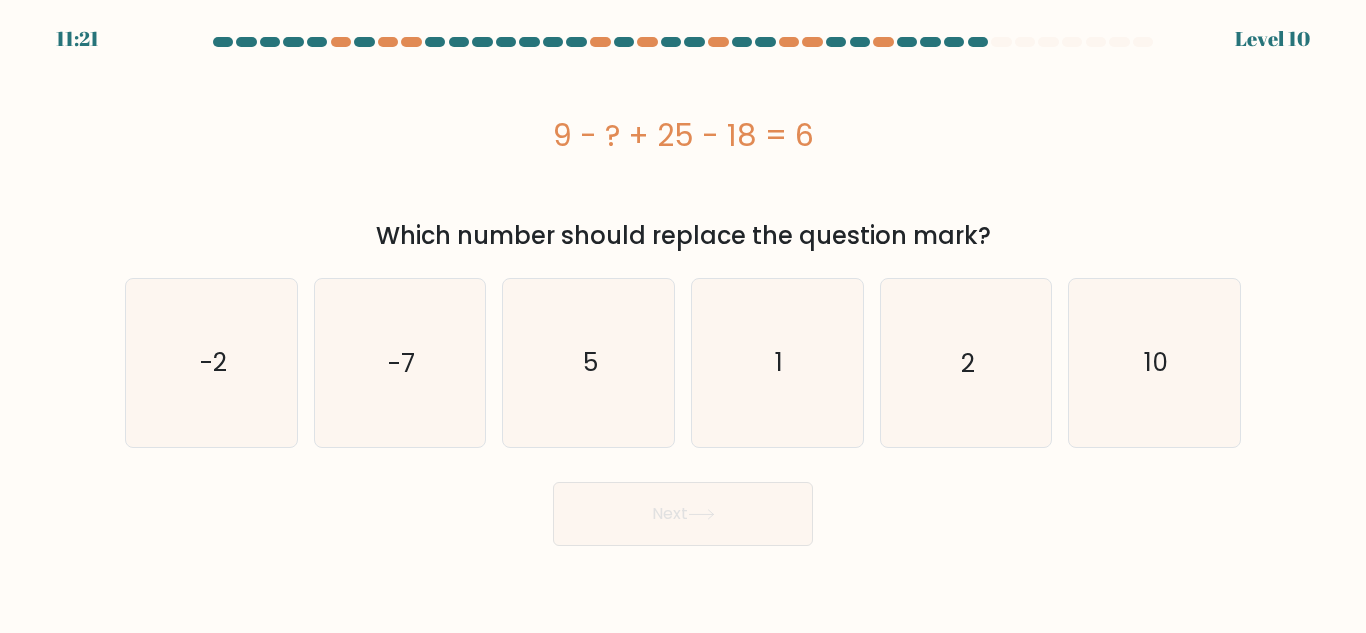 drag, startPoint x: 663, startPoint y: 135, endPoint x: 757, endPoint y: 145, distance: 94.53042 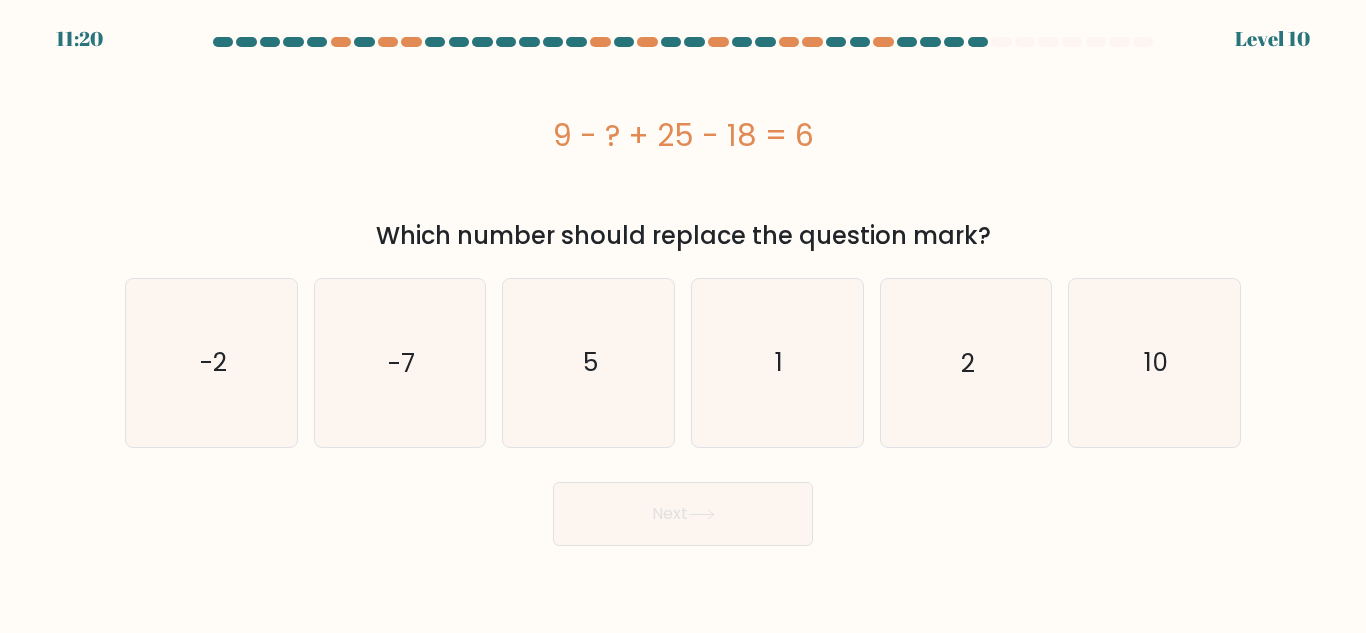click on "9 - ? + 25 - 18 = 6" at bounding box center [683, 135] 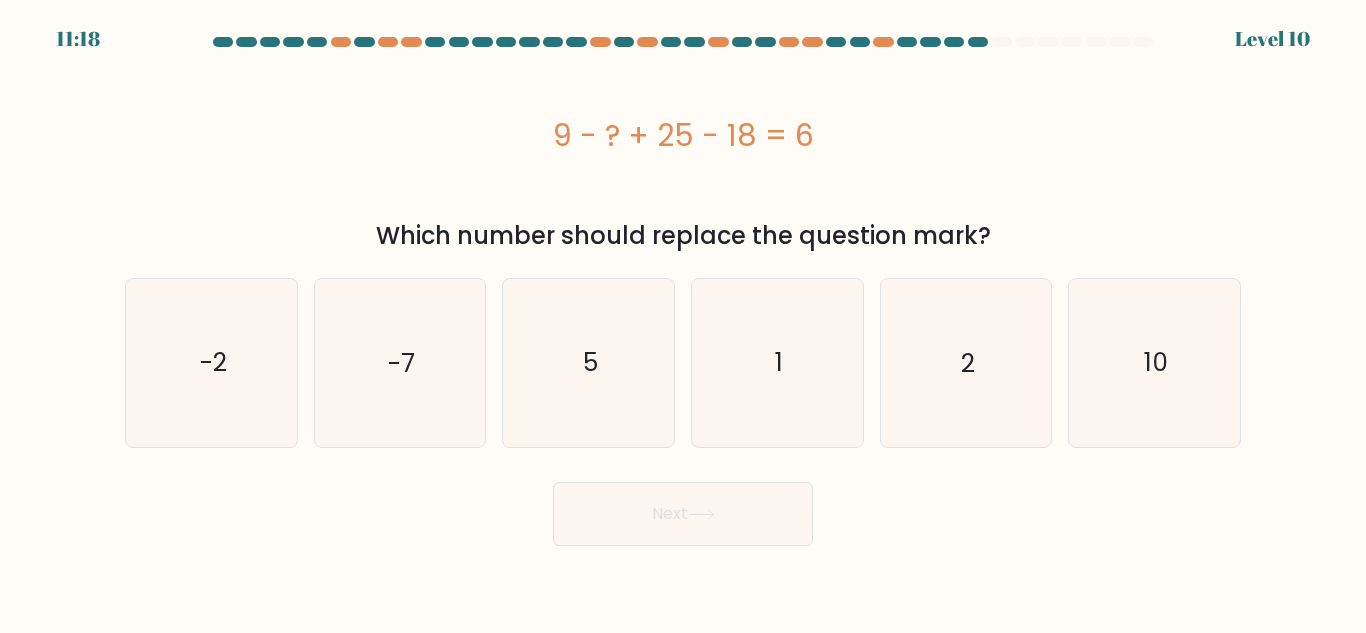 drag, startPoint x: 671, startPoint y: 129, endPoint x: 754, endPoint y: 139, distance: 83.60024 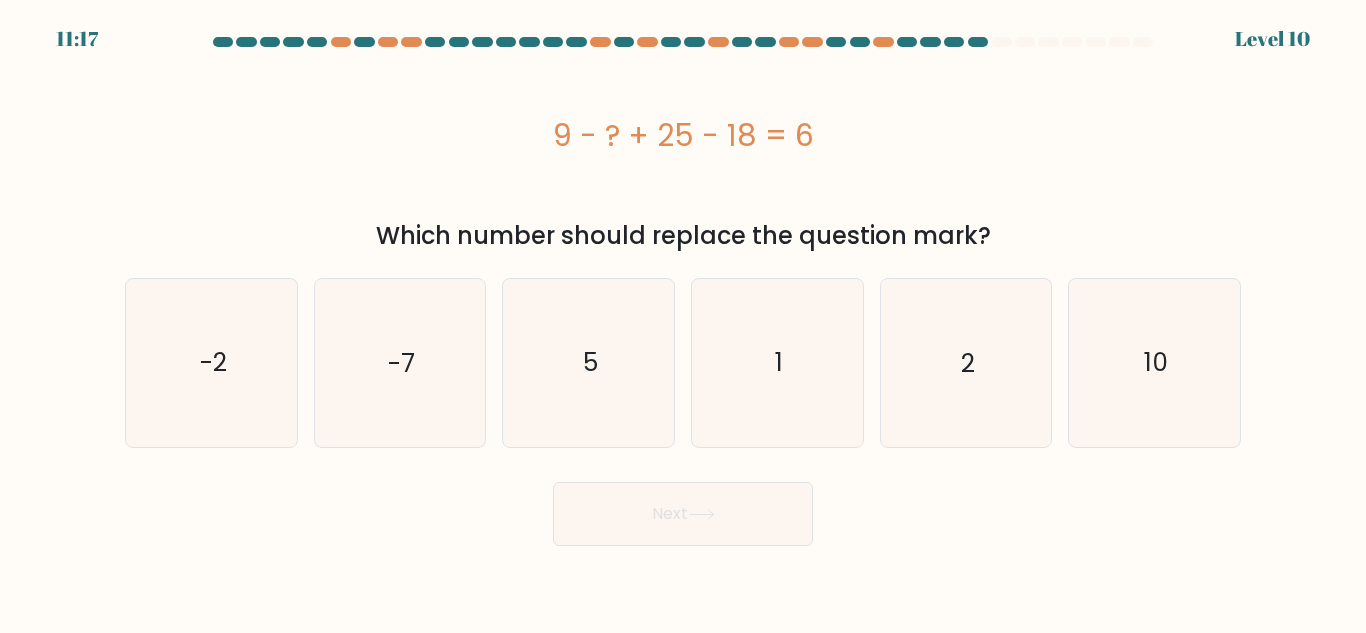 click on "9 - ? + 25 - 18 = 6" at bounding box center [683, 135] 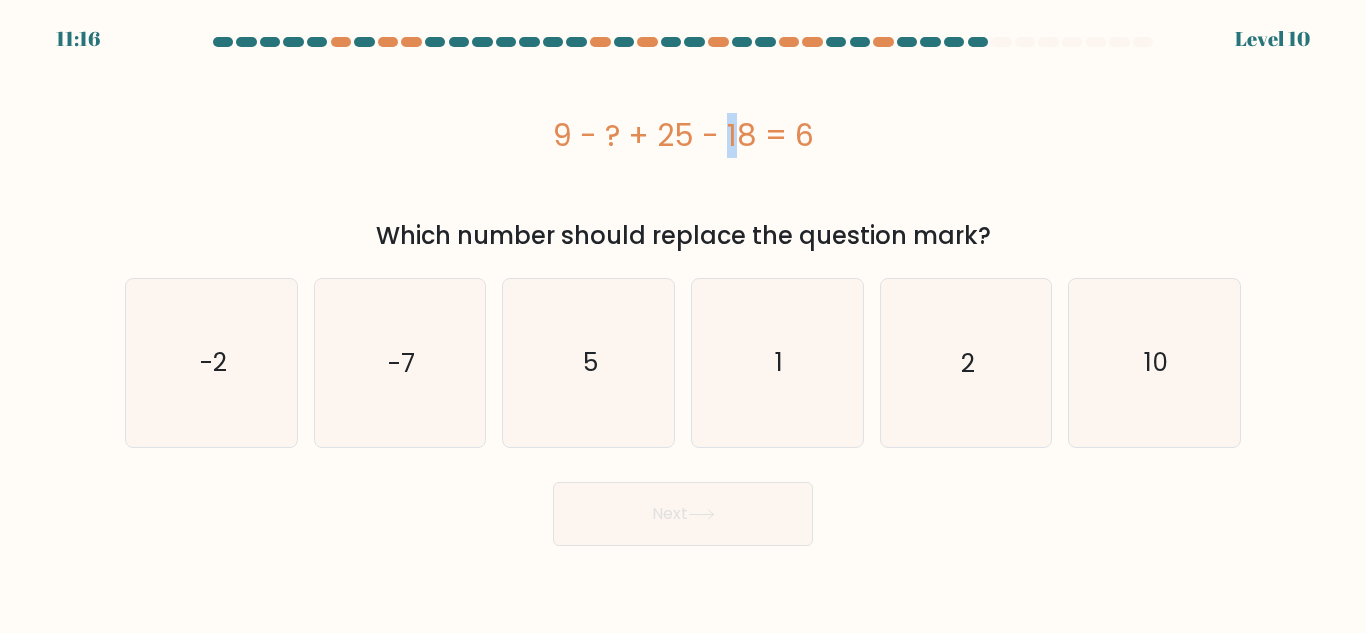 drag, startPoint x: 603, startPoint y: 131, endPoint x: 618, endPoint y: 133, distance: 15.132746 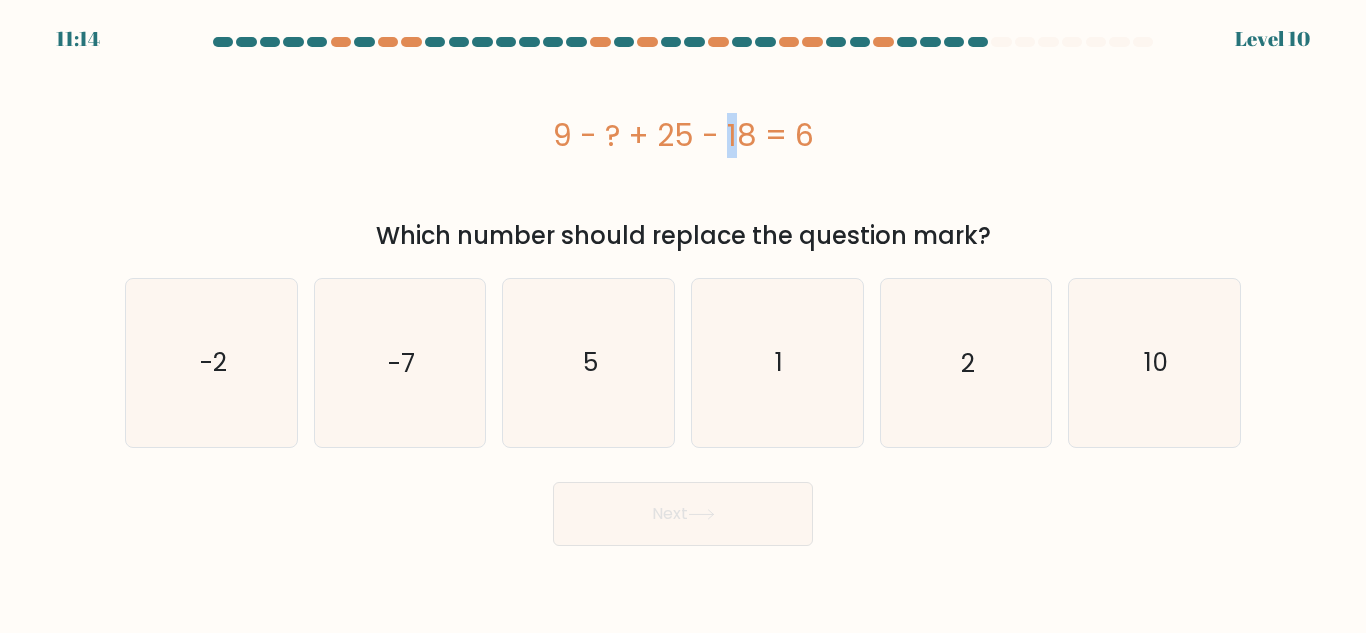 drag, startPoint x: 649, startPoint y: 140, endPoint x: 758, endPoint y: 148, distance: 109.29318 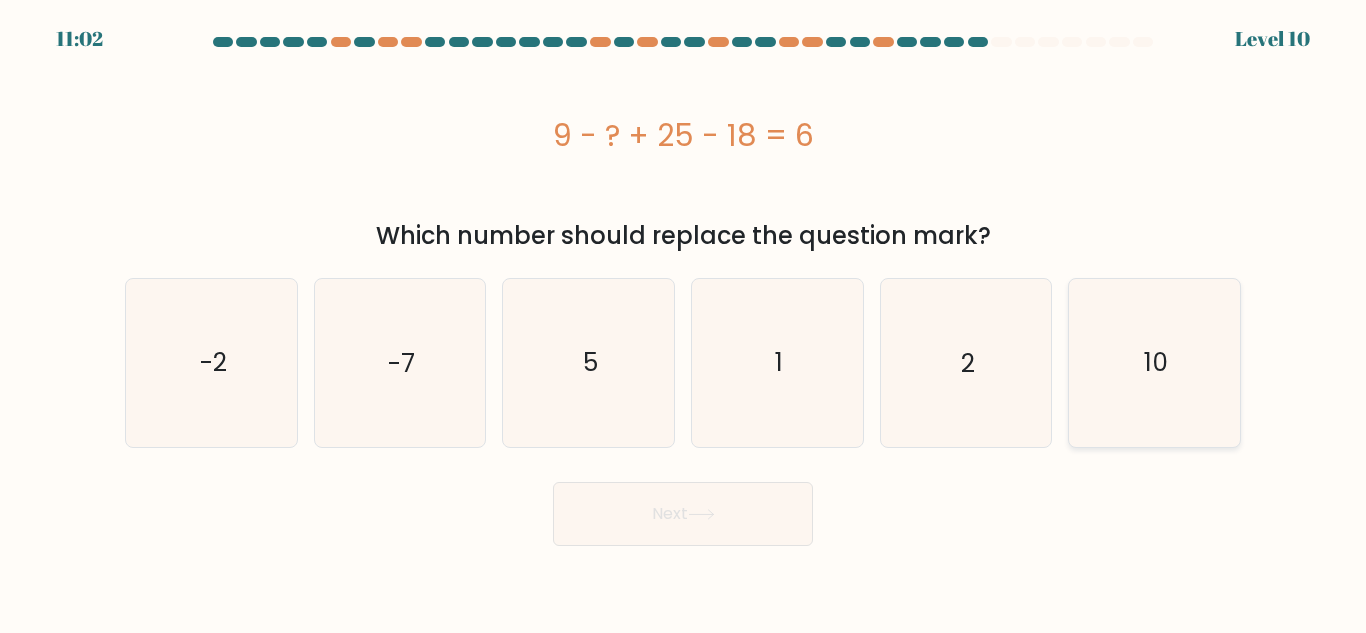 click on "10" 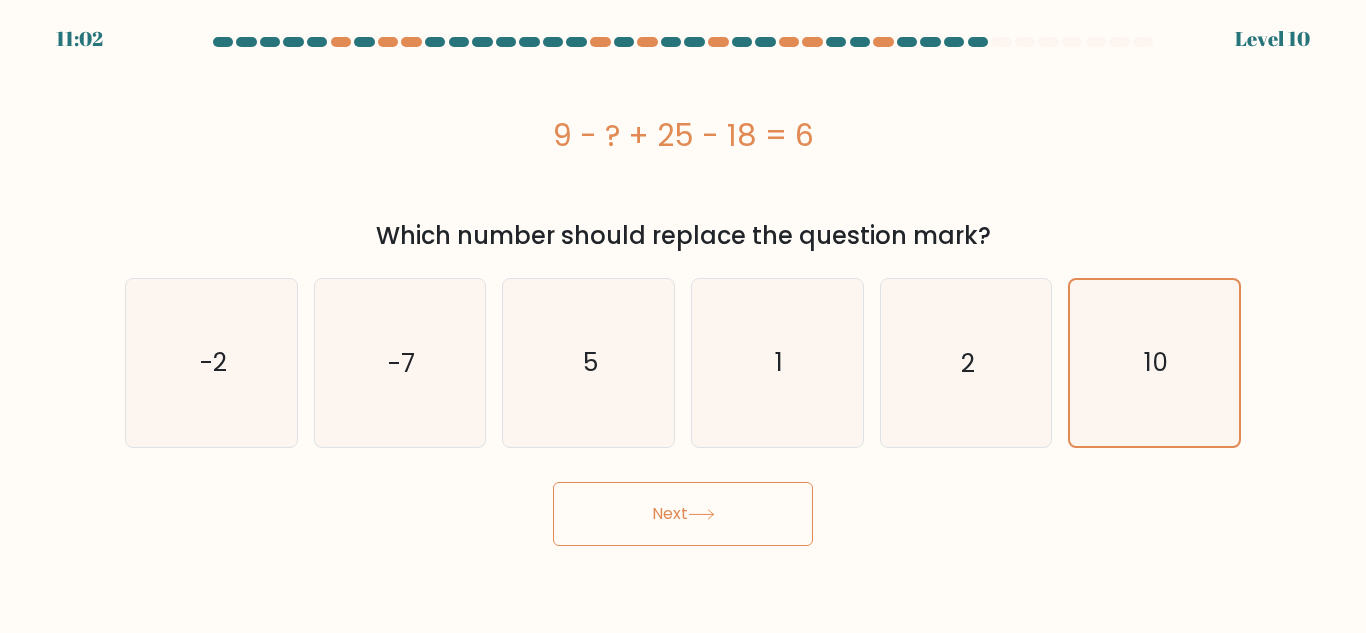 click on "11:02
Level 10" at bounding box center (683, 316) 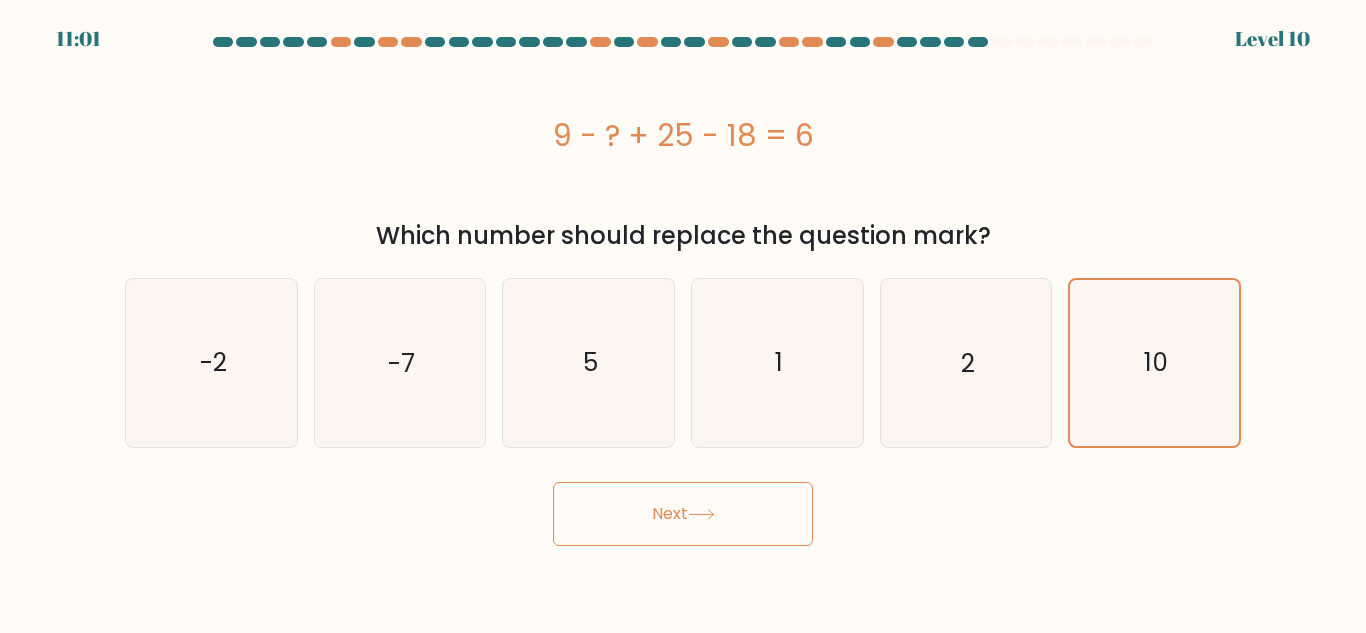 click on "Next" at bounding box center (683, 514) 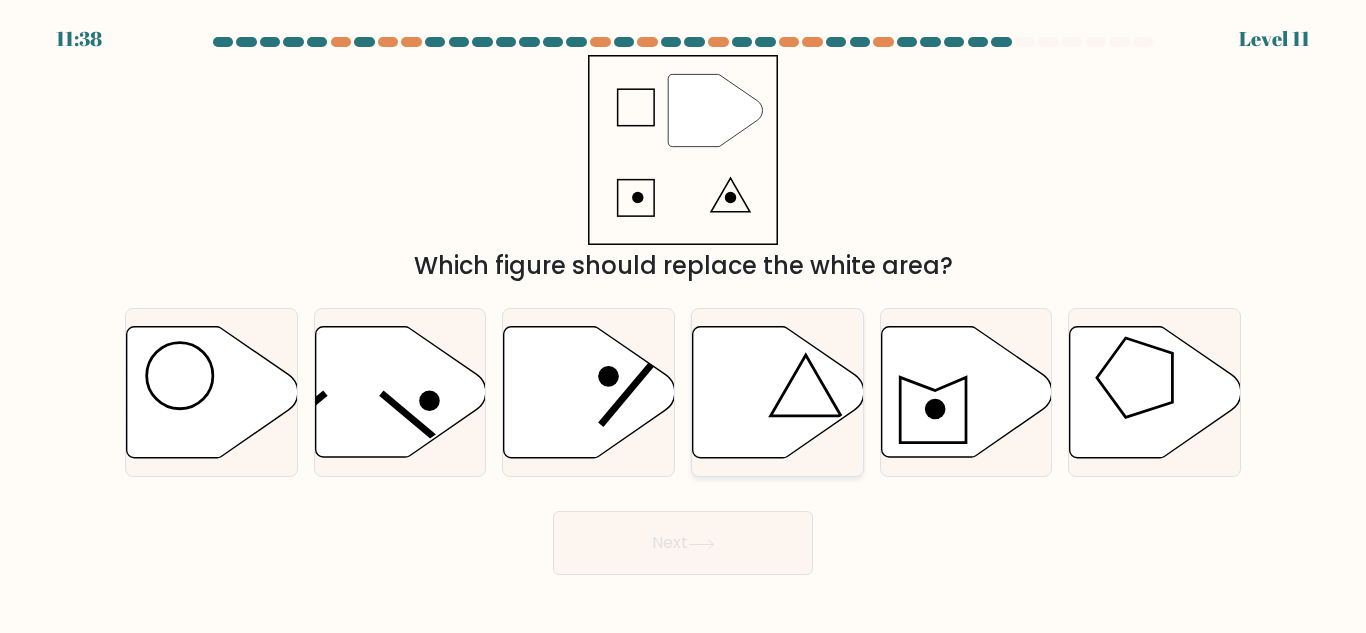 click 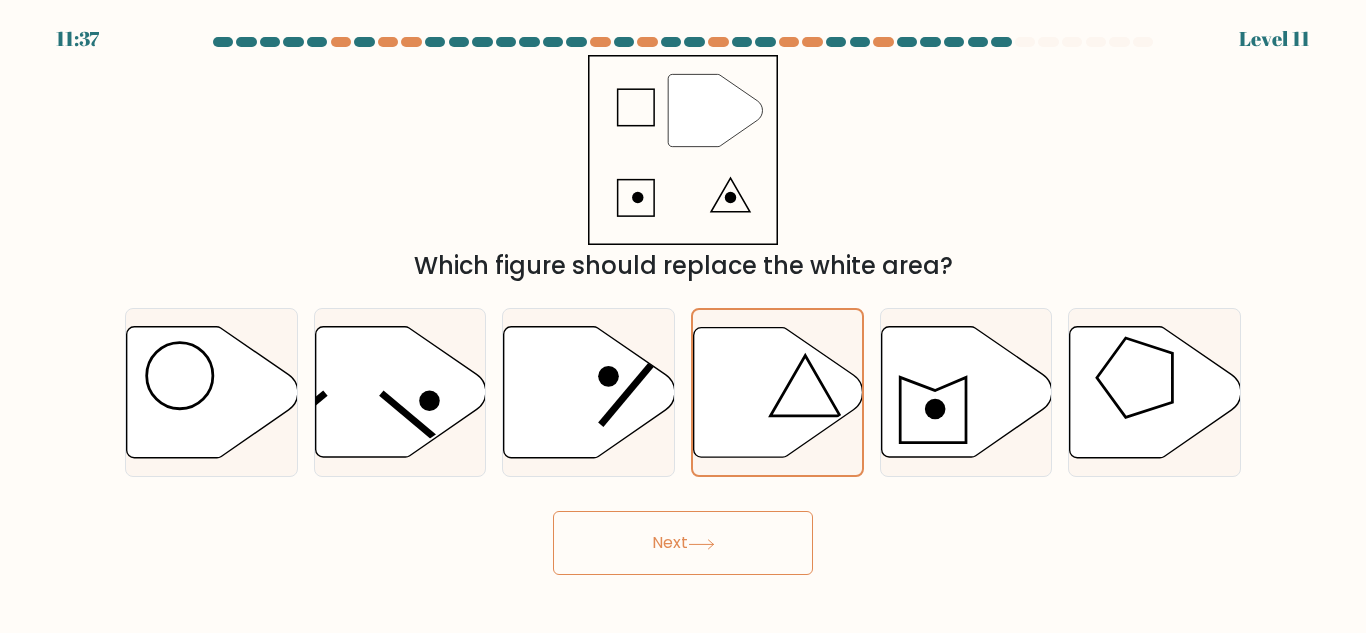click on "Next" at bounding box center (683, 543) 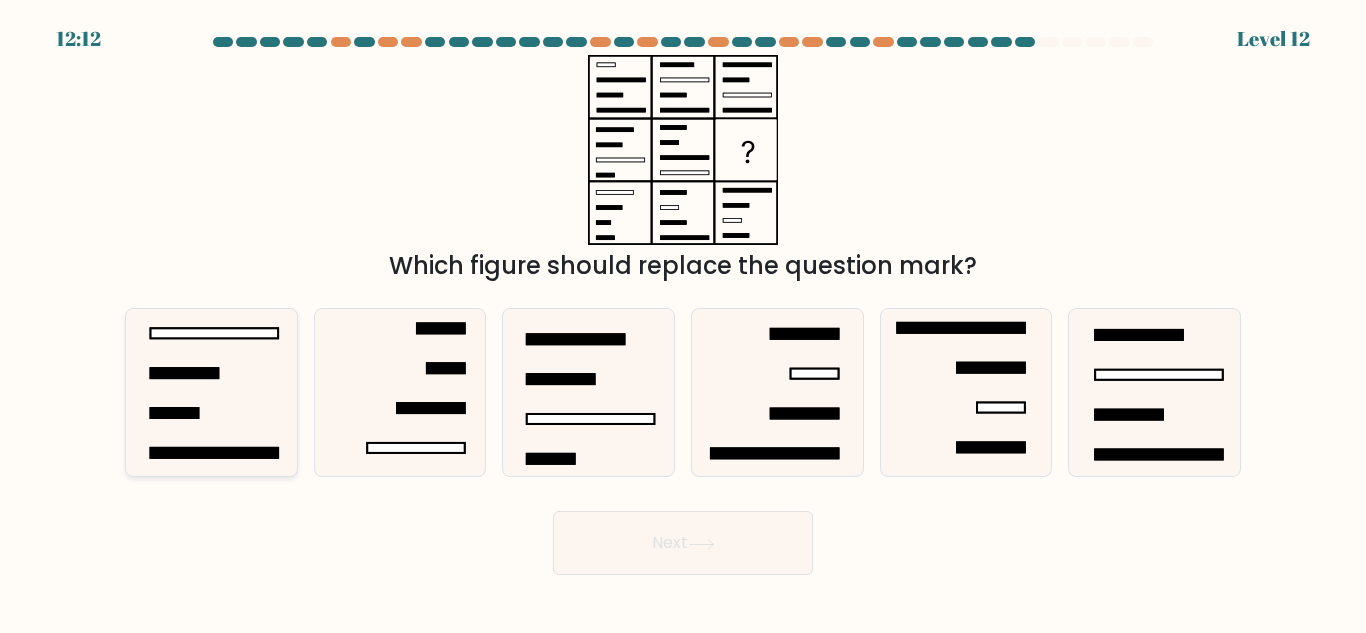 click 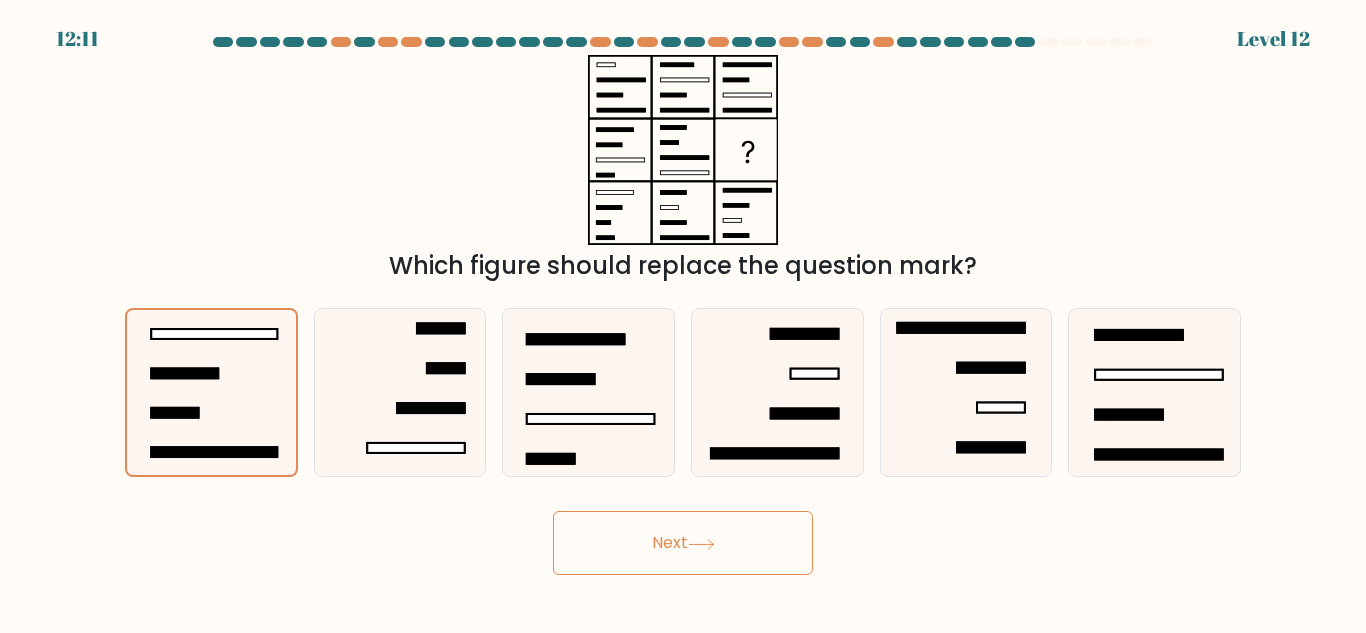 click on "Next" at bounding box center [683, 543] 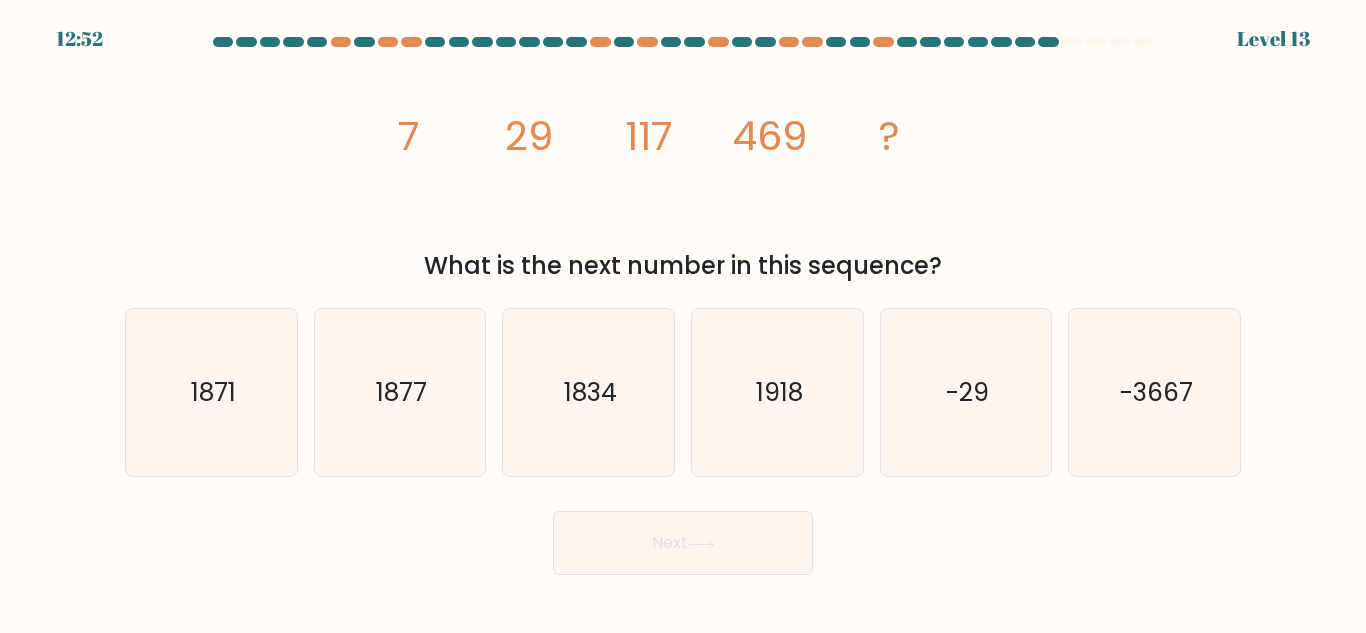drag, startPoint x: 403, startPoint y: 123, endPoint x: 418, endPoint y: 130, distance: 16.552946 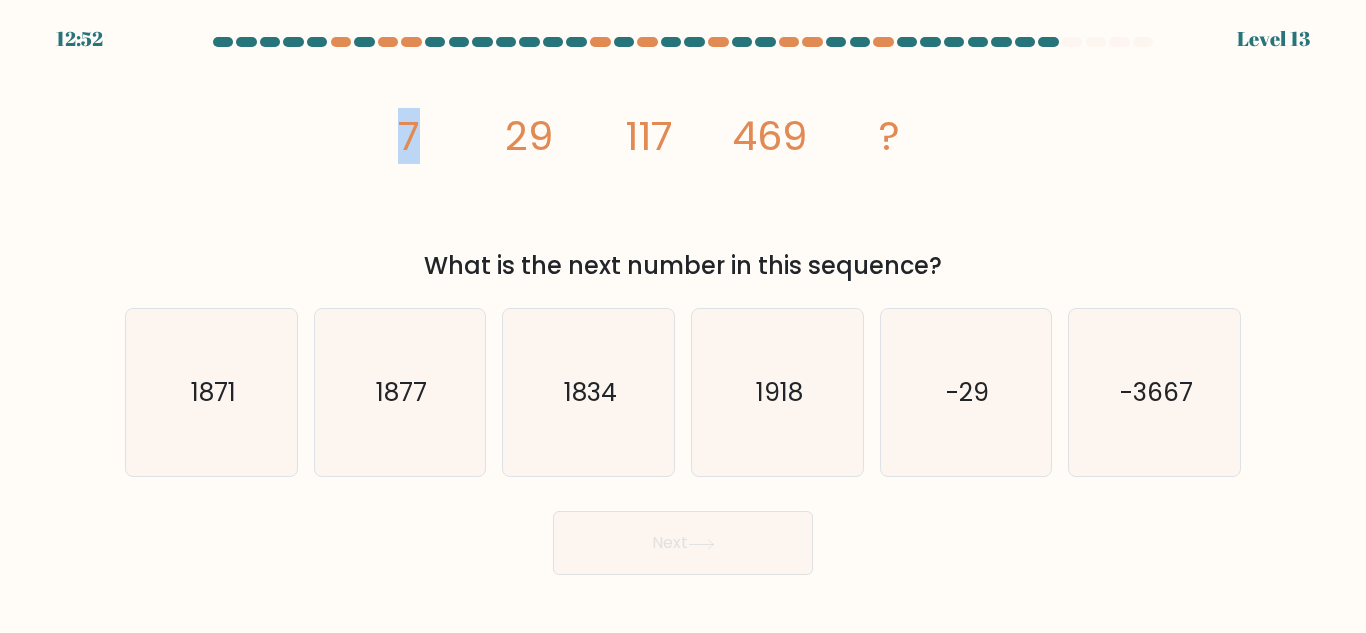 click on "7" 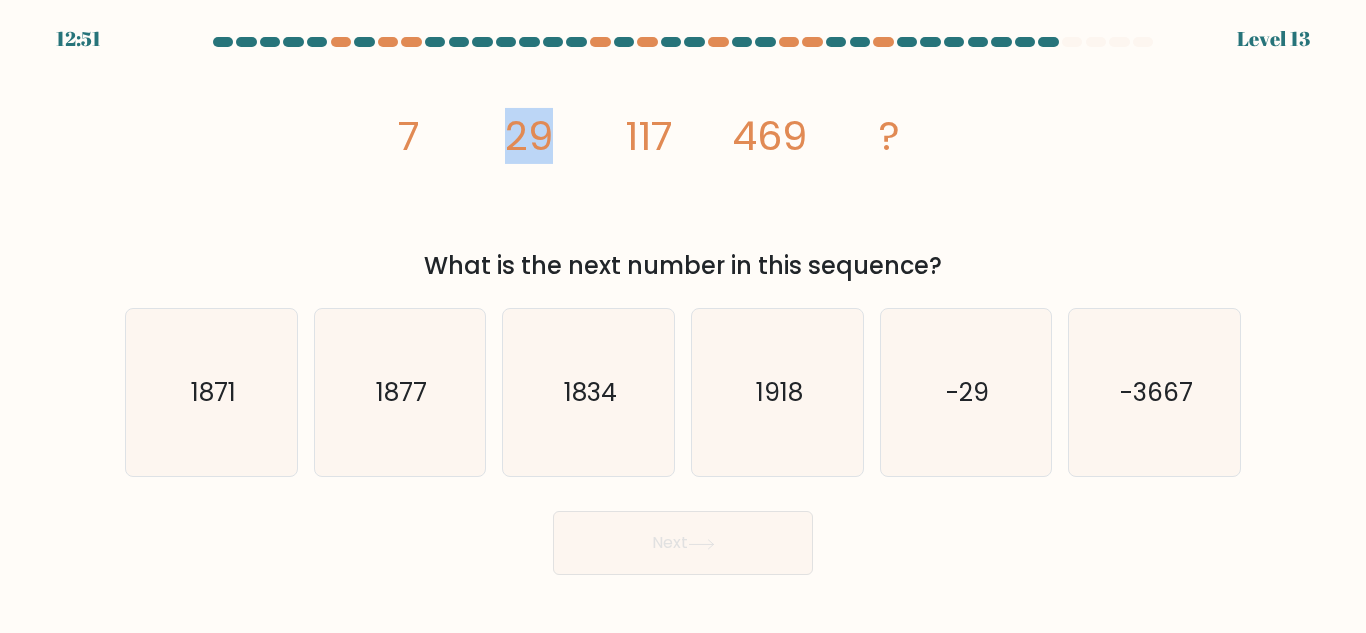 drag, startPoint x: 506, startPoint y: 129, endPoint x: 548, endPoint y: 150, distance: 46.957428 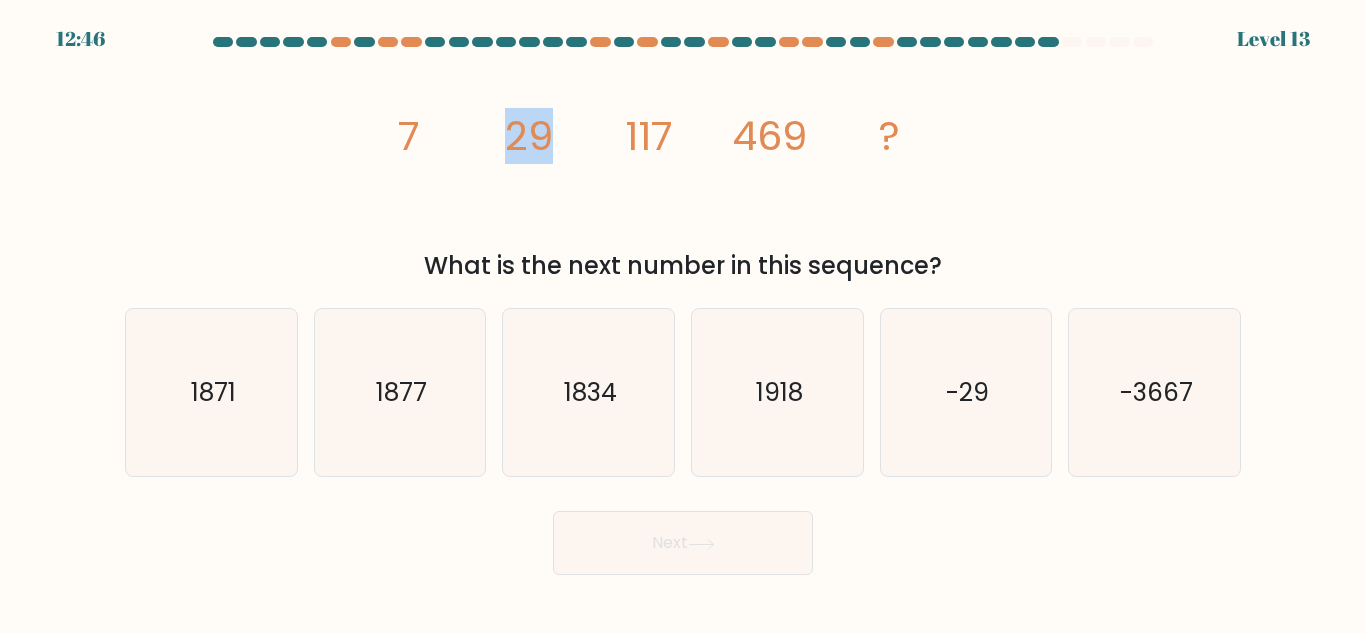 click on "29" 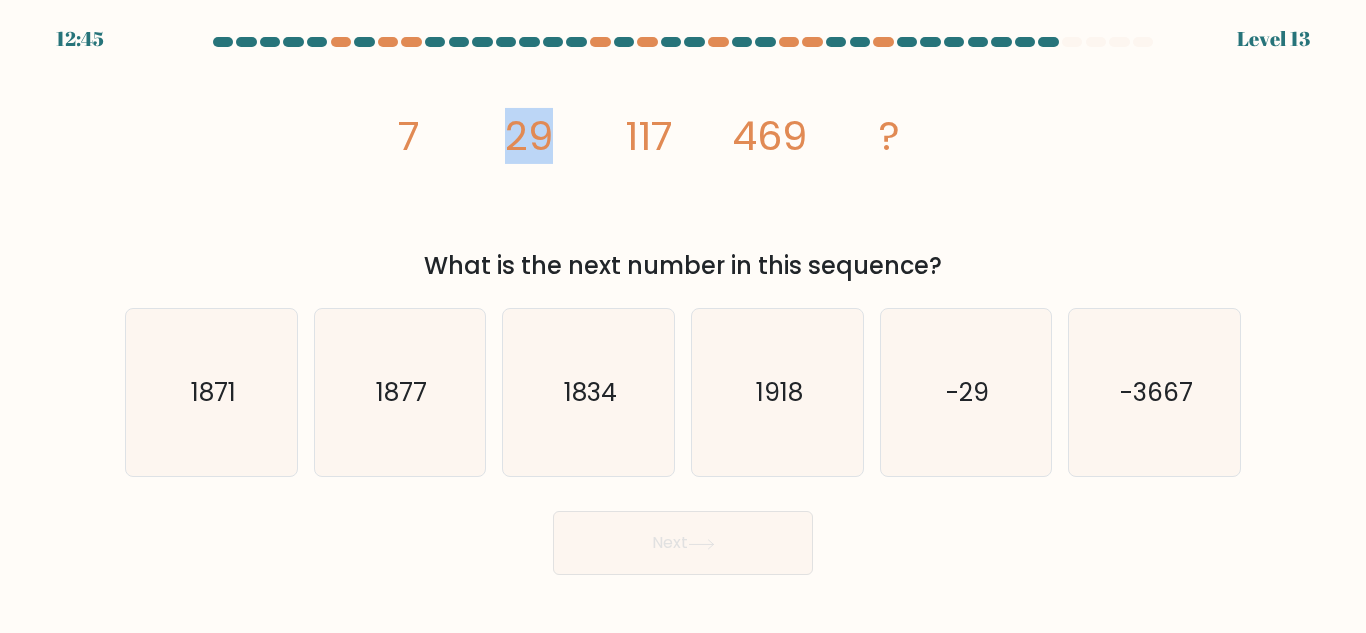 drag, startPoint x: 514, startPoint y: 130, endPoint x: 568, endPoint y: 140, distance: 54.91812 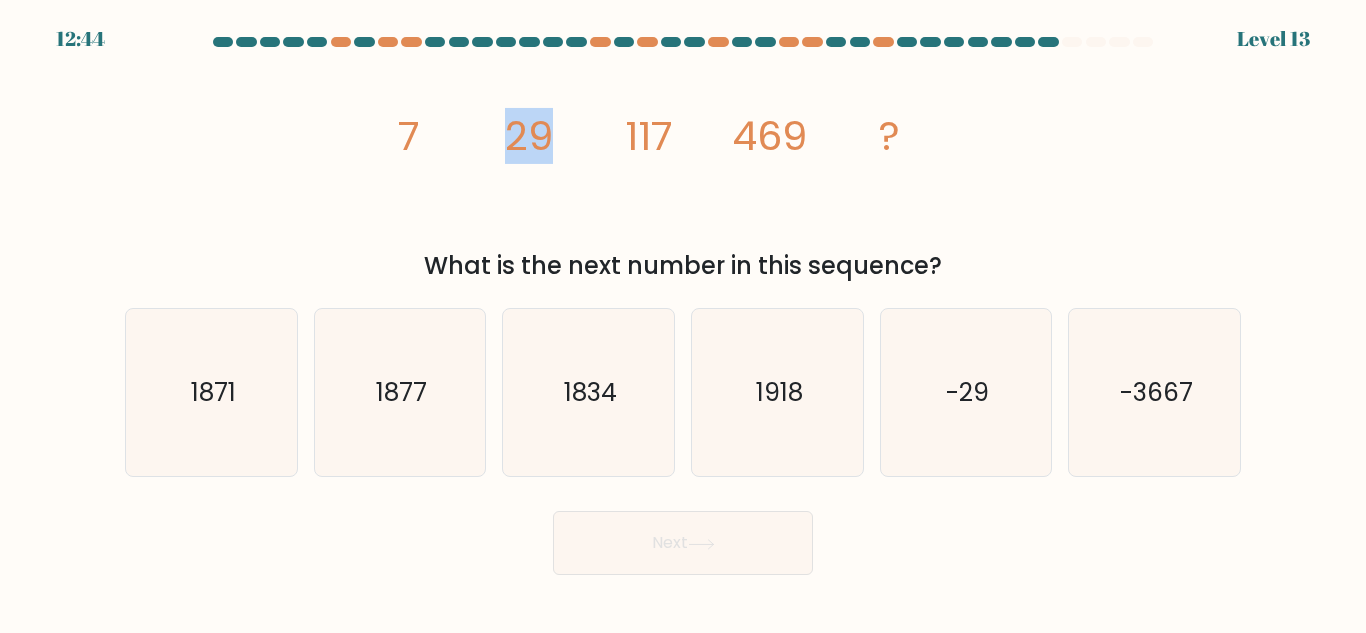 click on "29" 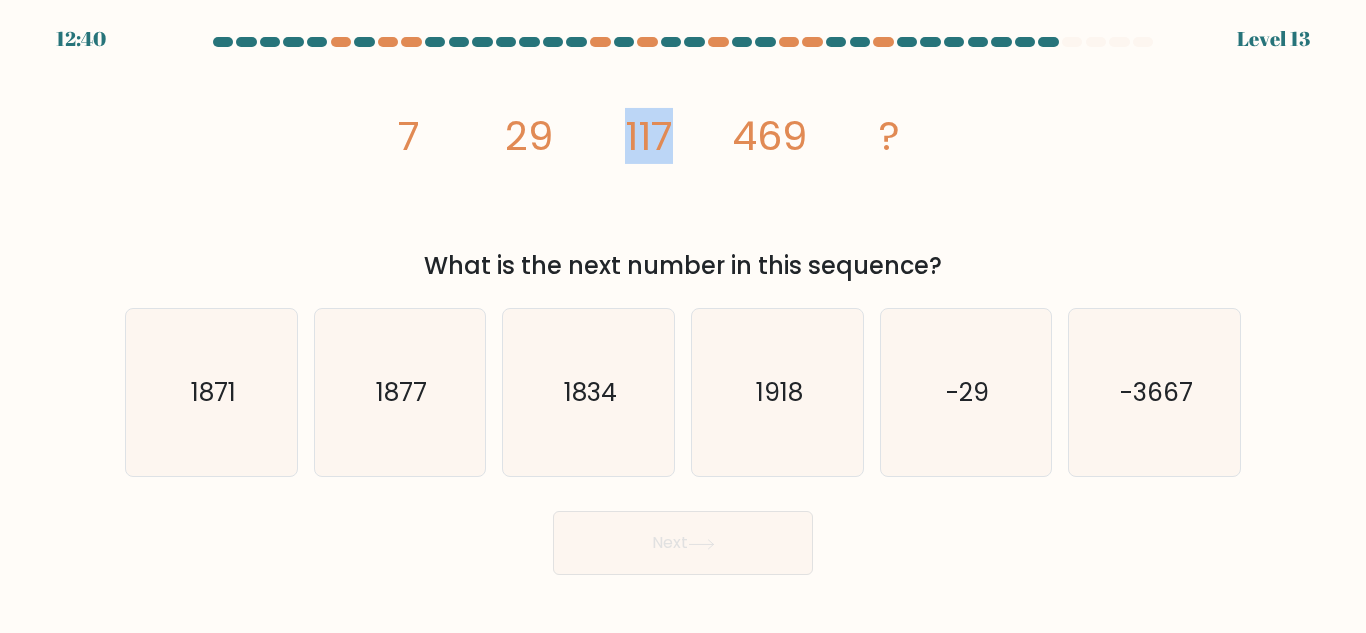 drag, startPoint x: 598, startPoint y: 121, endPoint x: 675, endPoint y: 141, distance: 79.555016 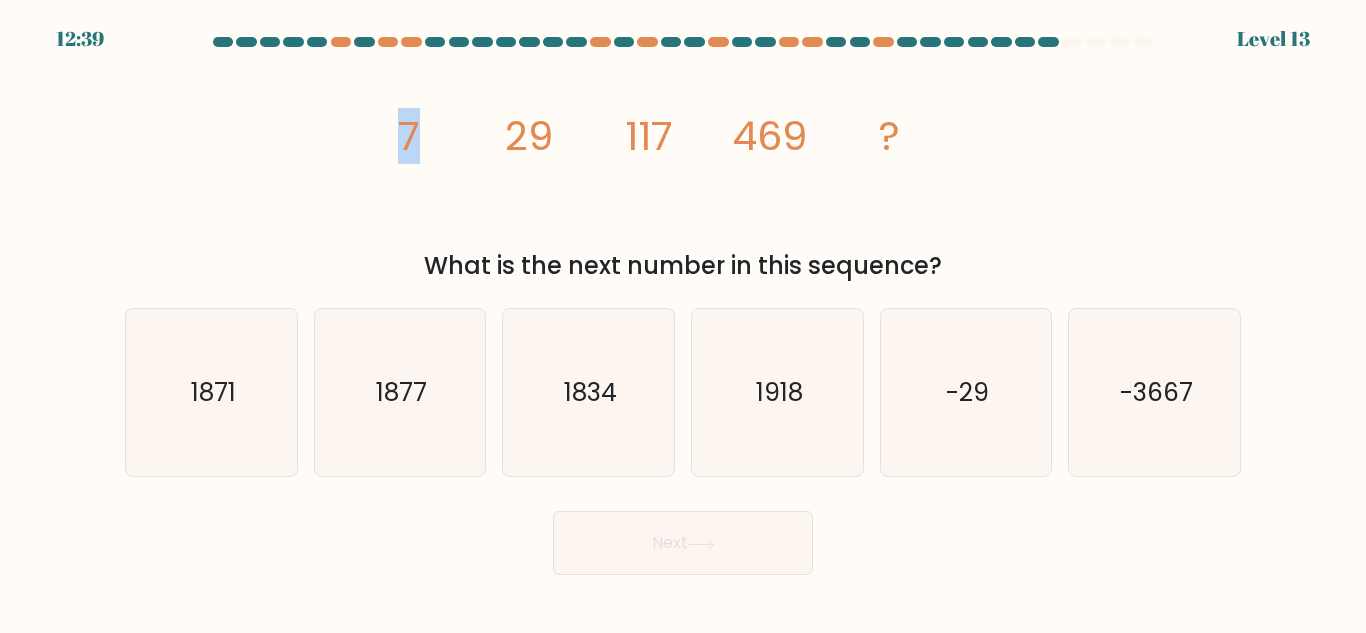 drag, startPoint x: 394, startPoint y: 140, endPoint x: 411, endPoint y: 144, distance: 17.464249 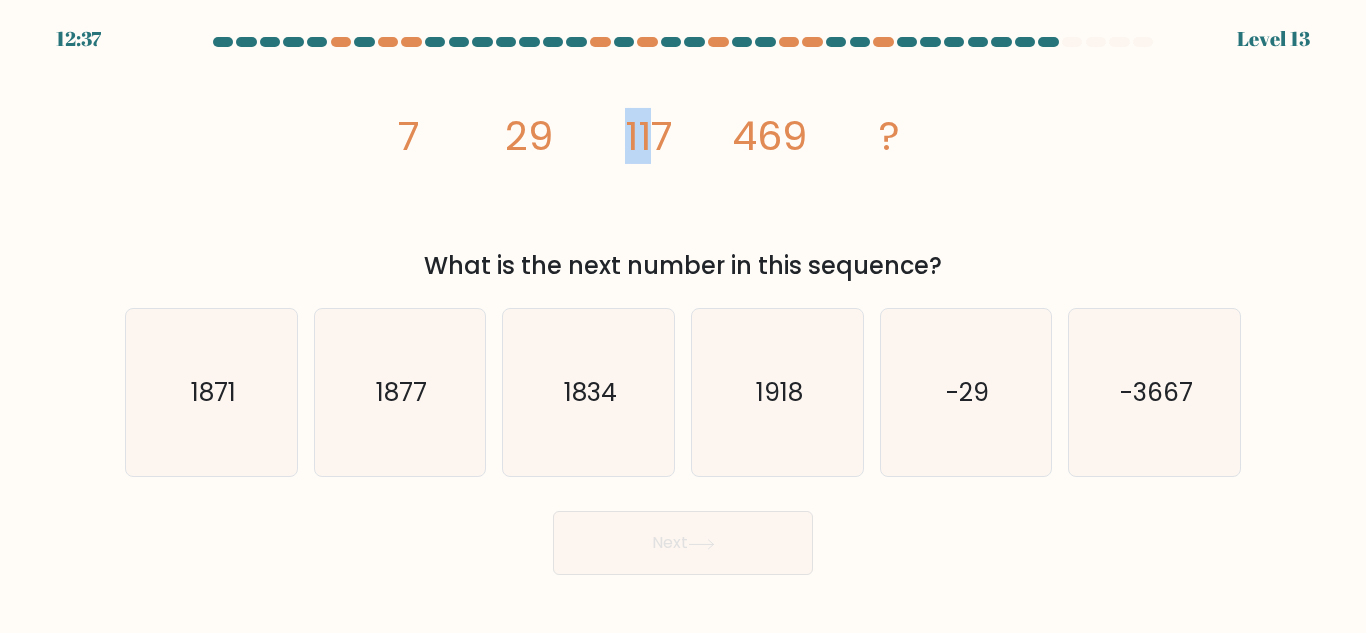 drag, startPoint x: 617, startPoint y: 135, endPoint x: 648, endPoint y: 140, distance: 31.400637 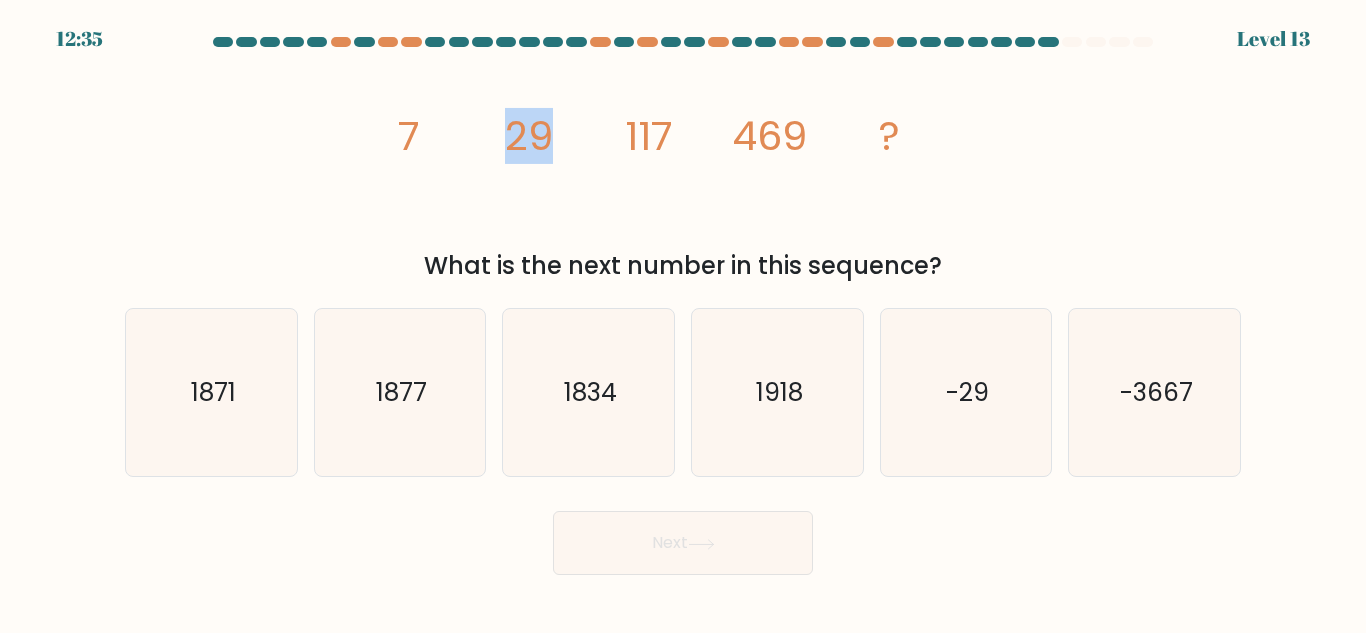drag, startPoint x: 507, startPoint y: 133, endPoint x: 550, endPoint y: 139, distance: 43.416588 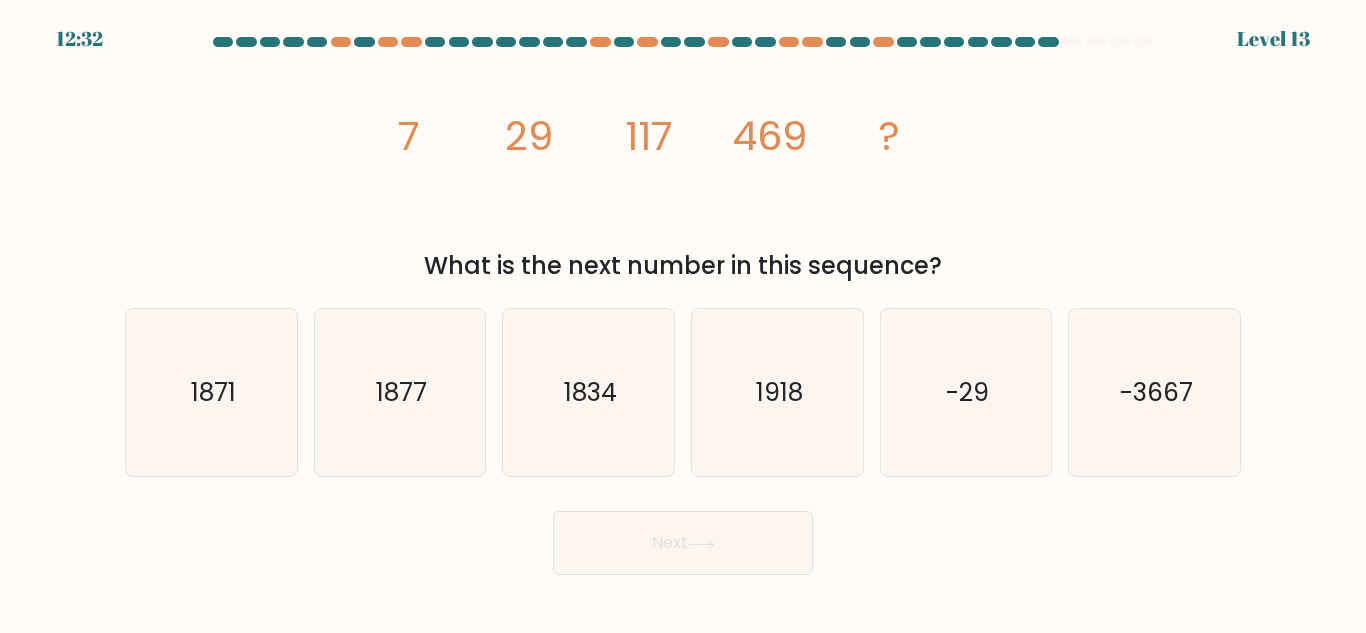 drag, startPoint x: 382, startPoint y: 138, endPoint x: 409, endPoint y: 142, distance: 27.294687 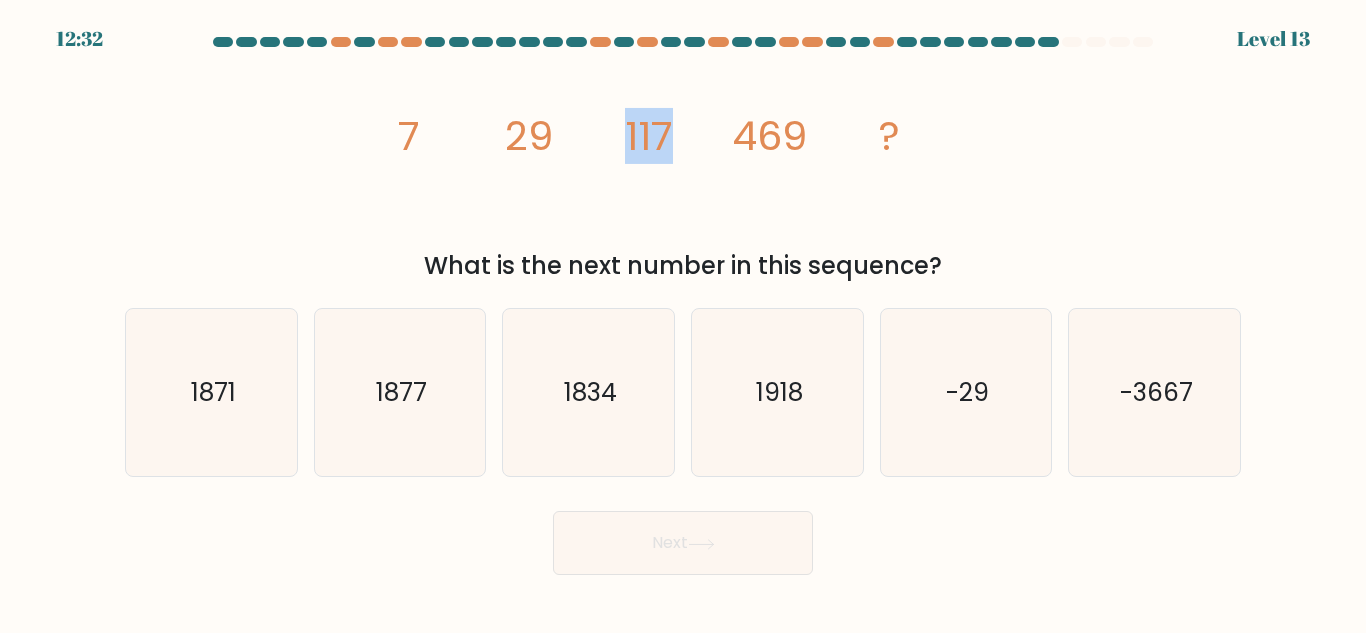 drag, startPoint x: 615, startPoint y: 127, endPoint x: 682, endPoint y: 132, distance: 67.18631 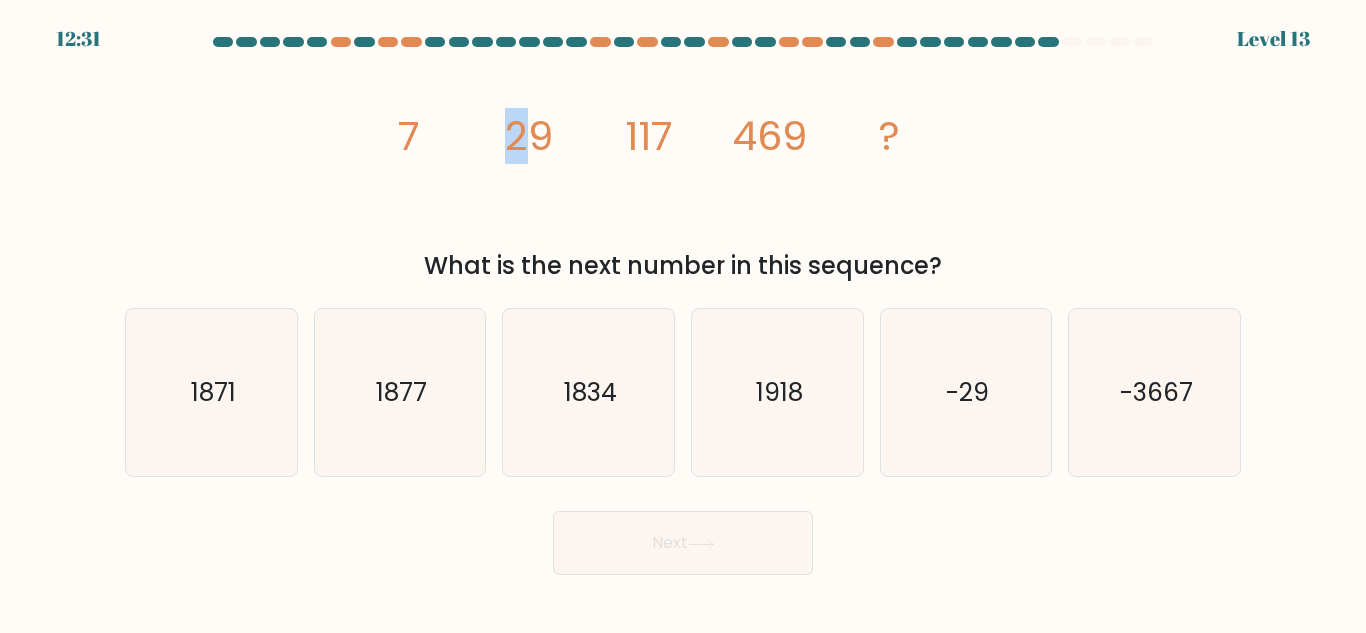 drag, startPoint x: 515, startPoint y: 127, endPoint x: 534, endPoint y: 132, distance: 19.646883 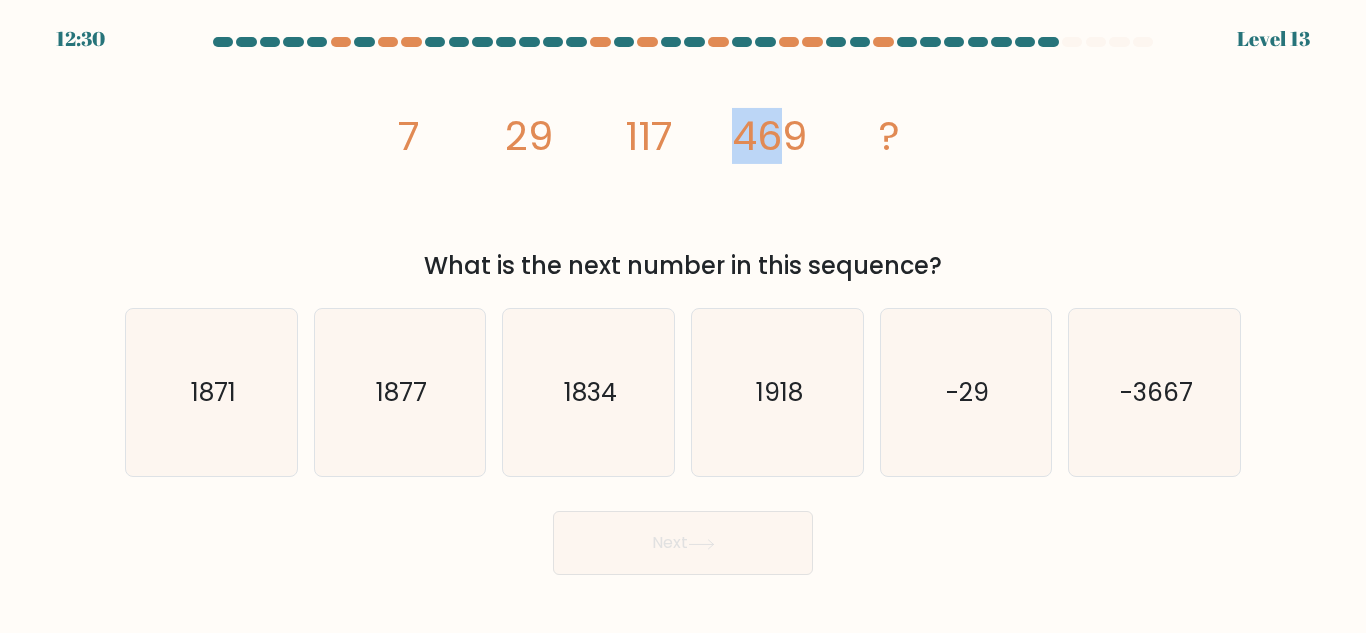 drag, startPoint x: 726, startPoint y: 122, endPoint x: 785, endPoint y: 136, distance: 60.63827 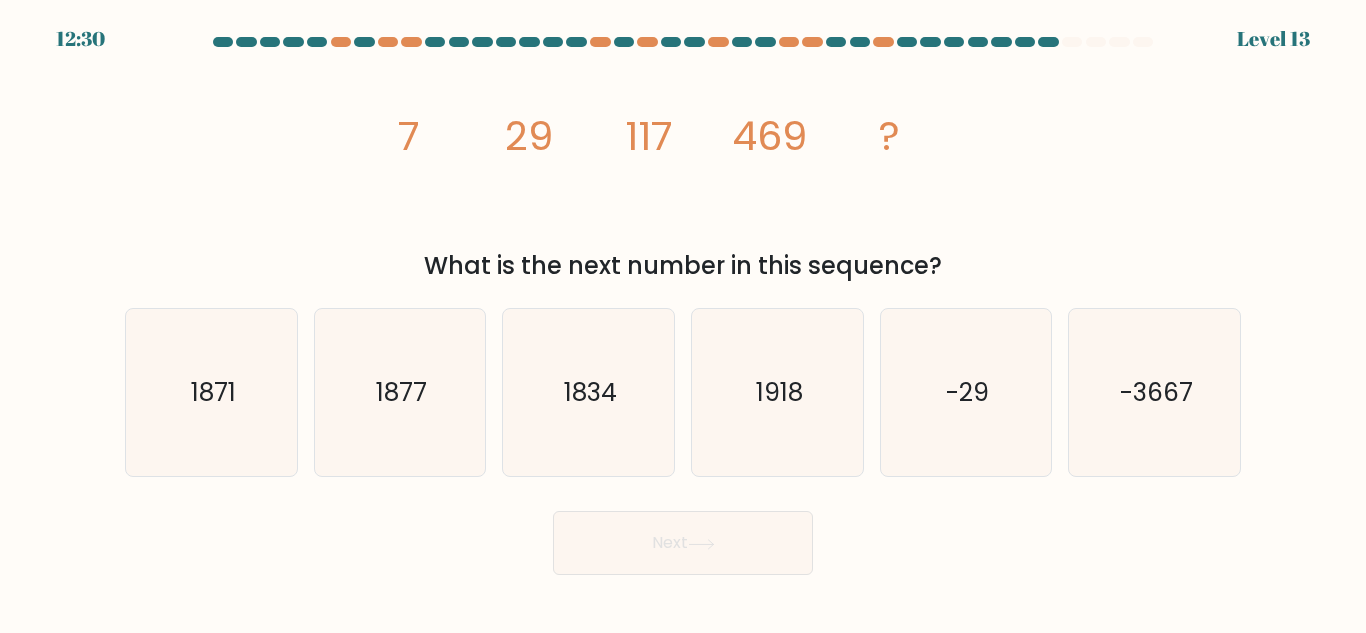 click on "image/svg+xml
7
29
117
469
?" 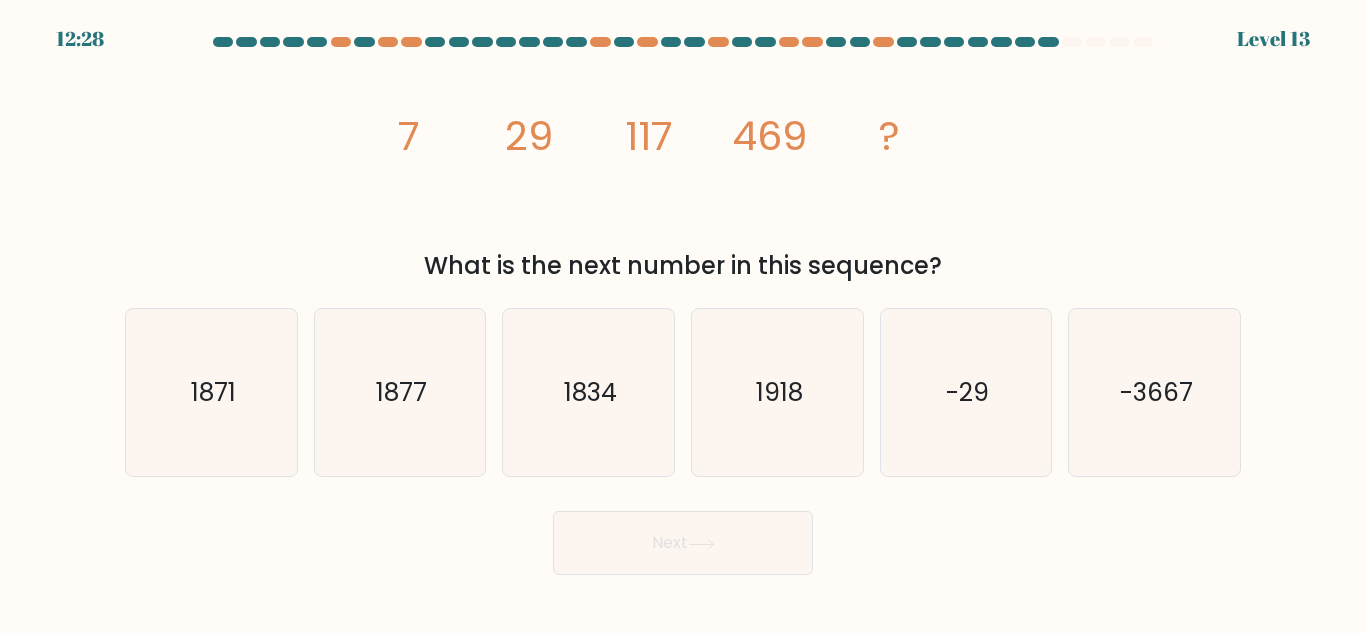 drag, startPoint x: 428, startPoint y: 133, endPoint x: 467, endPoint y: 149, distance: 42.154476 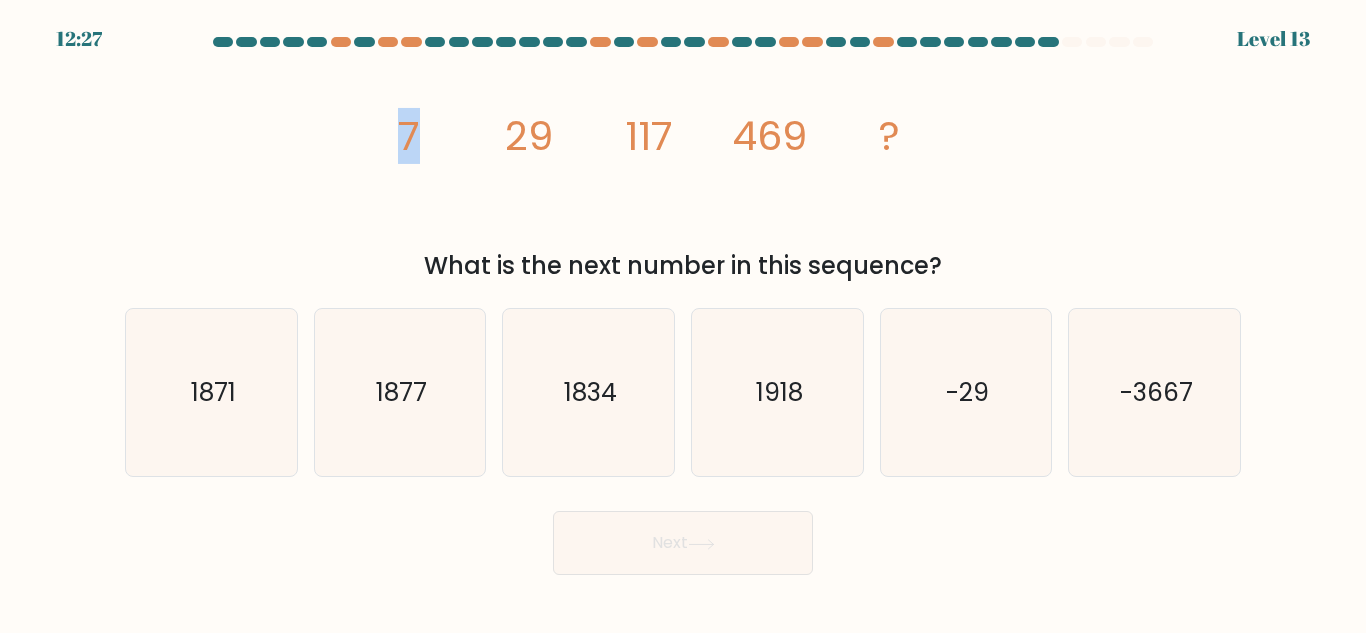 drag, startPoint x: 403, startPoint y: 159, endPoint x: 419, endPoint y: 159, distance: 16 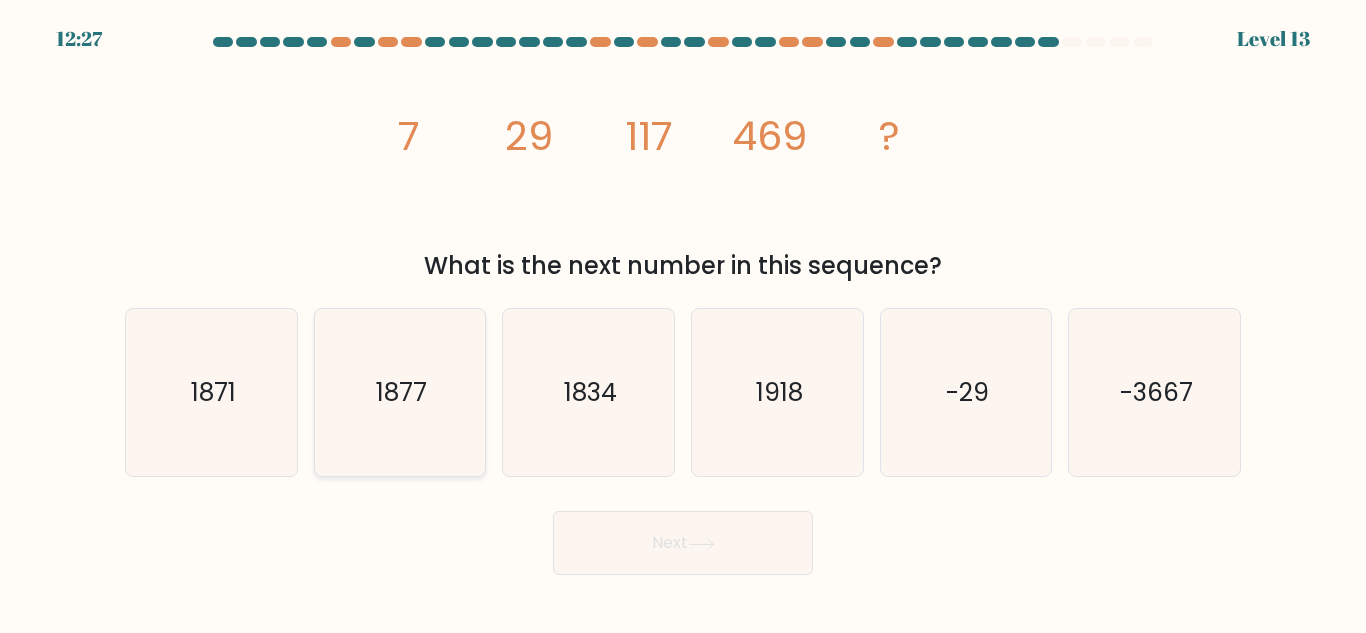 click on "1877" 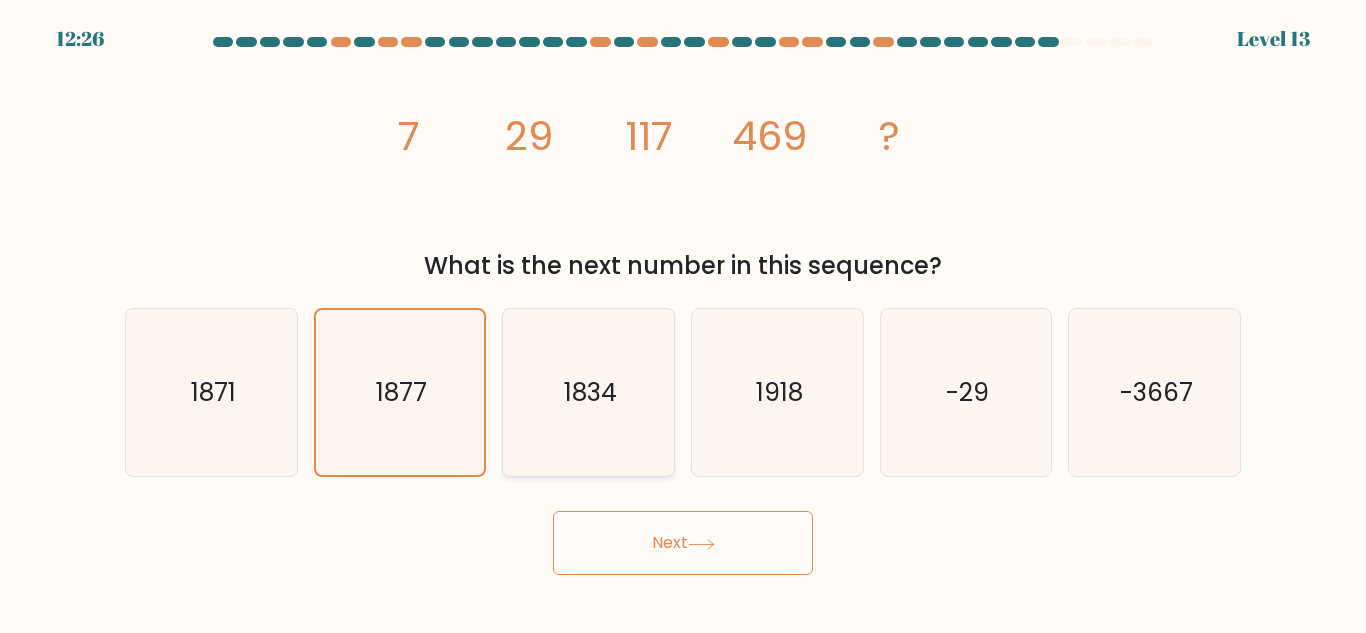 click on "1834" 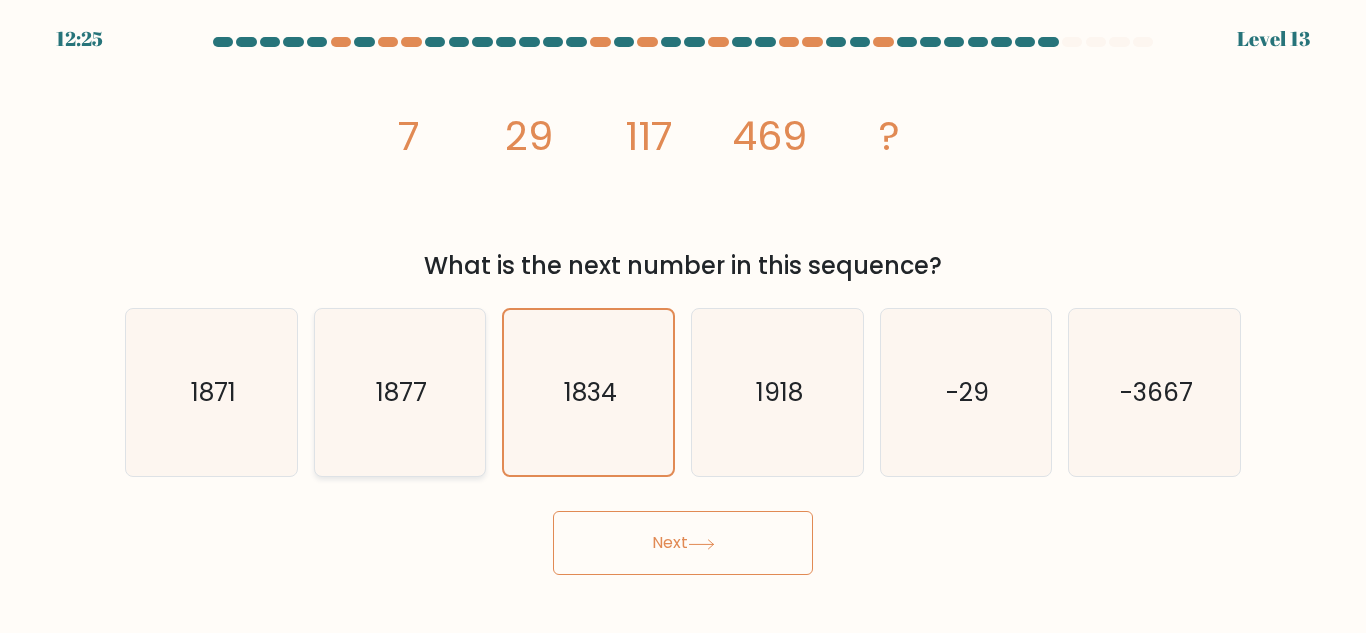 click on "1877" 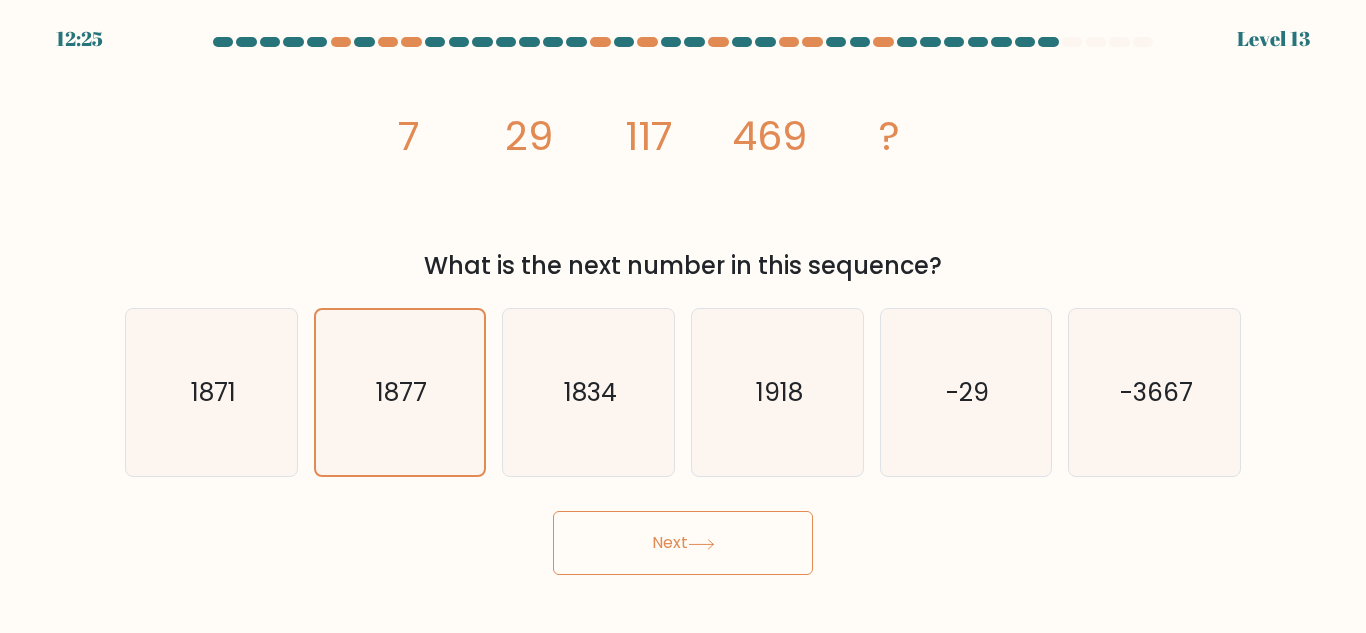 click on "12:25
Level 13" at bounding box center [683, 316] 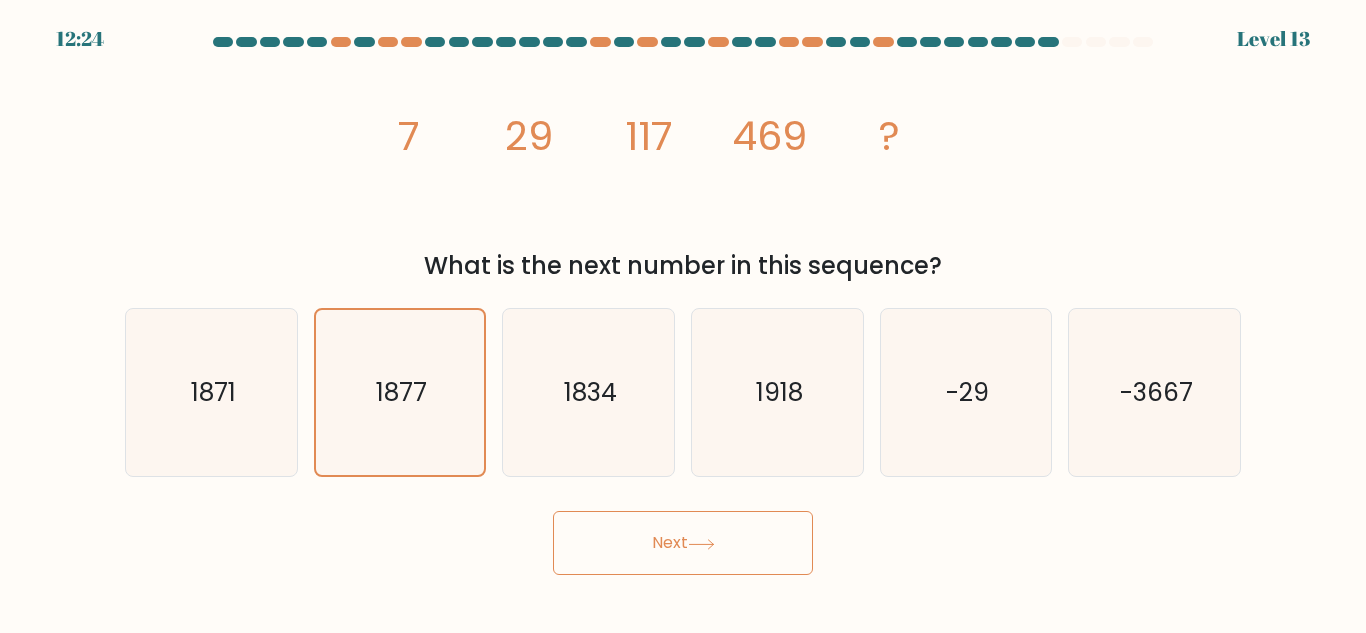 click on "Next" at bounding box center [683, 543] 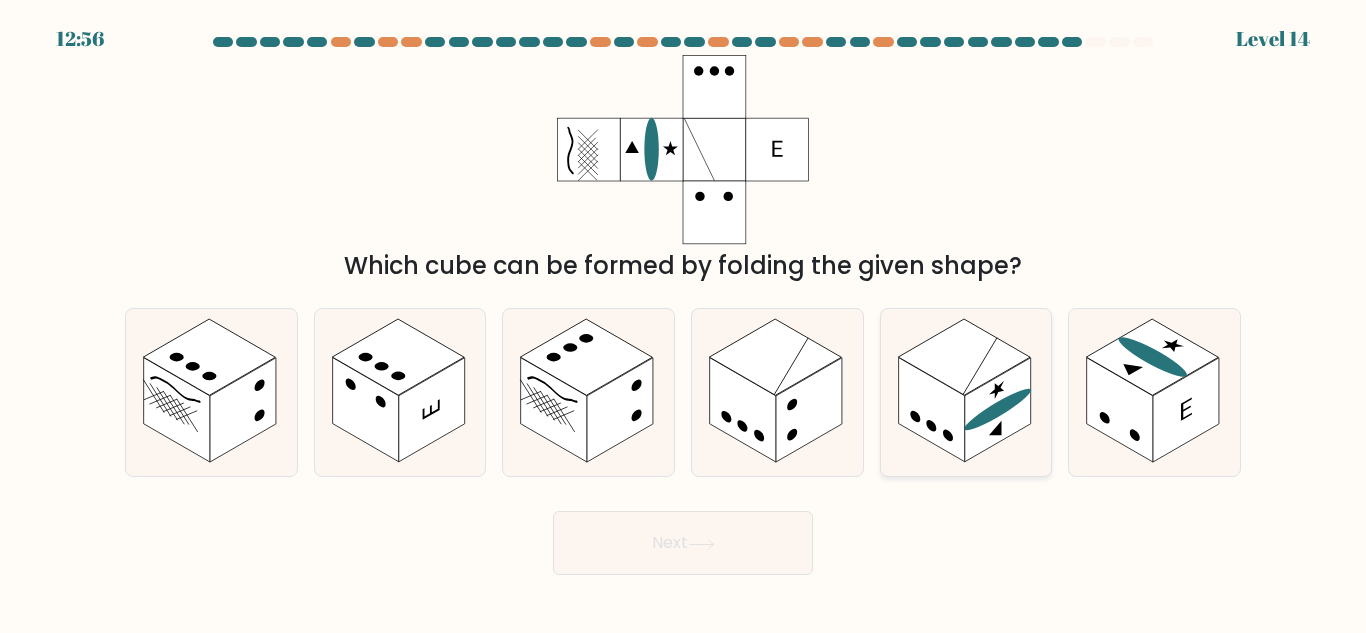 click 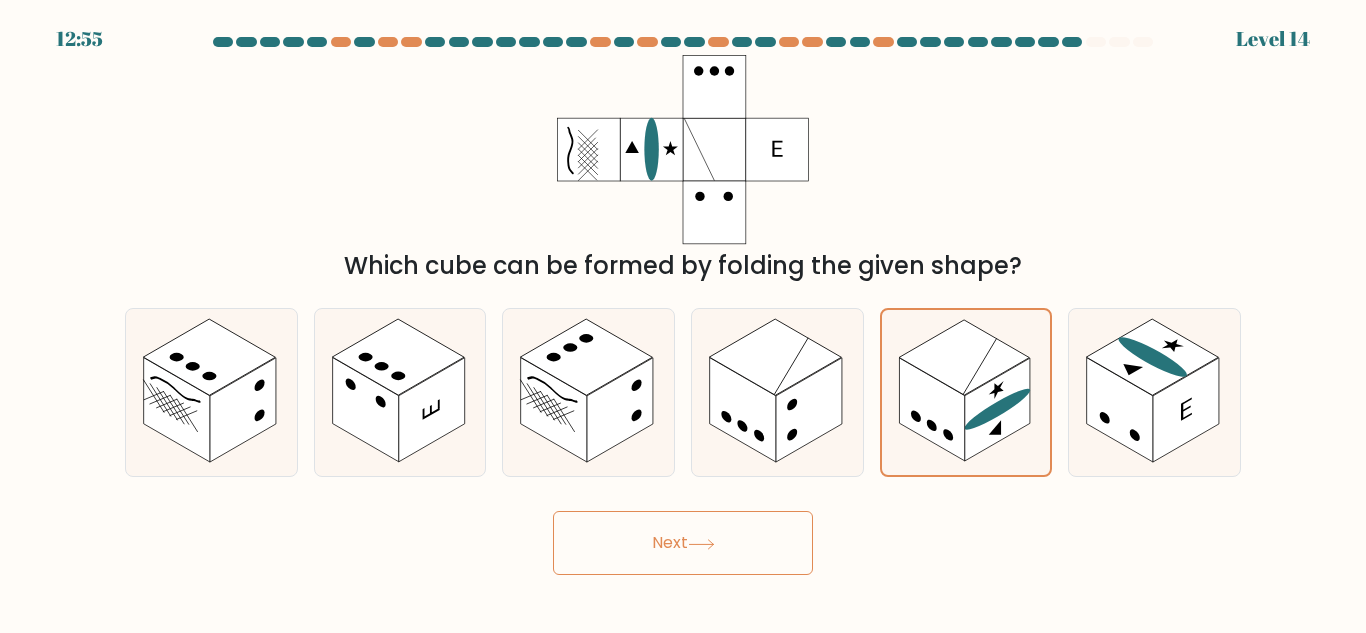 click on "Next" at bounding box center (683, 543) 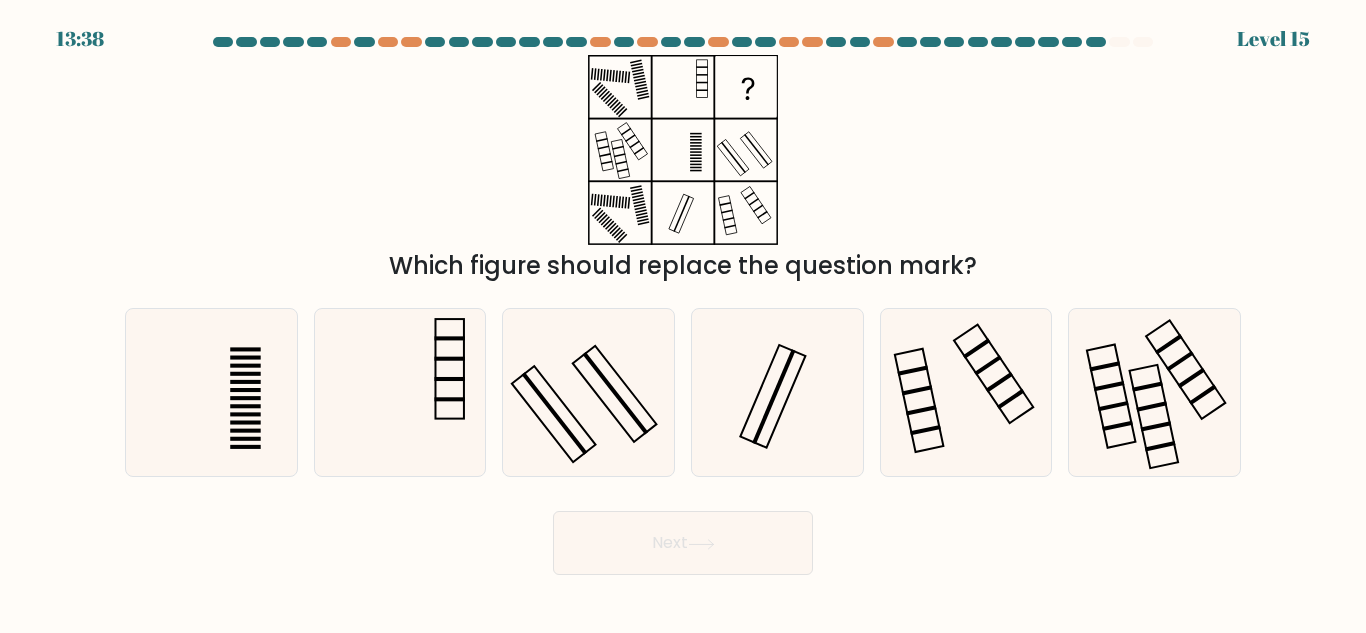 drag, startPoint x: 386, startPoint y: 261, endPoint x: 930, endPoint y: 271, distance: 544.0919 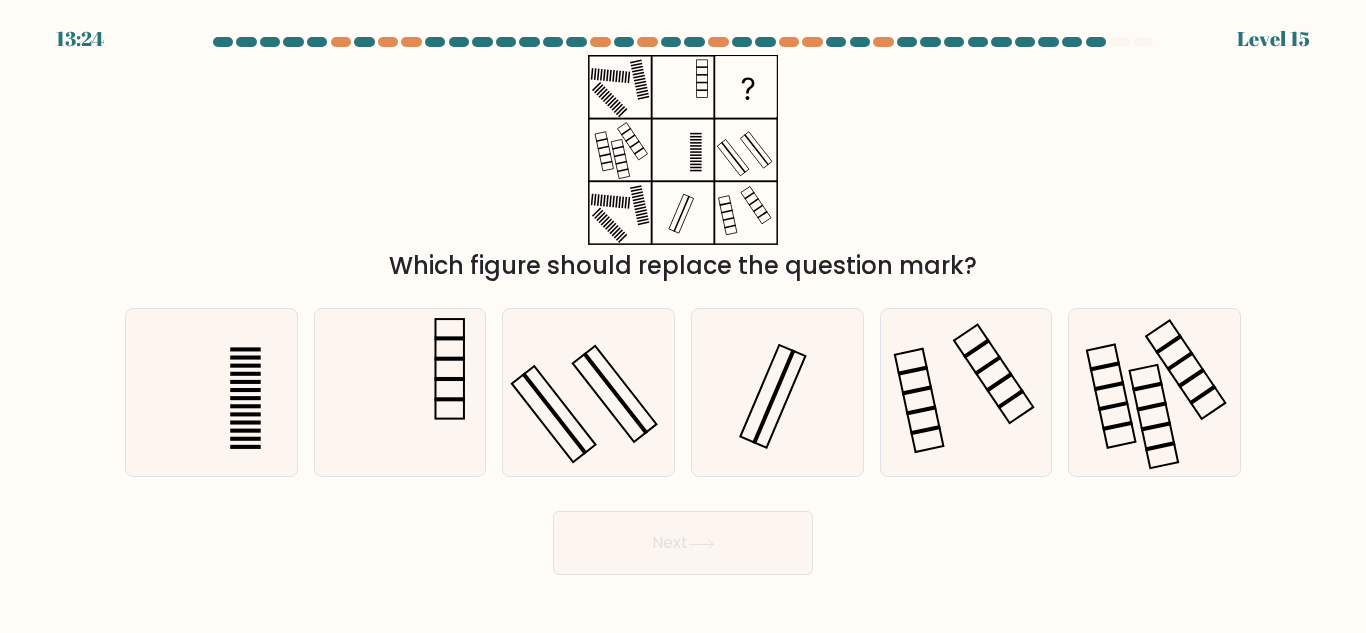 click 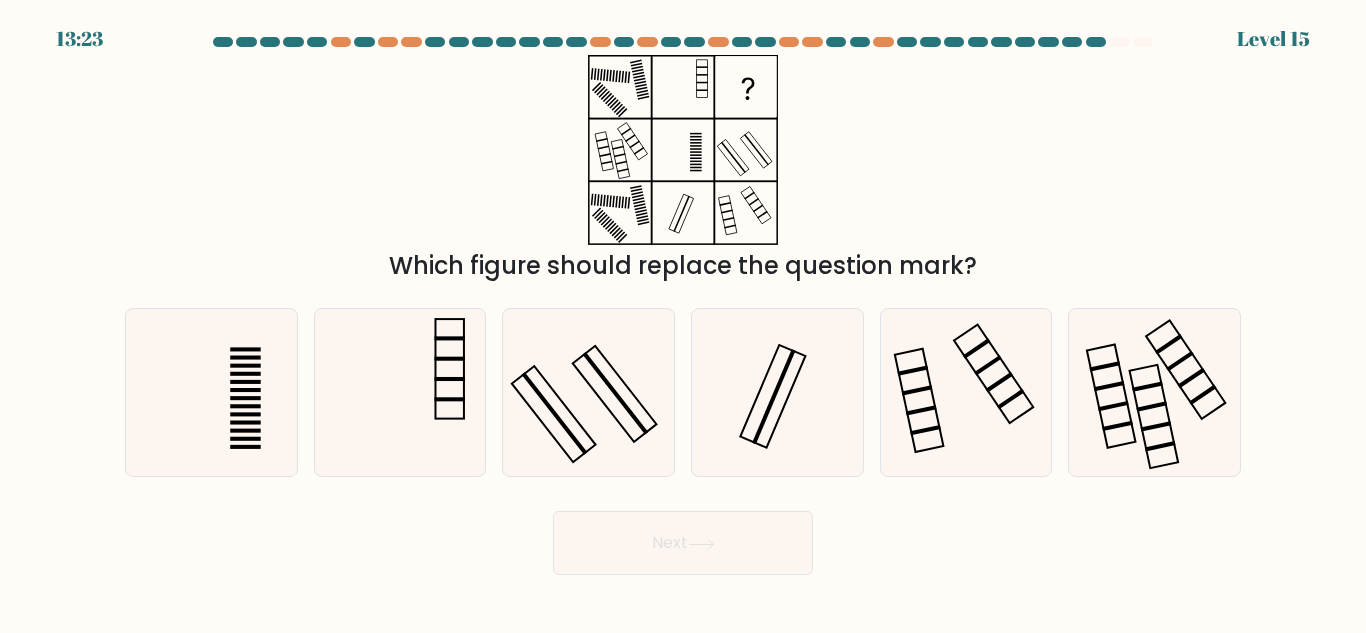click 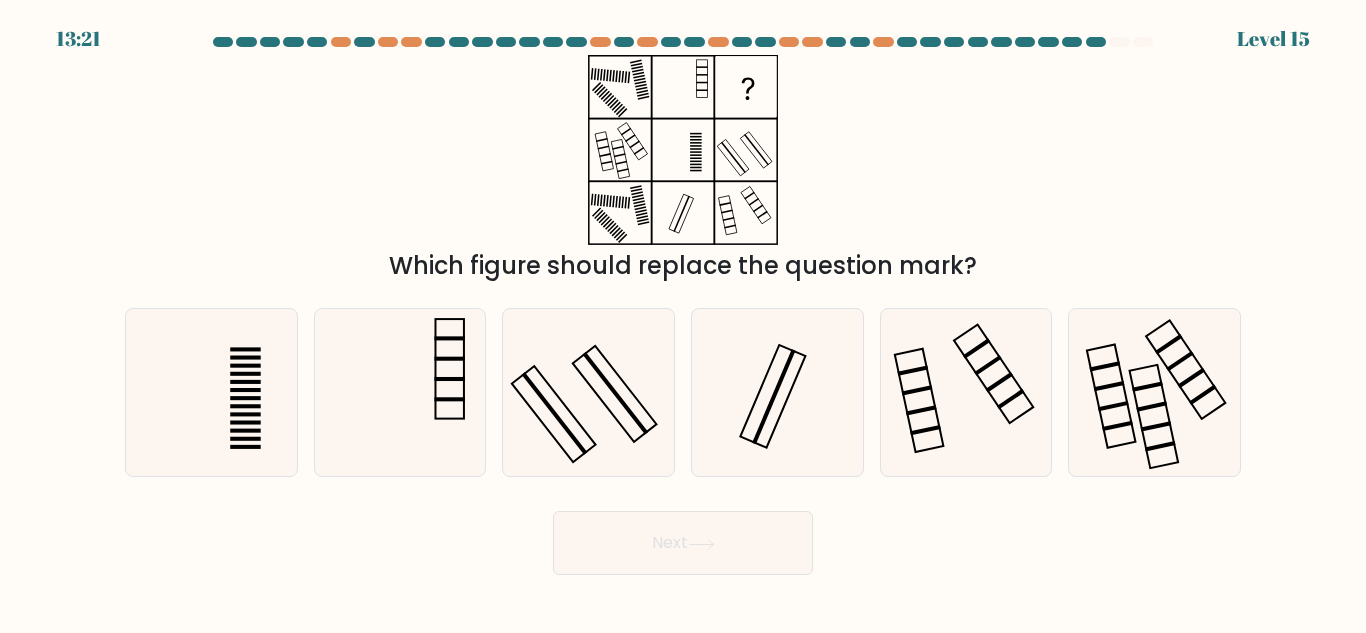 drag, startPoint x: 667, startPoint y: 92, endPoint x: 652, endPoint y: 117, distance: 29.15476 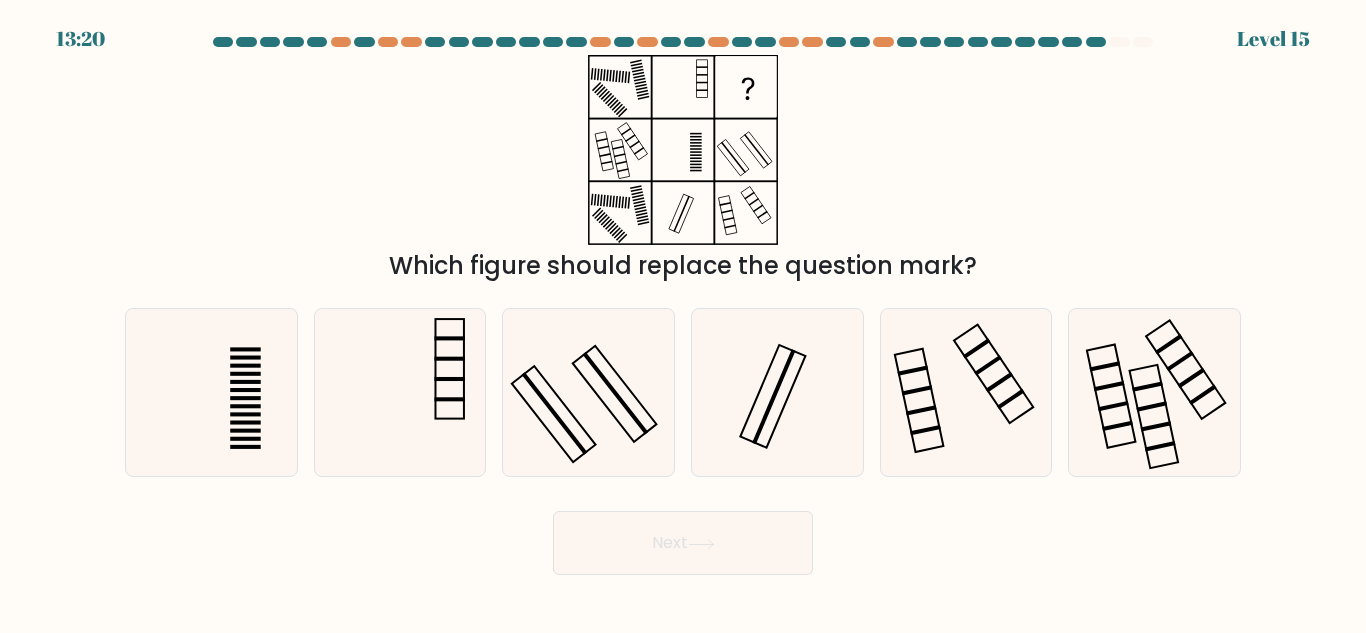 drag, startPoint x: 611, startPoint y: 190, endPoint x: 611, endPoint y: 113, distance: 77 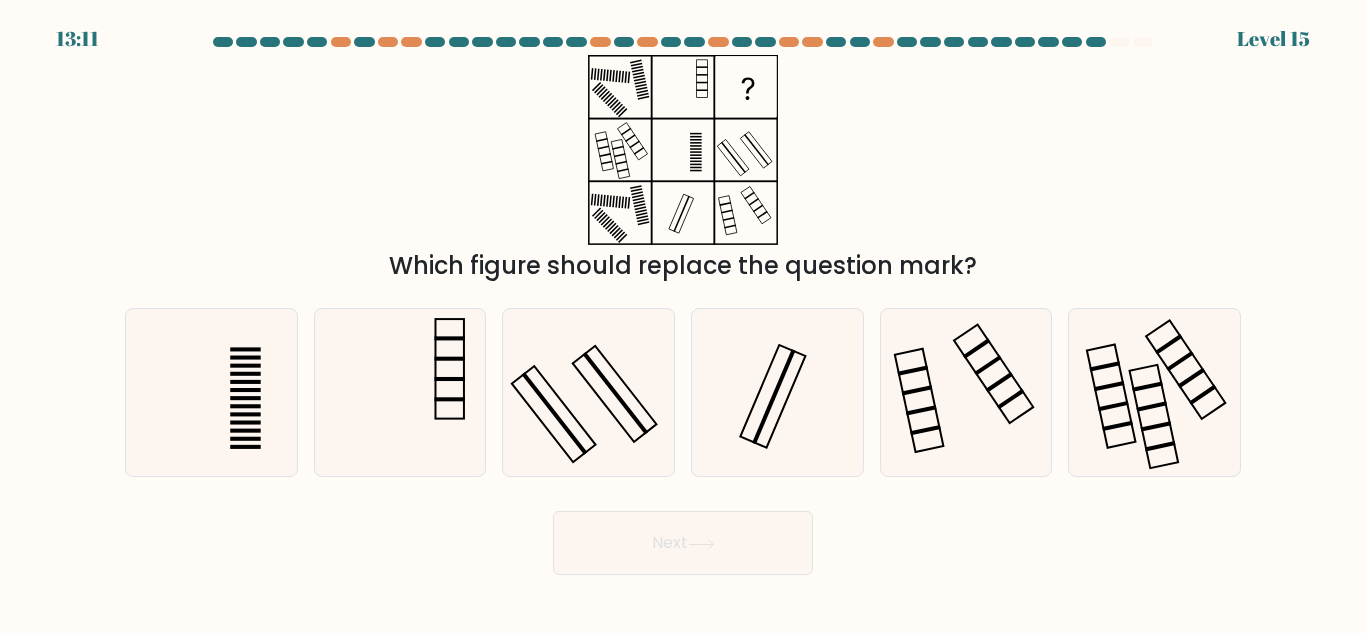 click 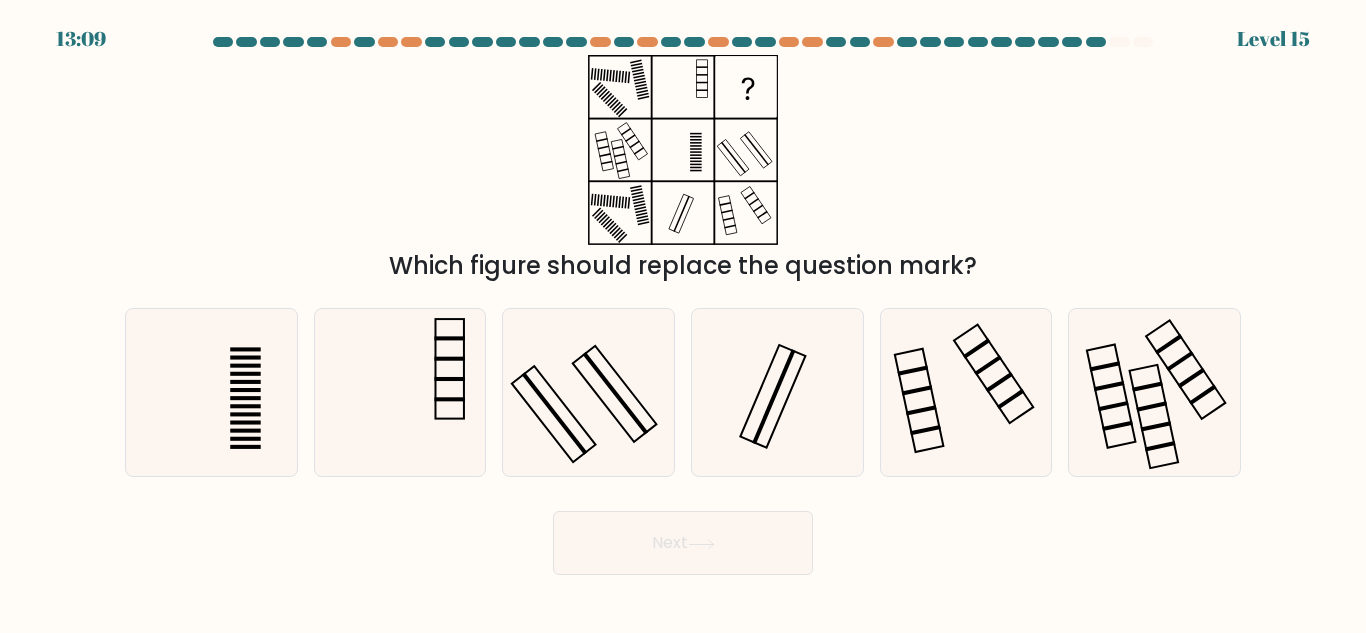 click 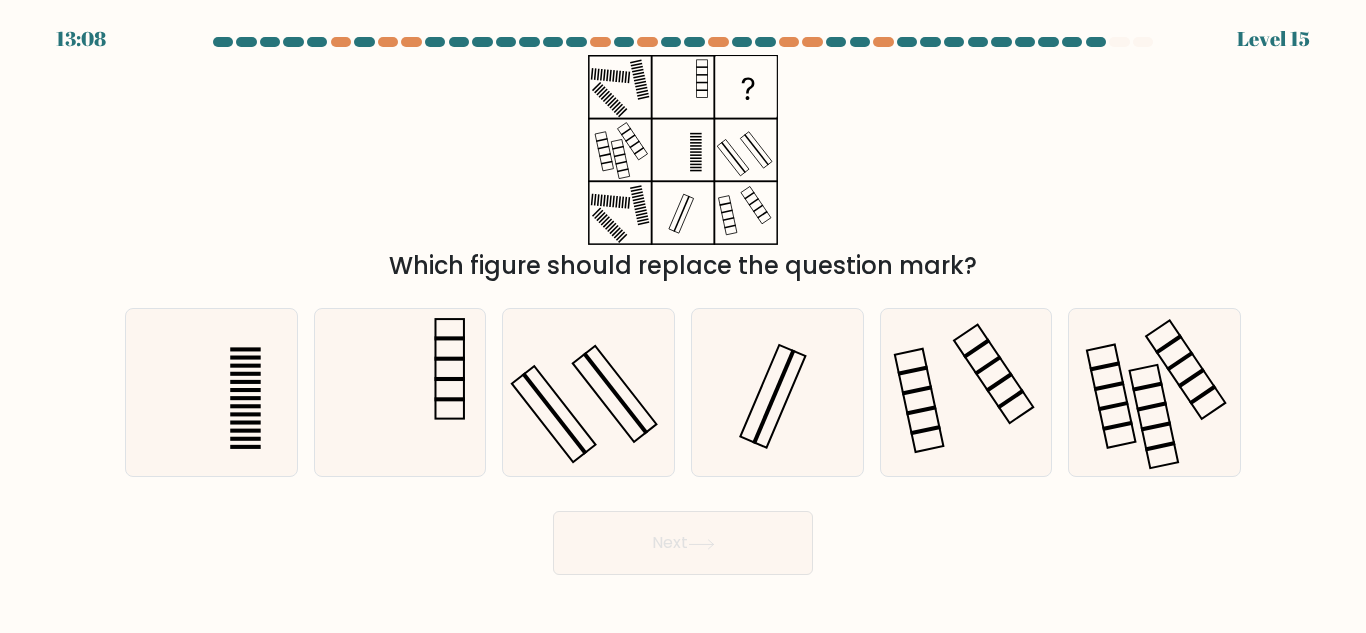 click 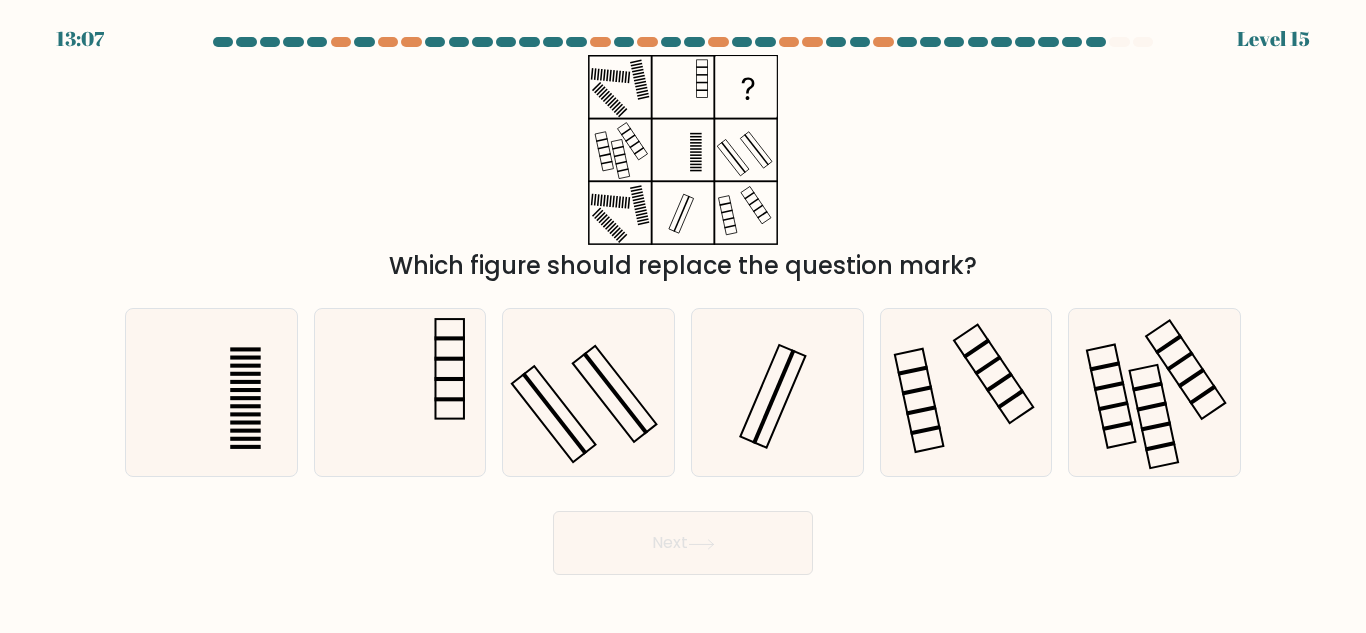 click 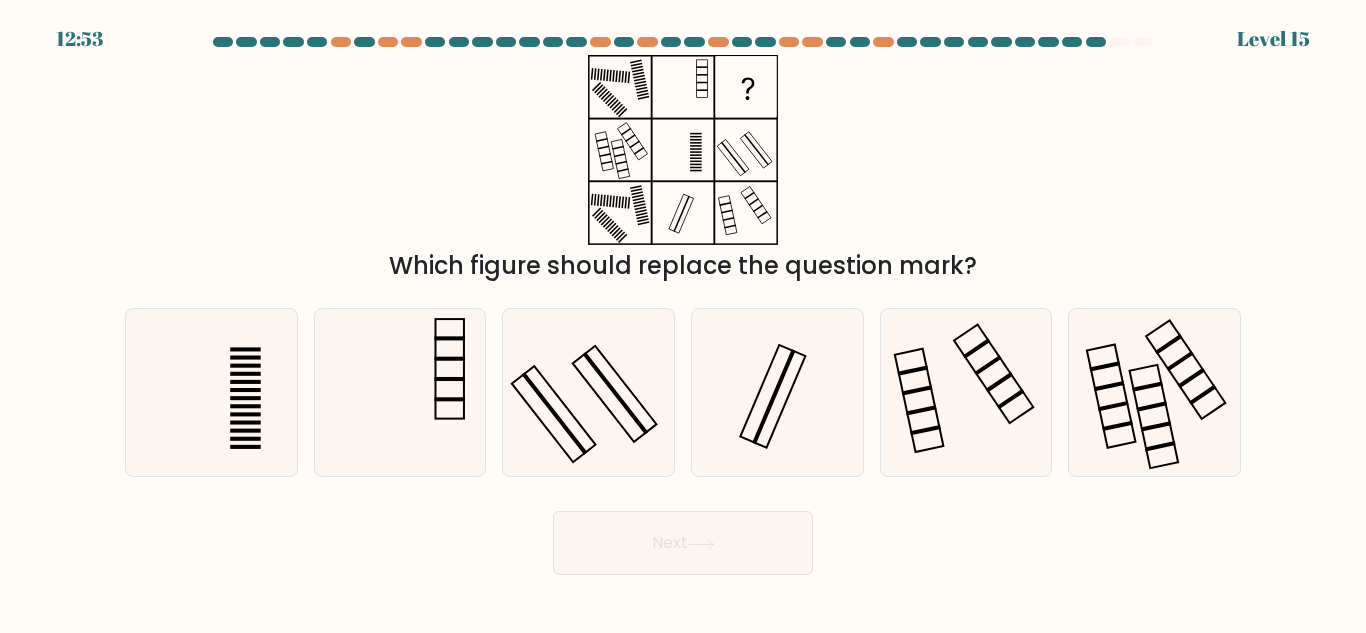 click 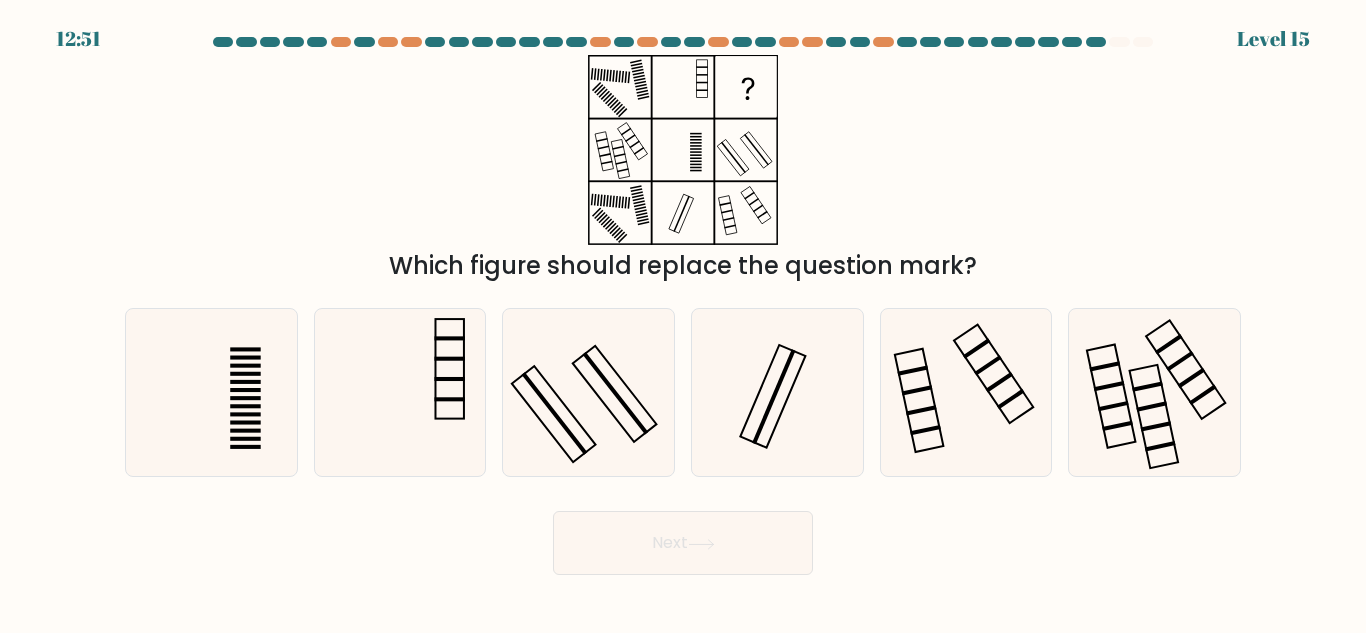 click 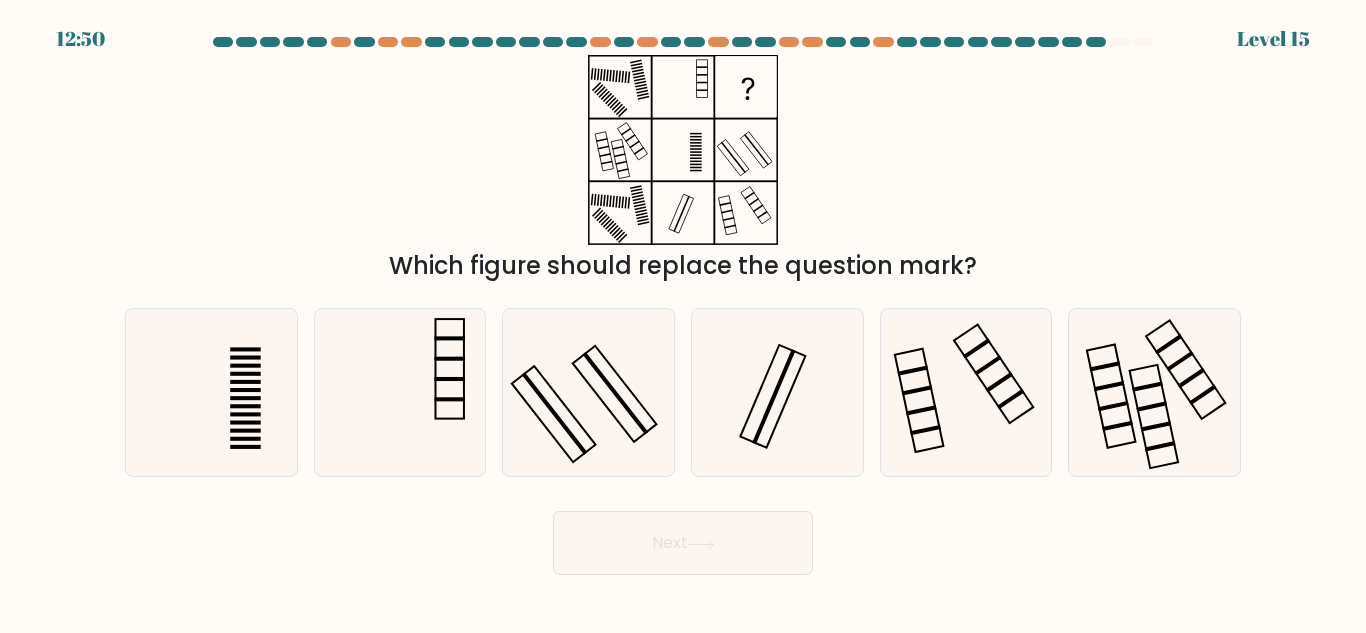 click 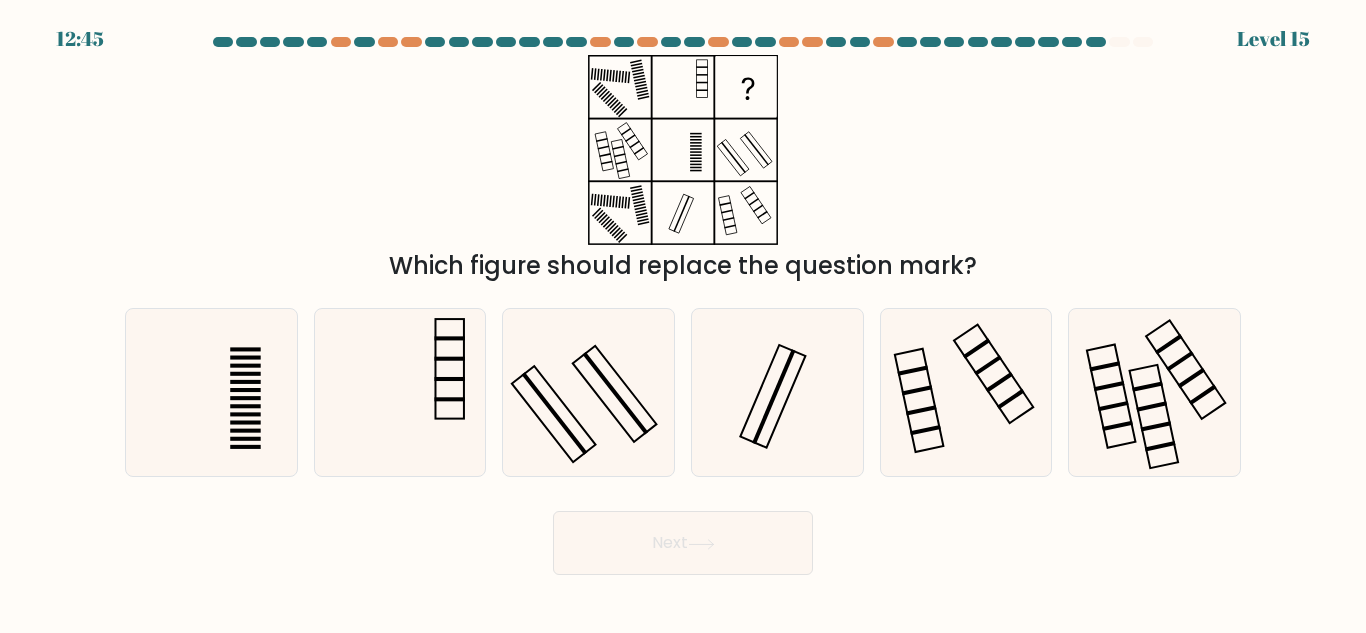 drag, startPoint x: 685, startPoint y: 195, endPoint x: 713, endPoint y: 158, distance: 46.400433 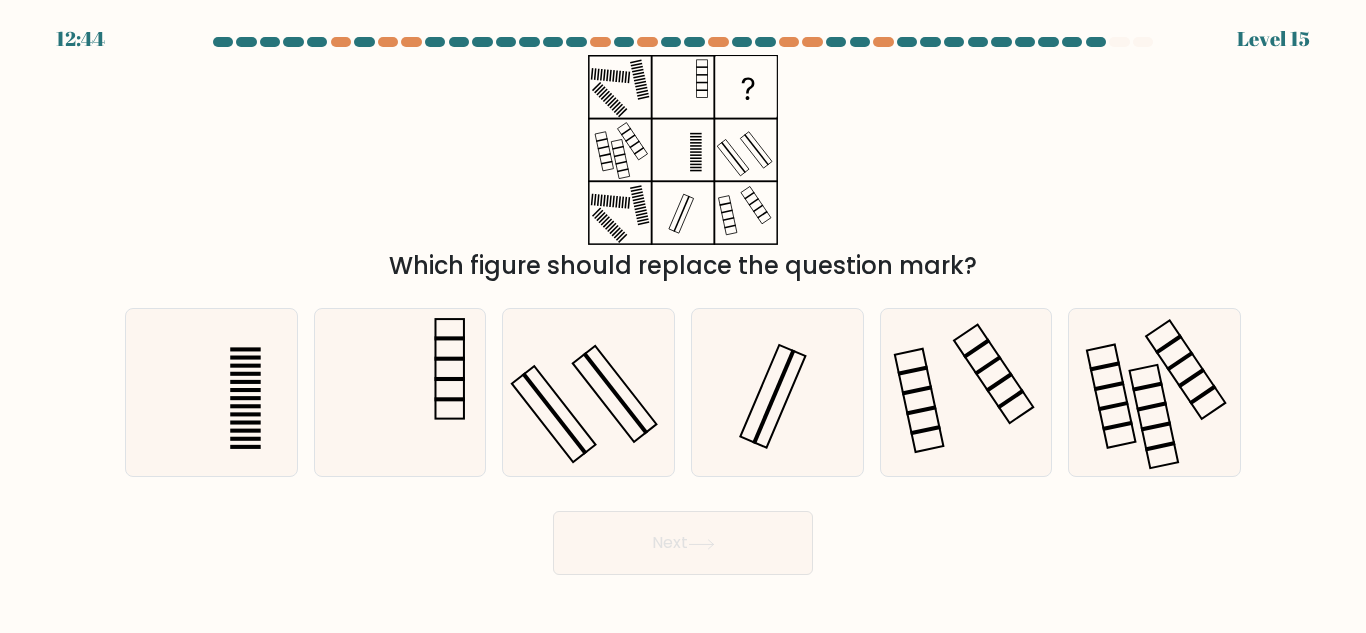 click 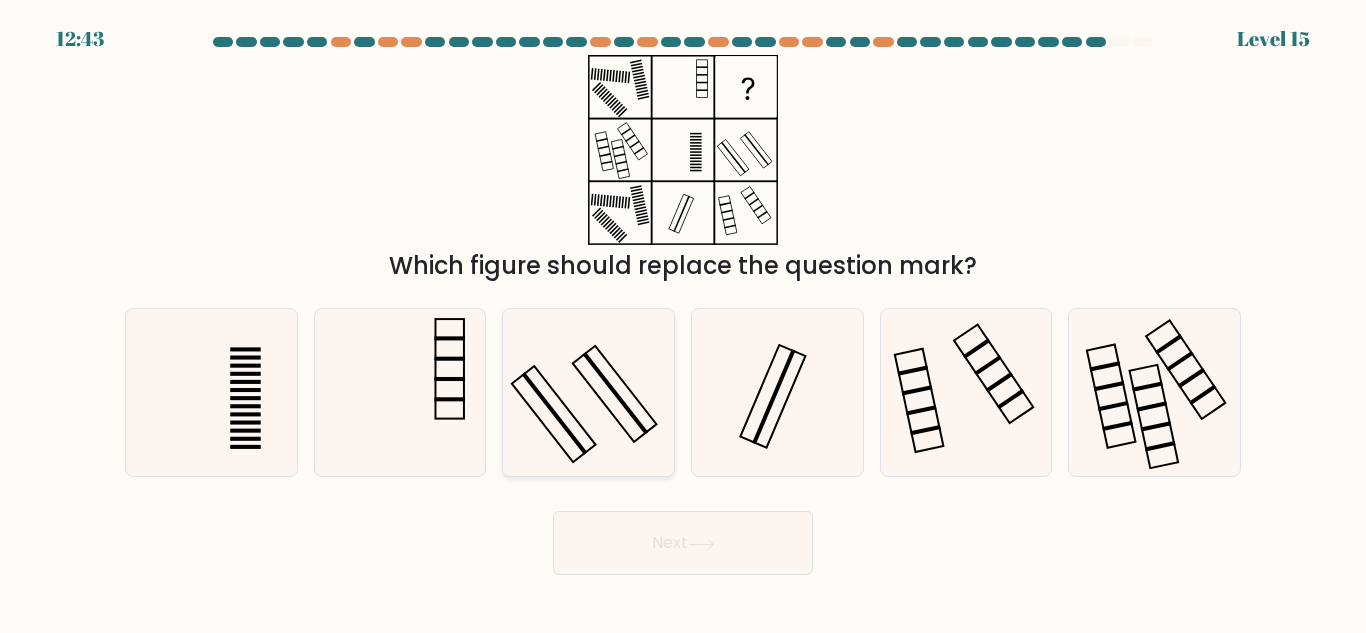 click 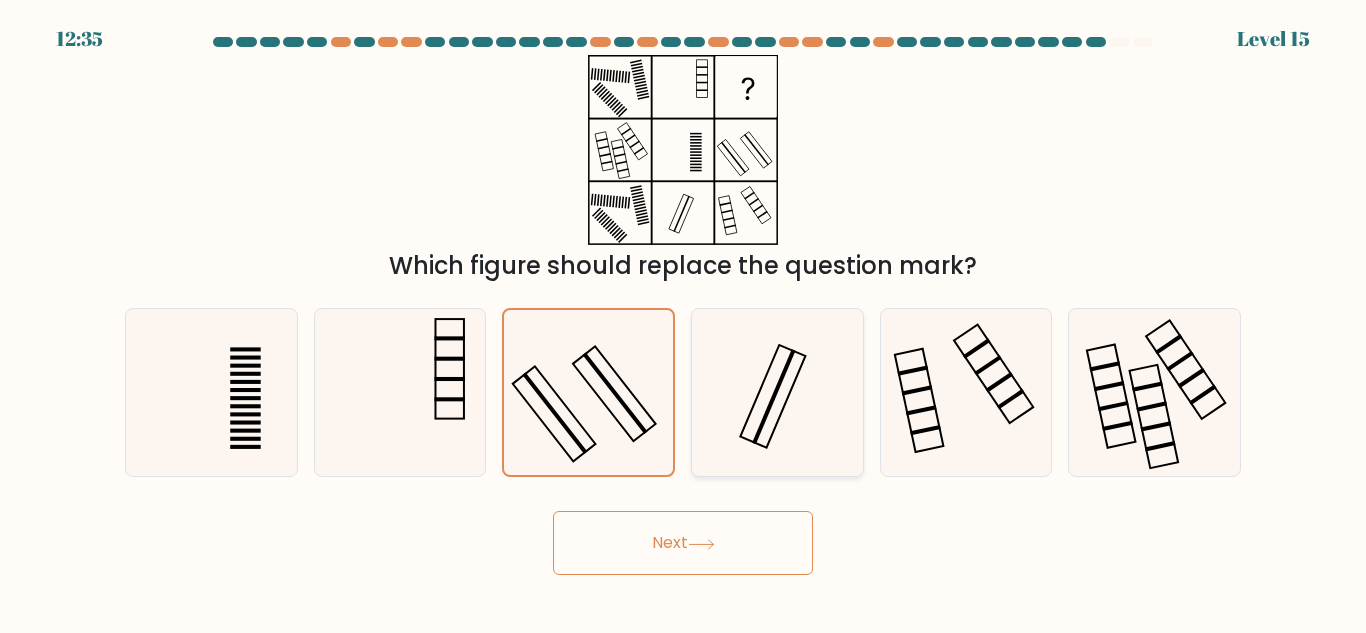 click 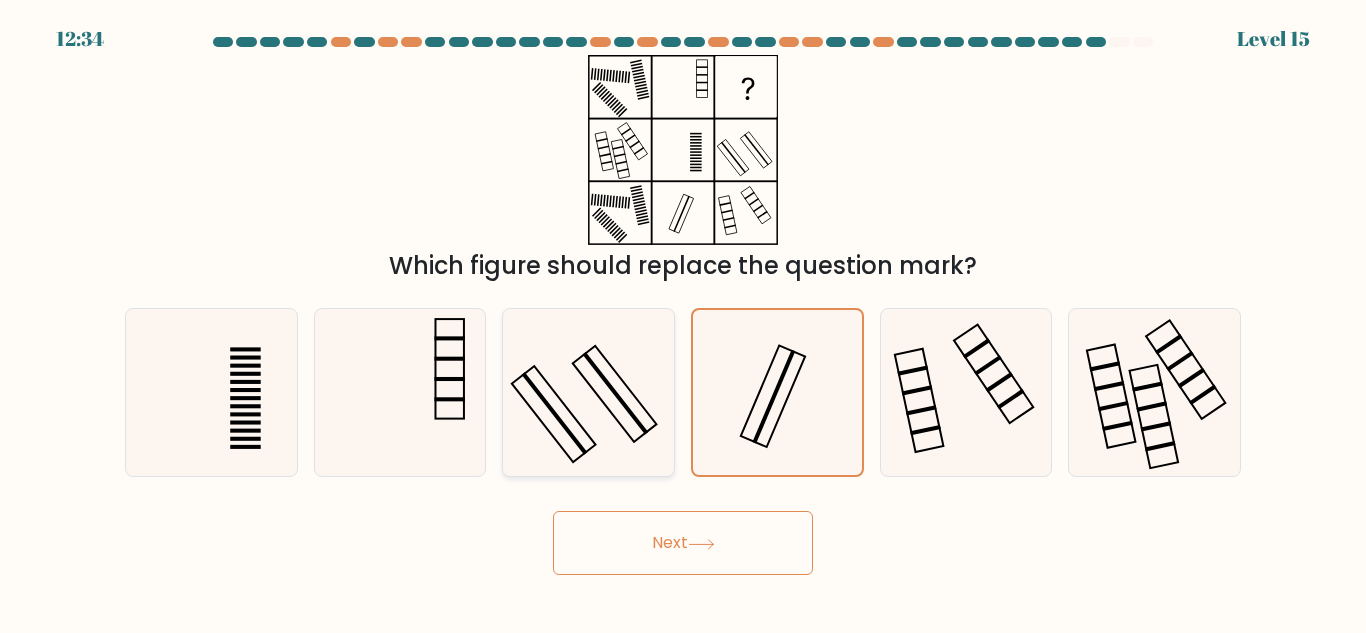 click 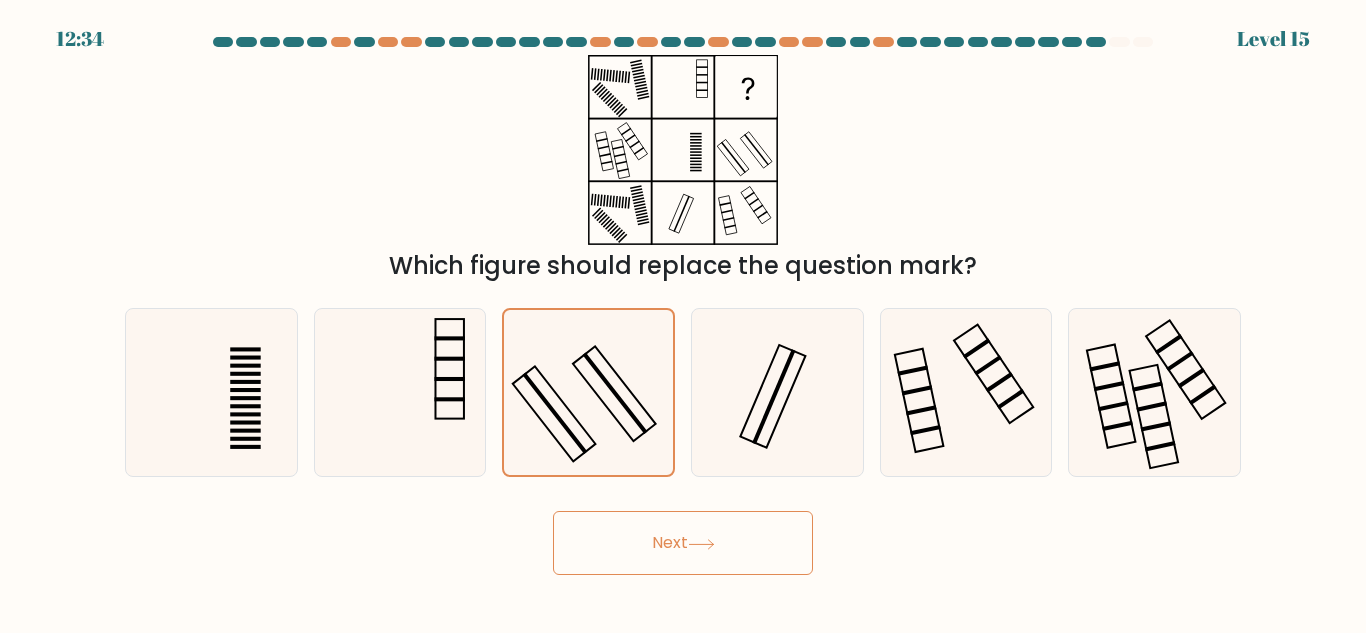 click on "12:34
Level 15" at bounding box center (683, 316) 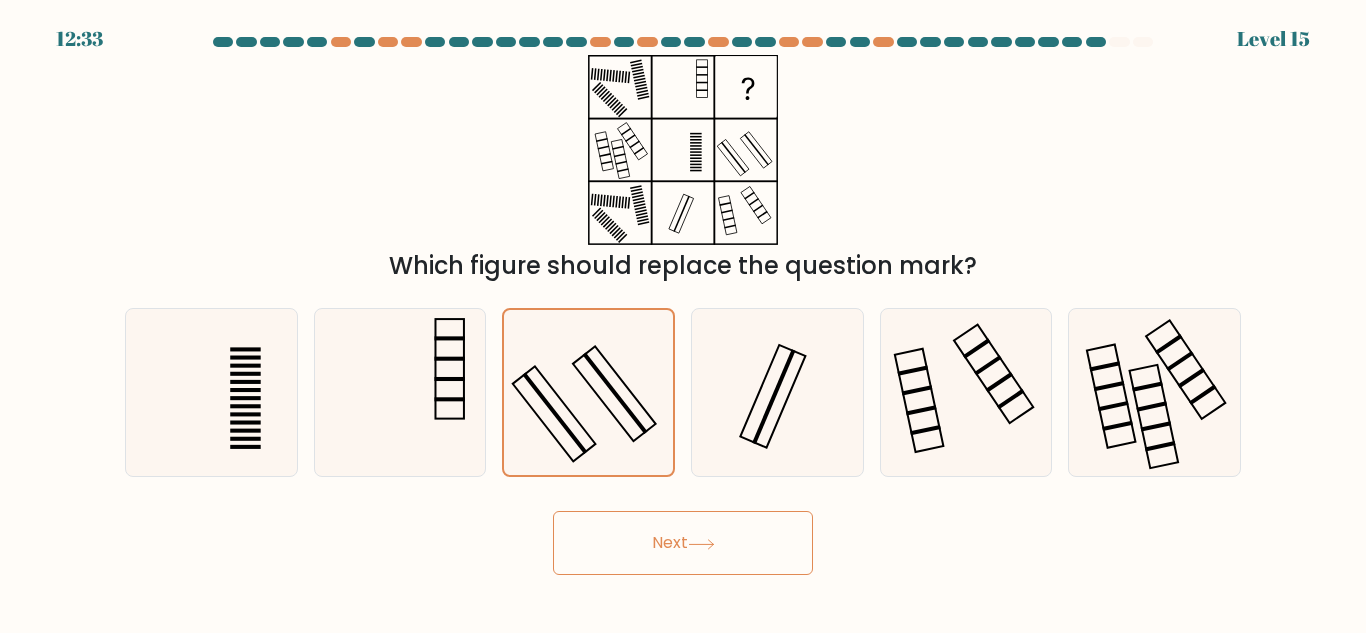 click on "Next" at bounding box center (683, 543) 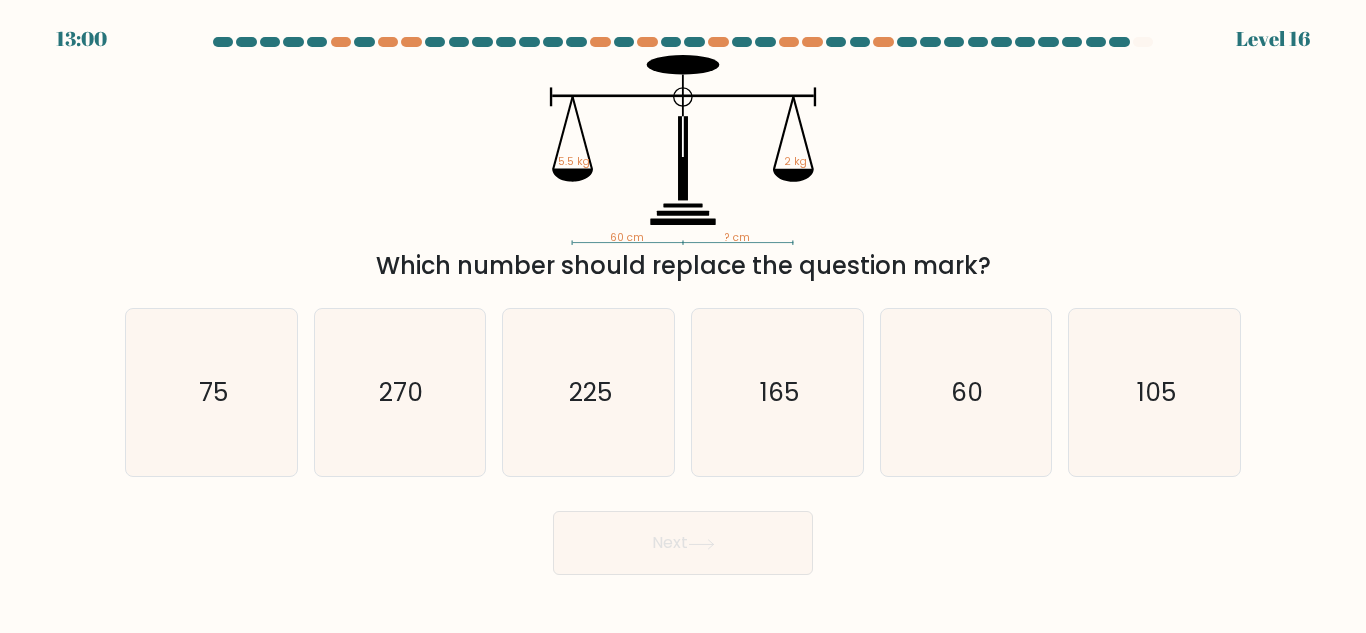 drag, startPoint x: 610, startPoint y: 237, endPoint x: 745, endPoint y: 291, distance: 145.39944 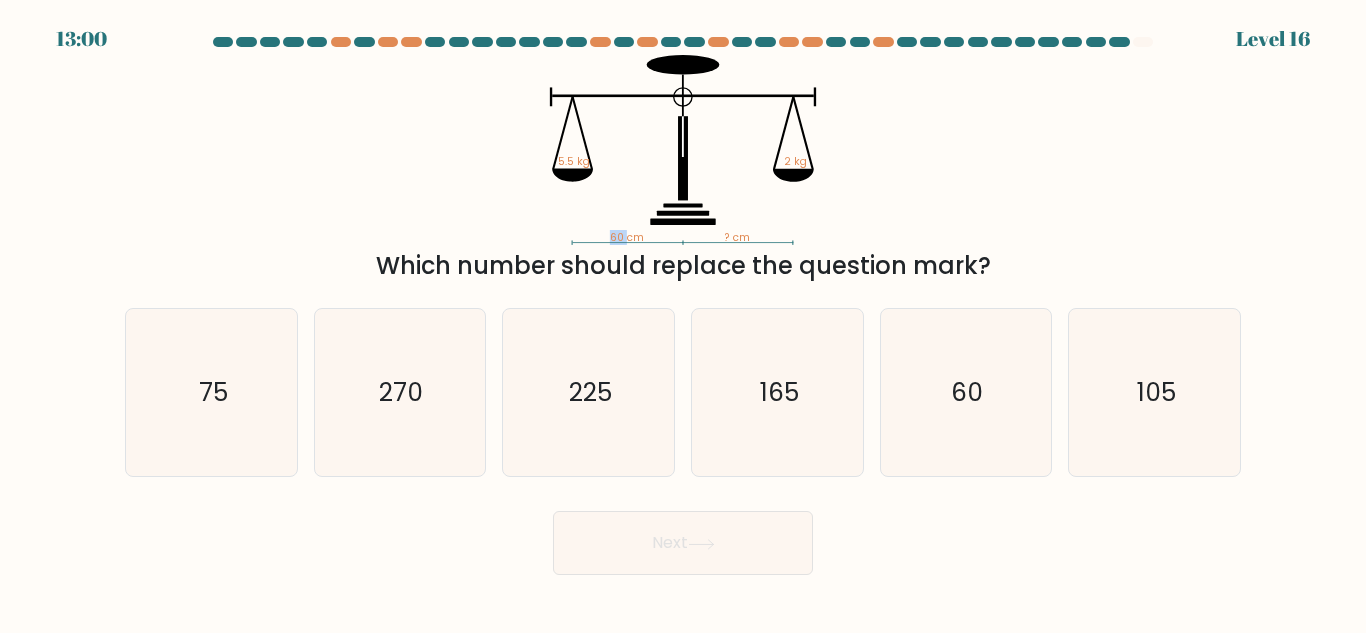 click on "60 cm   ? cm   5.5 kg   2 kg" 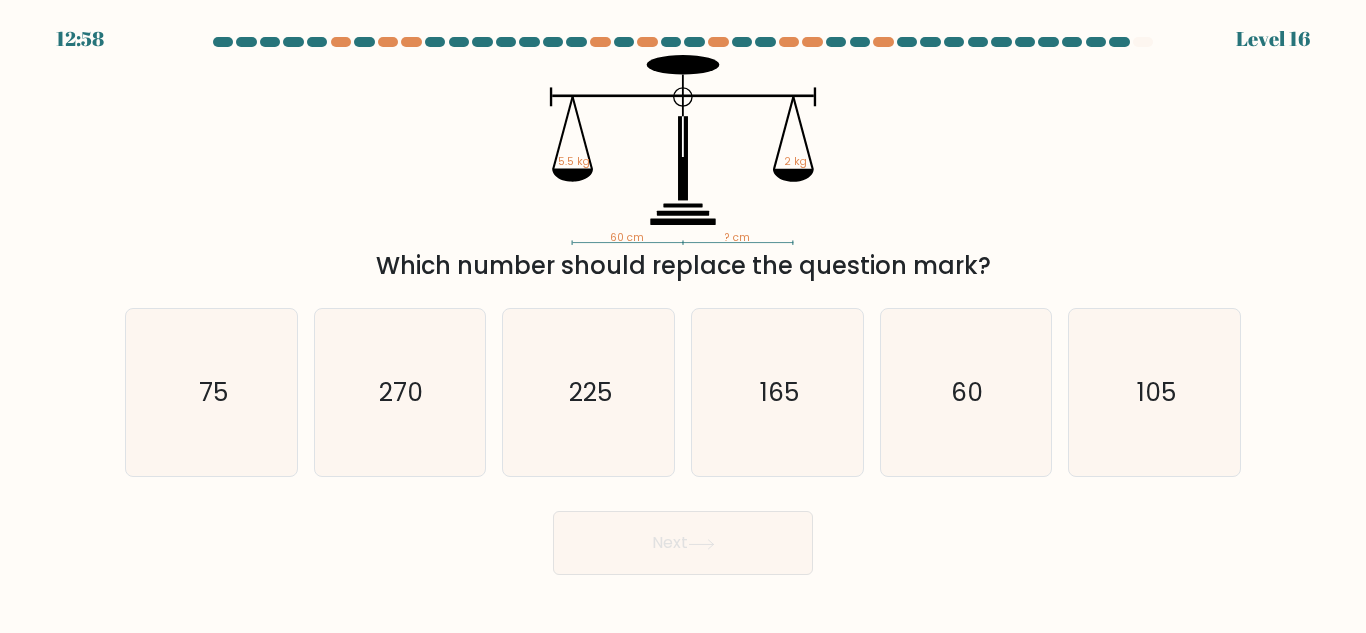 click on "Which number should replace the question mark?" at bounding box center (683, 266) 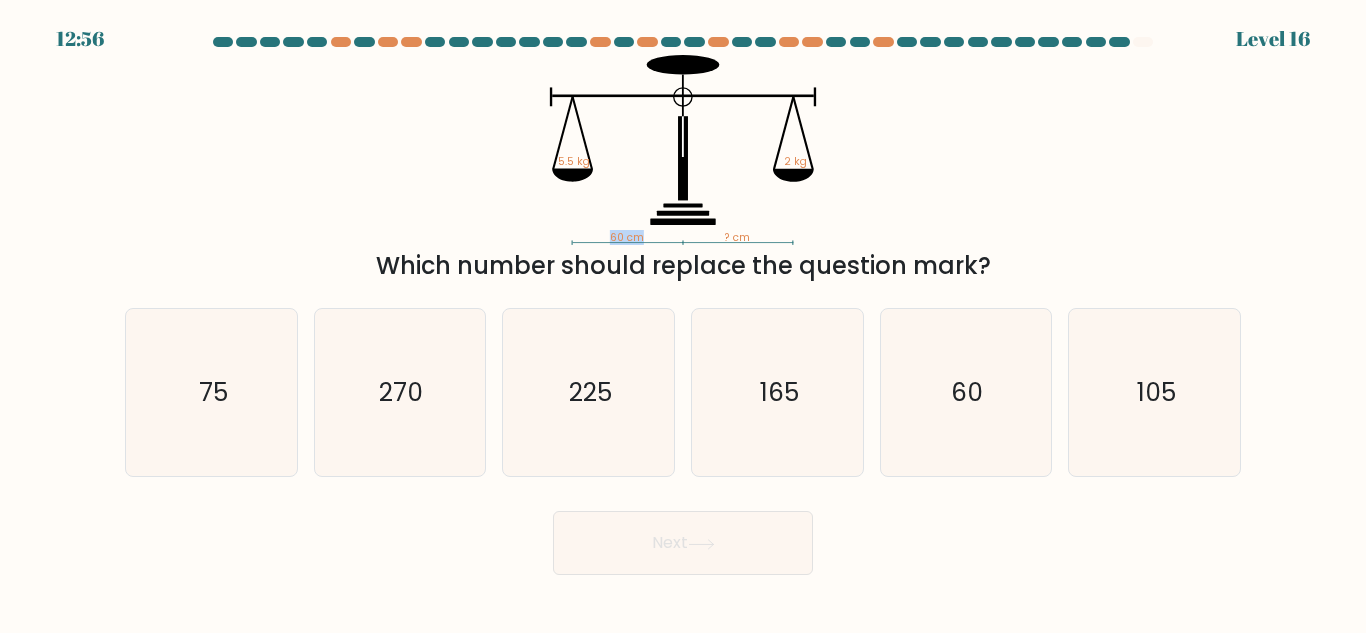 drag, startPoint x: 612, startPoint y: 239, endPoint x: 654, endPoint y: 241, distance: 42.047592 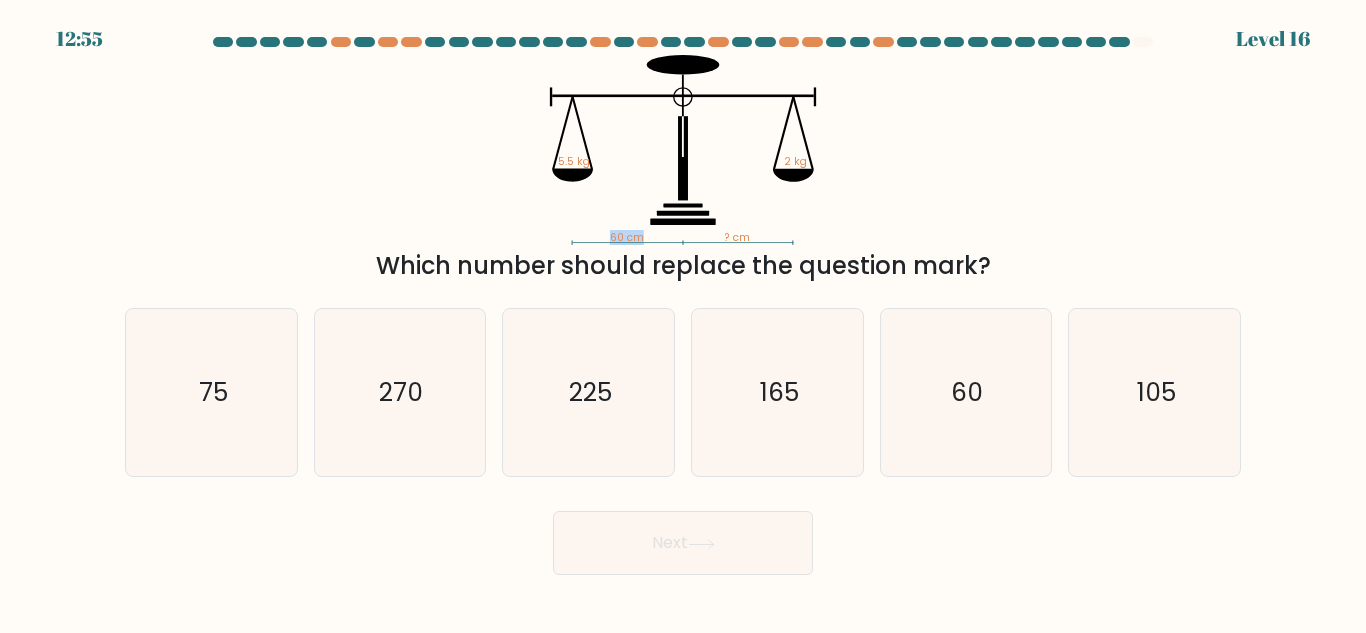 drag, startPoint x: 605, startPoint y: 235, endPoint x: 649, endPoint y: 242, distance: 44.553337 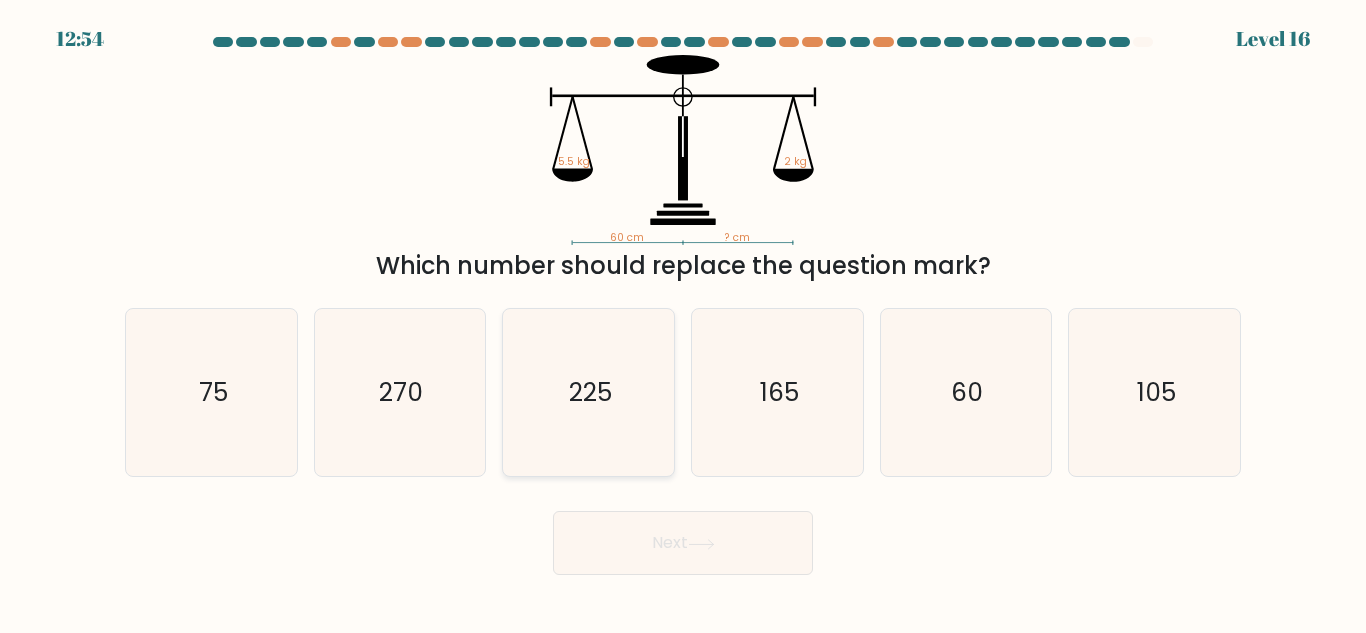 click on "225" 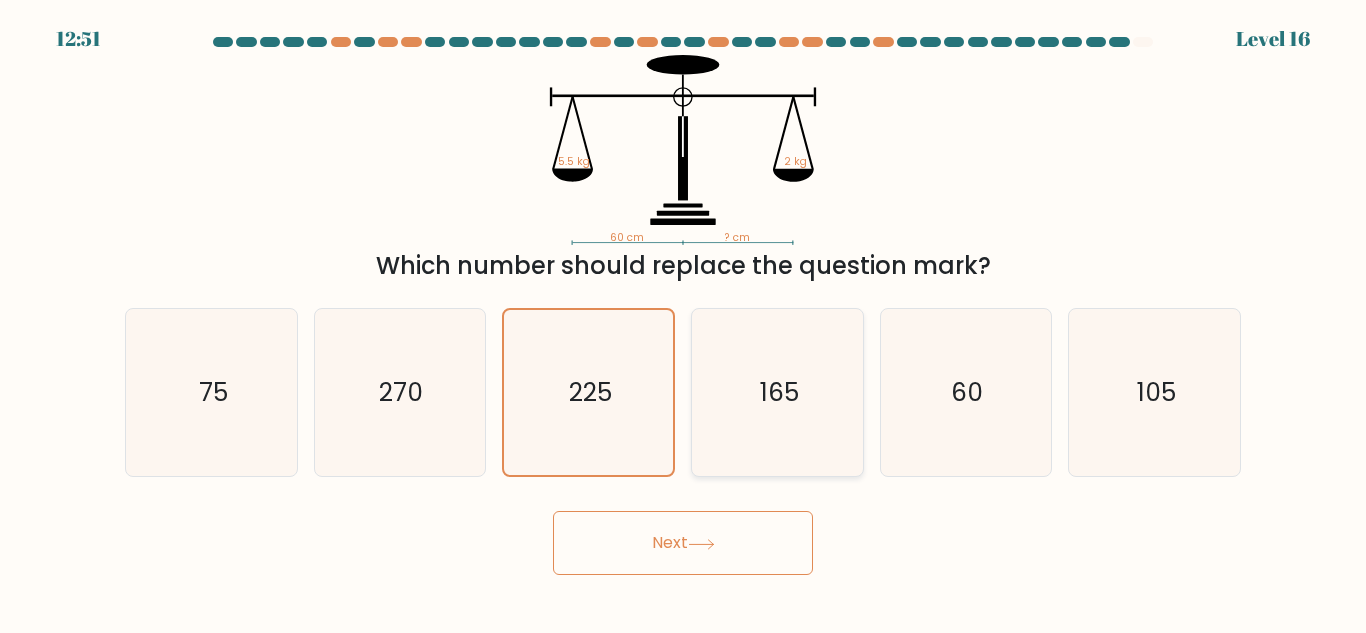 click on "165" 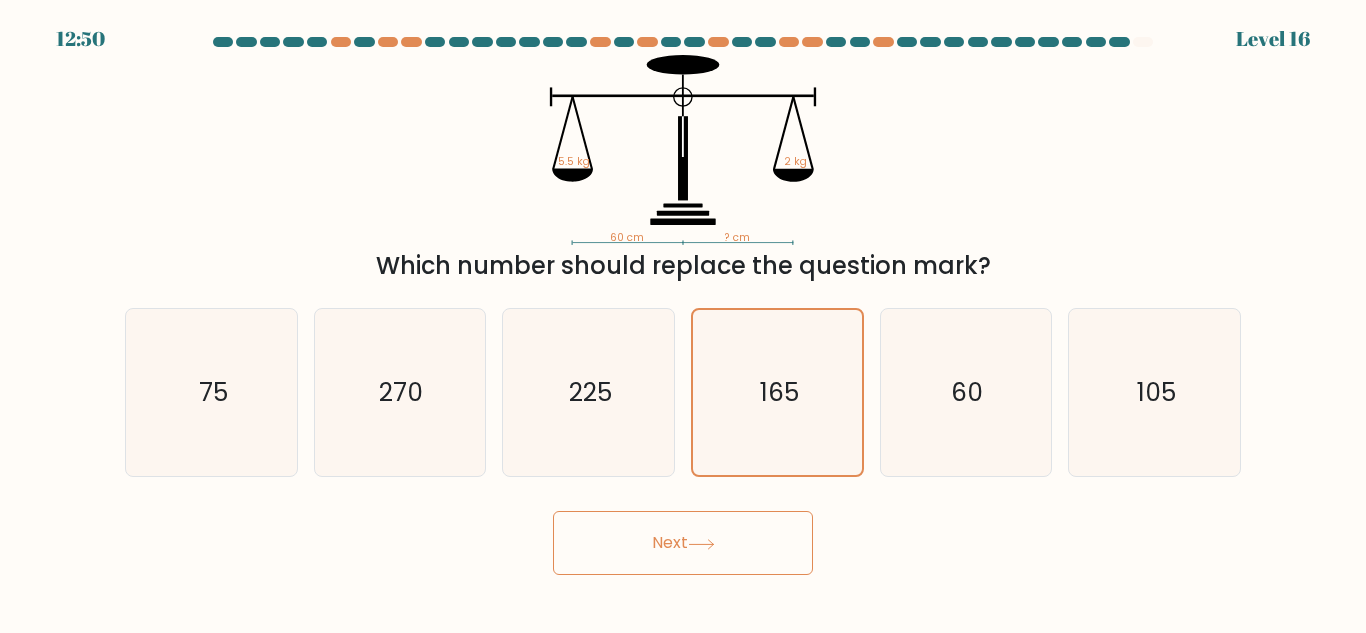 click on "Next" at bounding box center [683, 543] 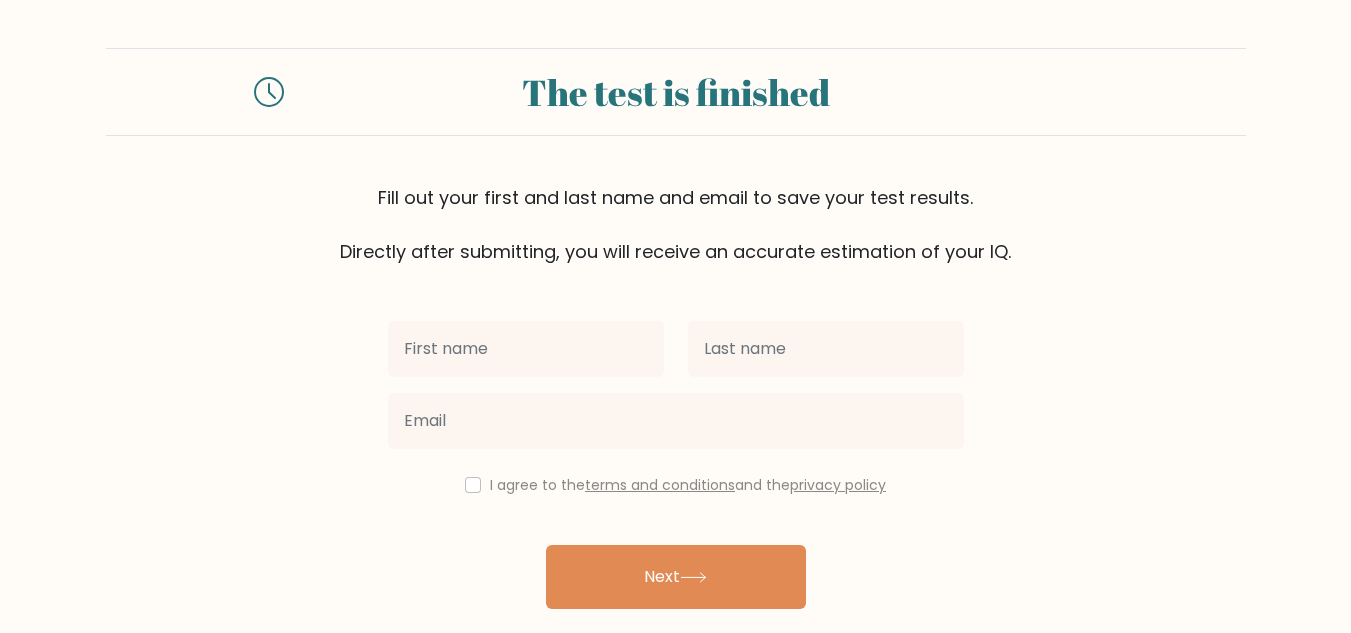 scroll, scrollTop: 0, scrollLeft: 0, axis: both 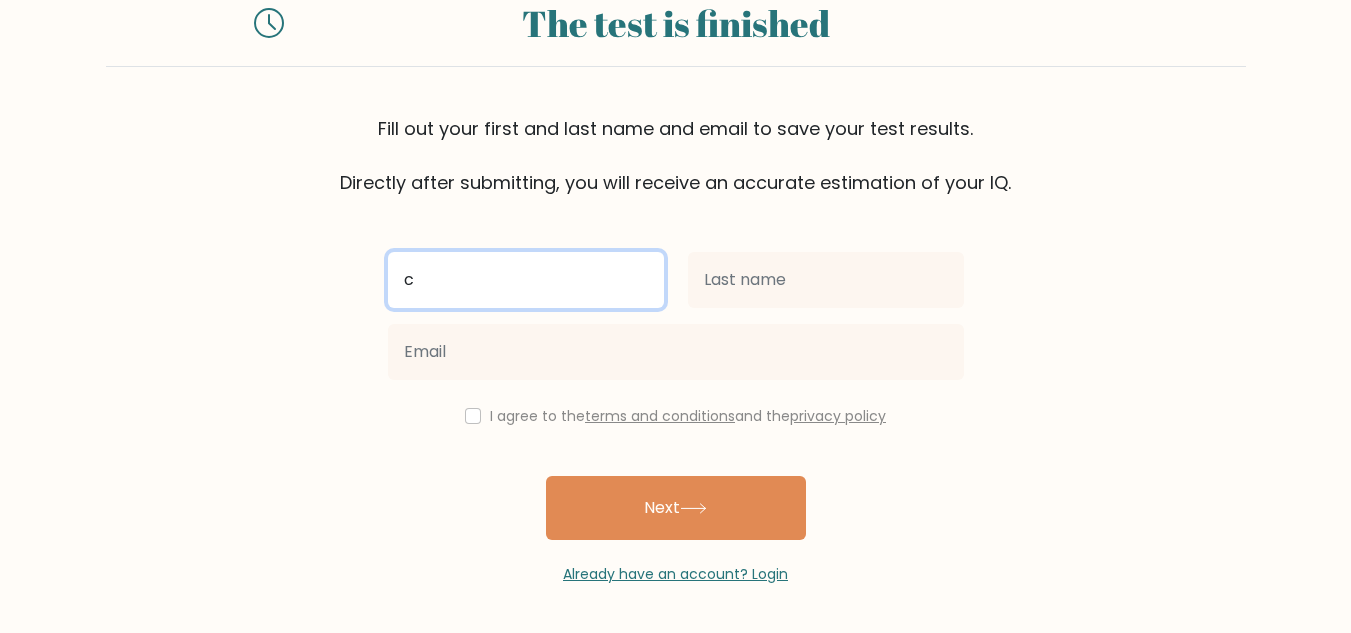 click on "c" at bounding box center (526, 280) 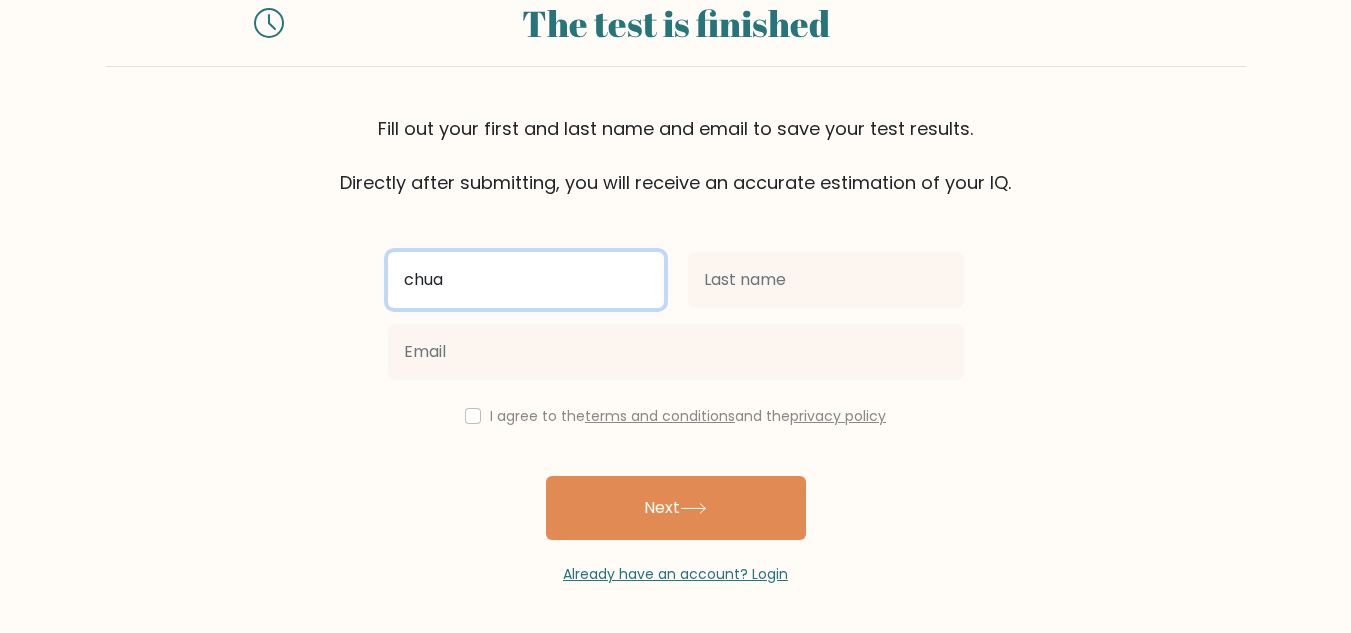 type on "chua" 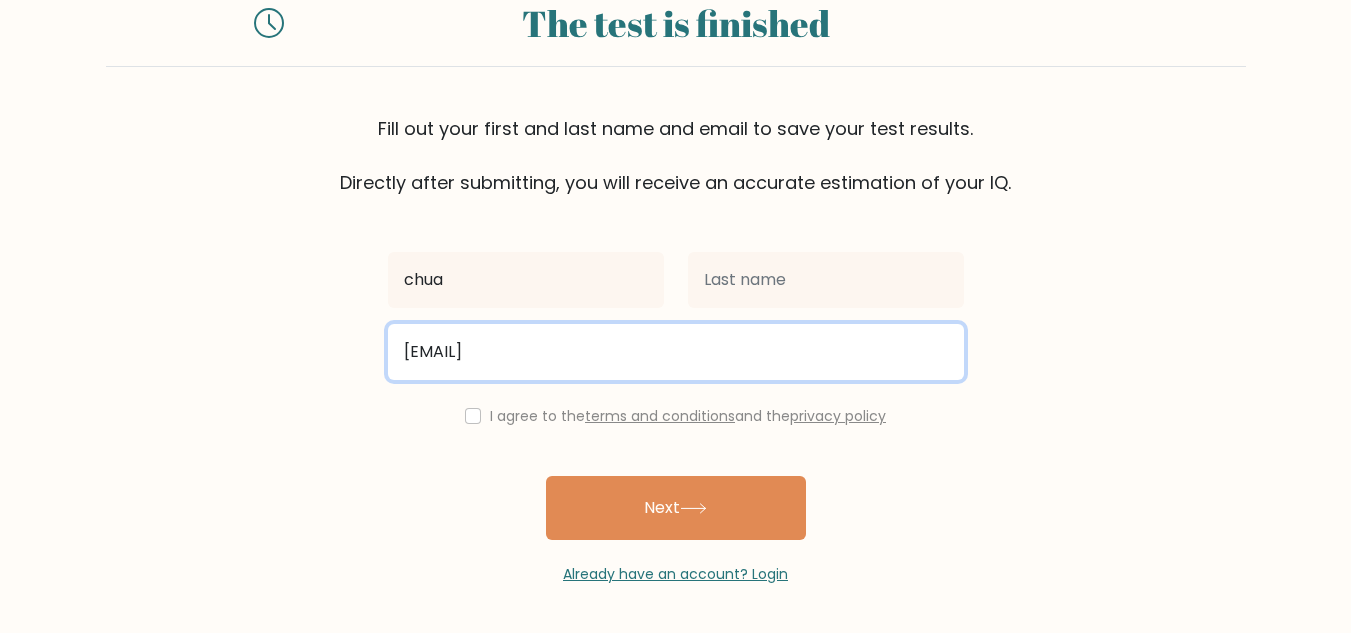 type on "beltonchua@gmail.com" 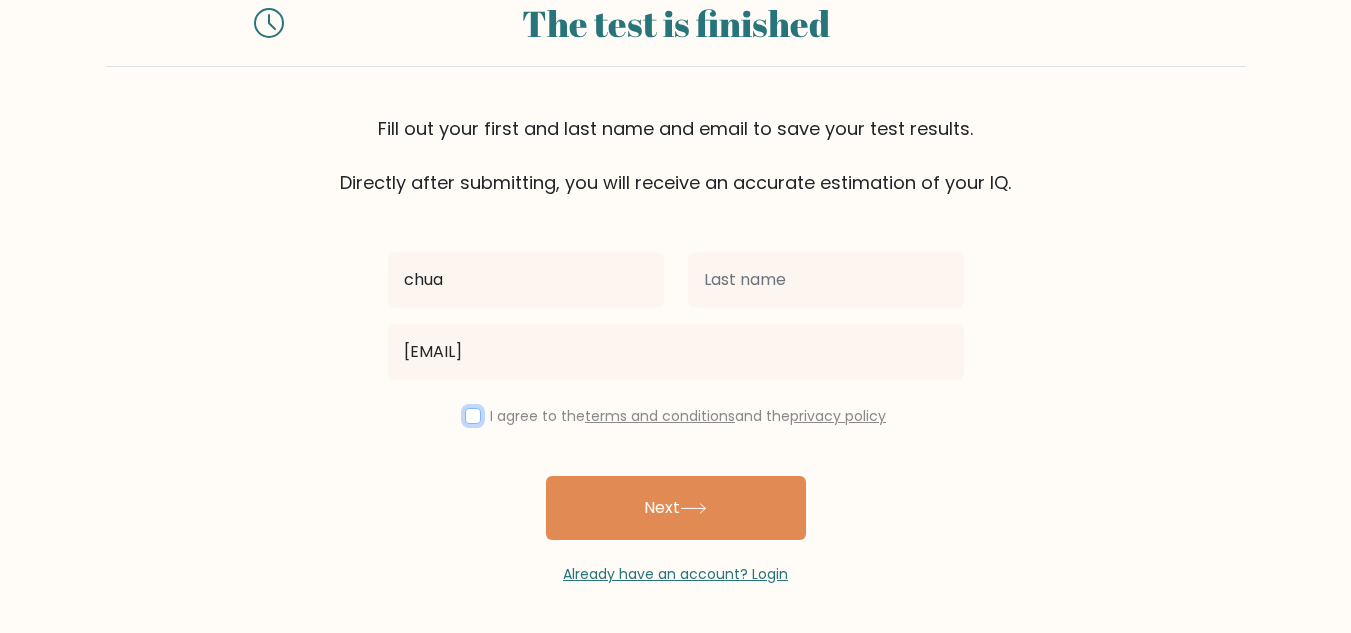 click at bounding box center [473, 416] 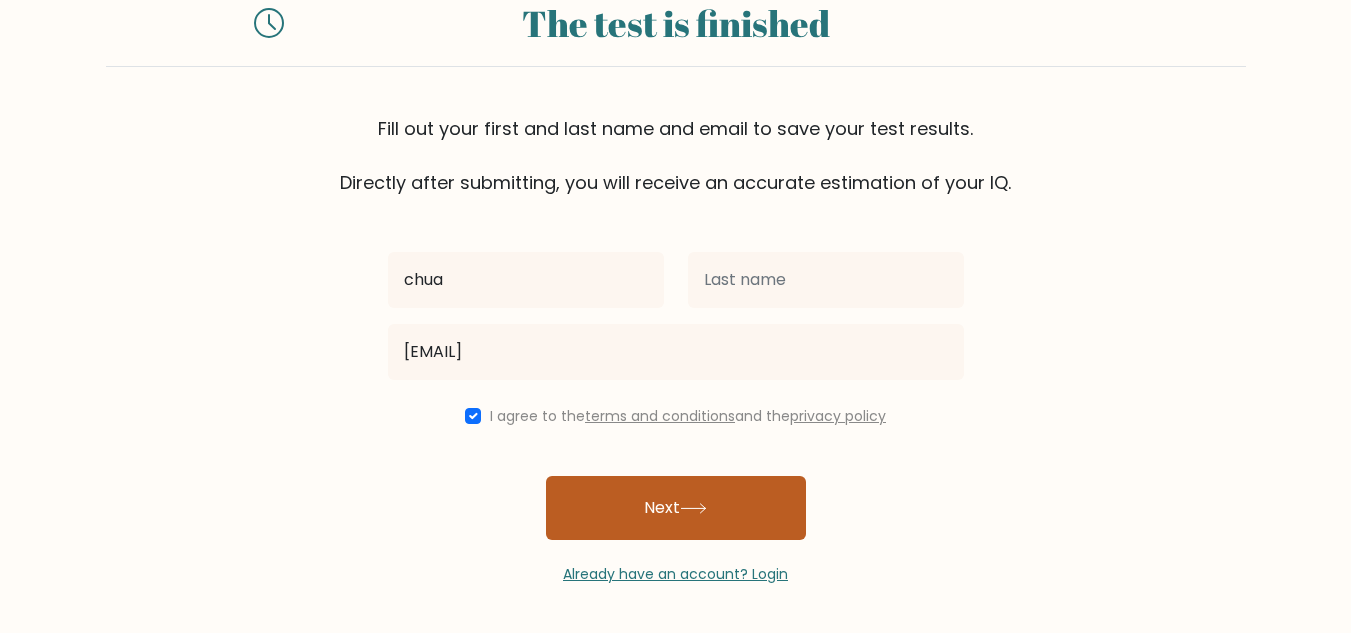 click on "Next" at bounding box center [676, 508] 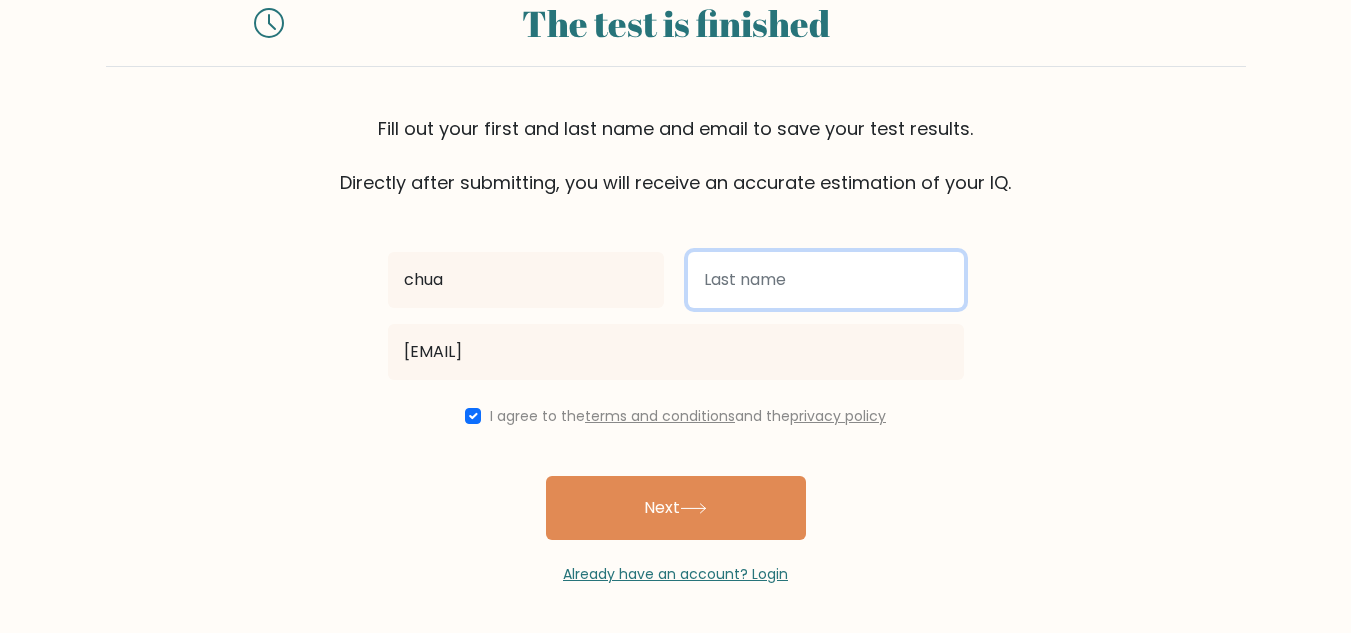 click at bounding box center (826, 280) 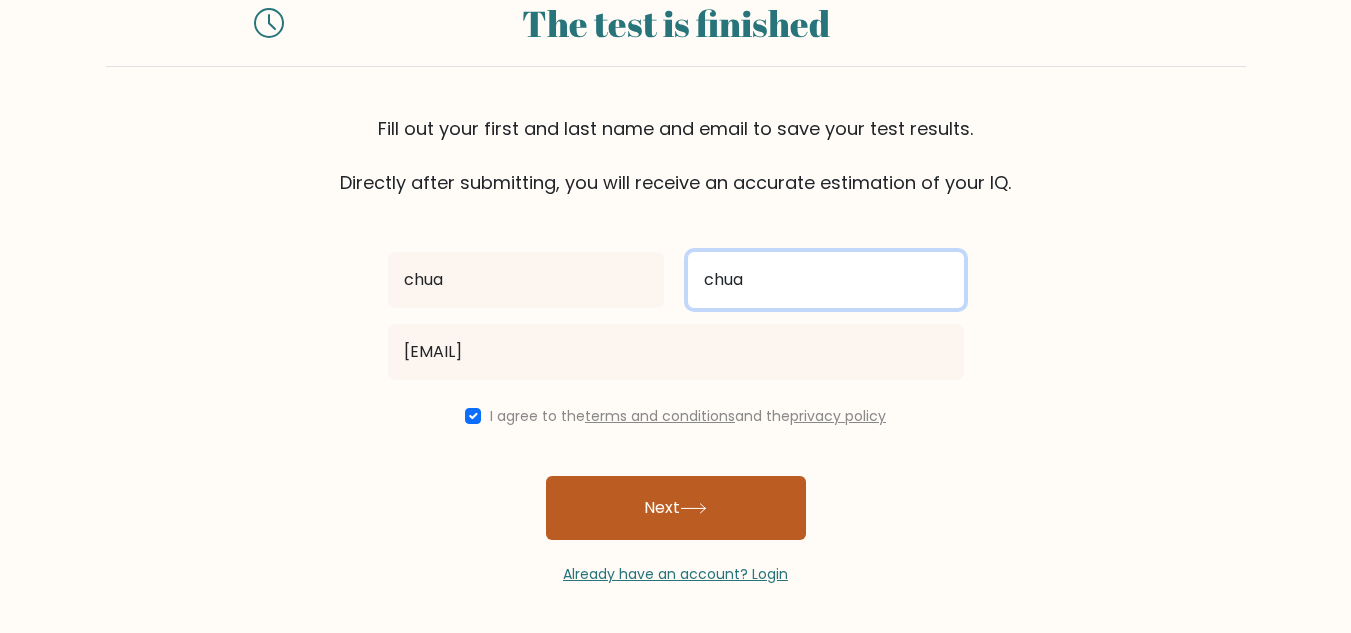 type on "chua" 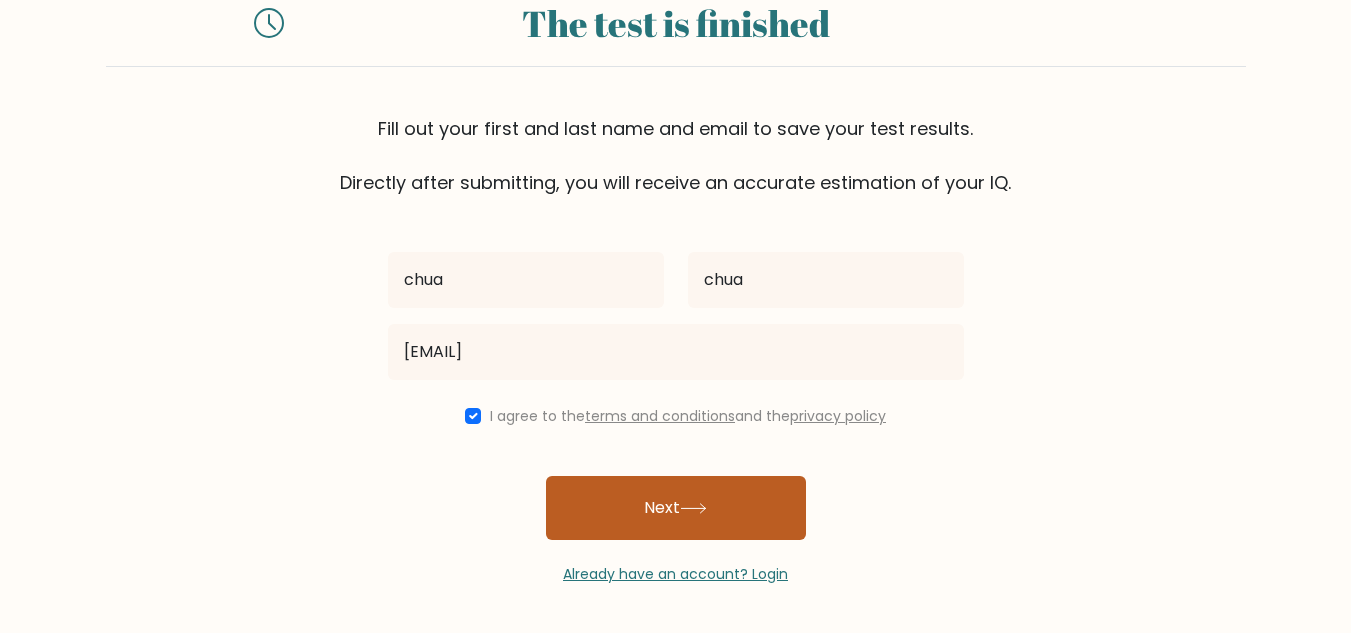 click 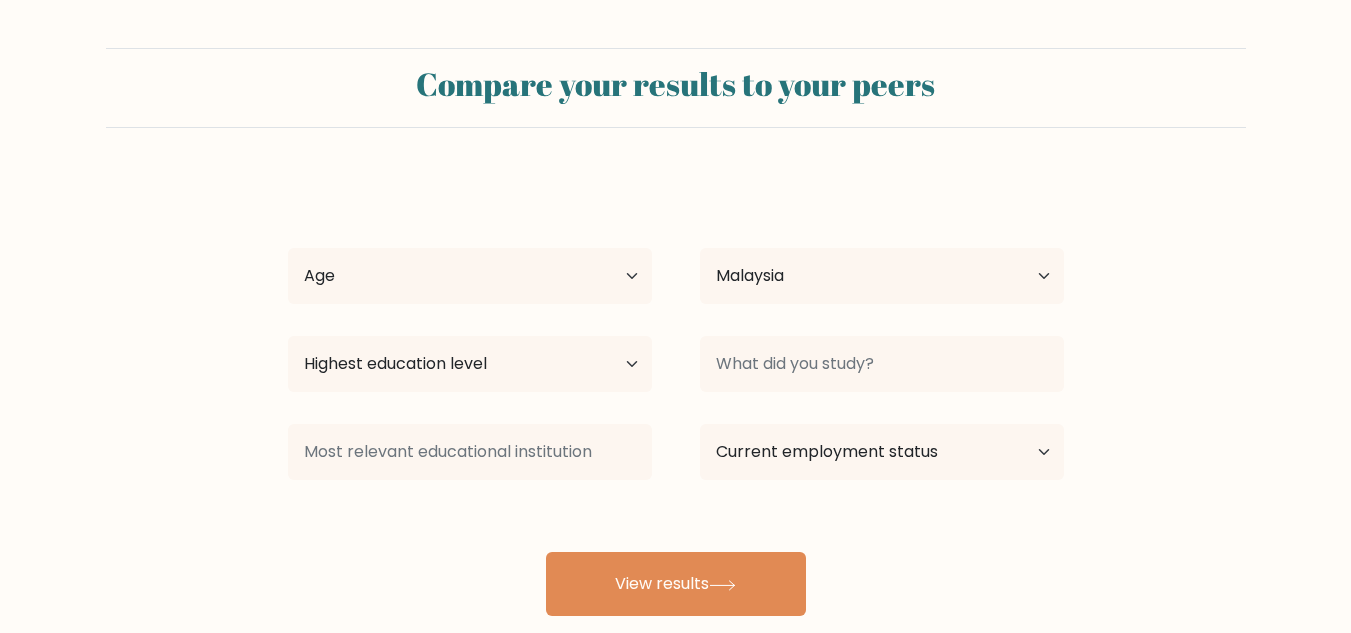select on "MY" 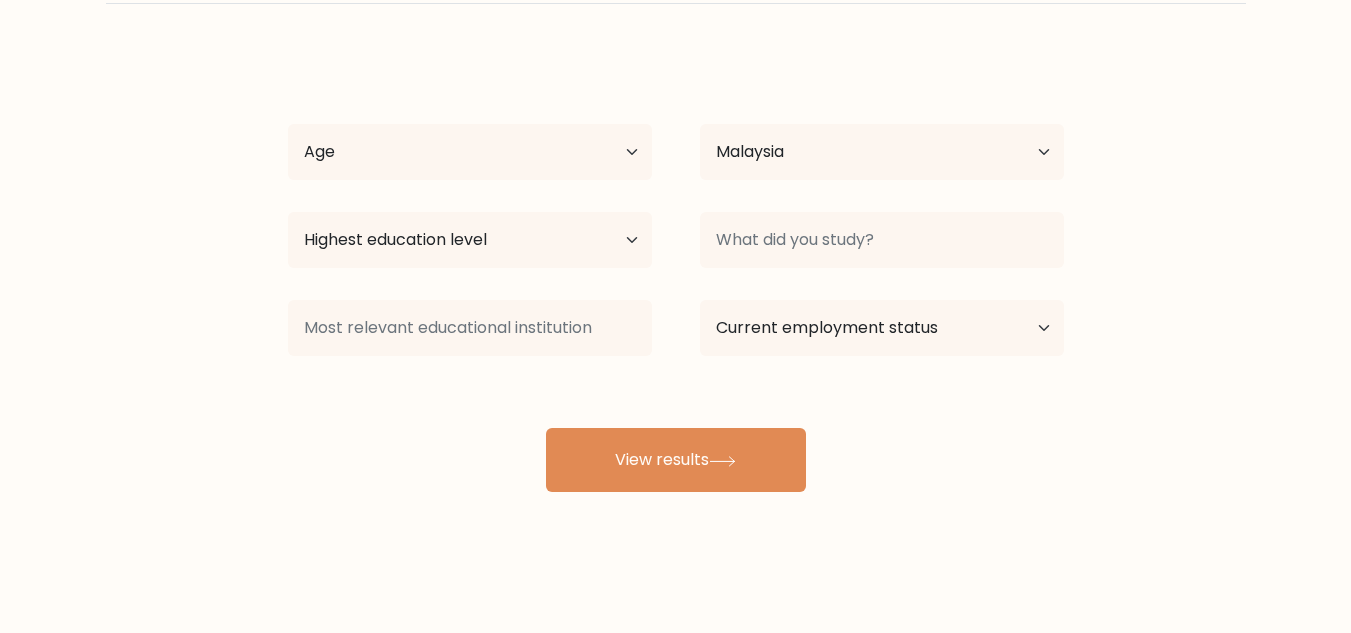 scroll, scrollTop: 125, scrollLeft: 0, axis: vertical 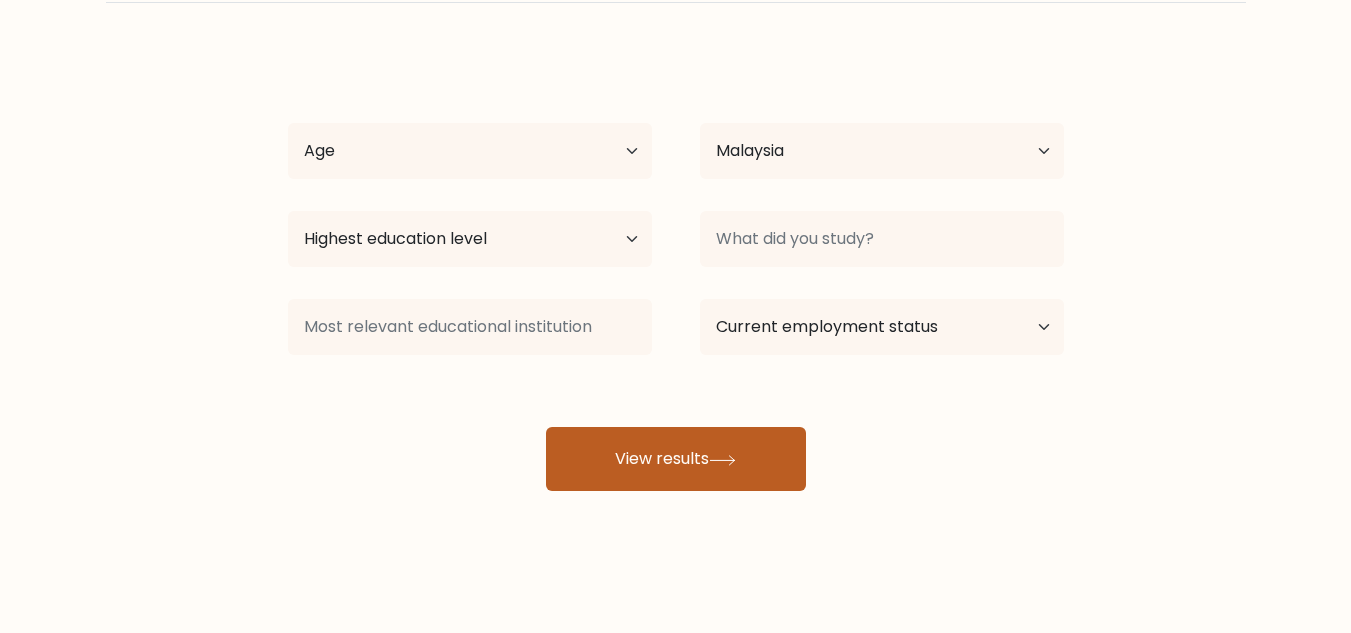 click on "View results" at bounding box center [676, 459] 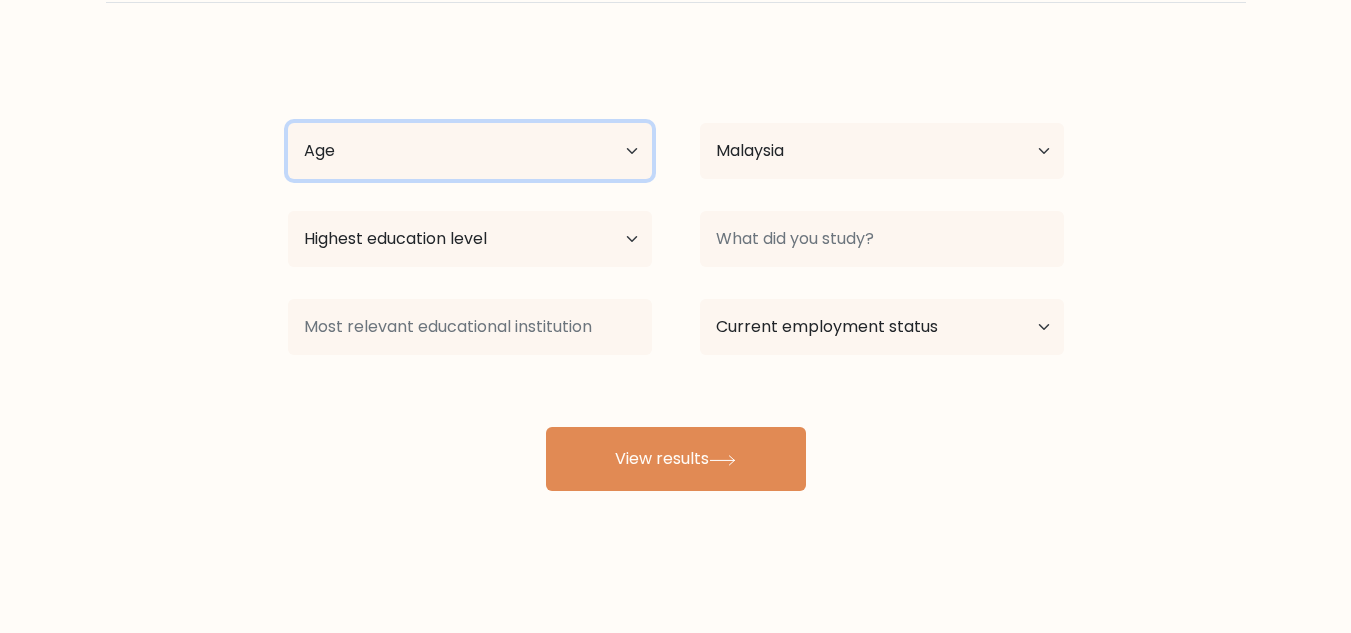 click on "Age
Under 18 years old
18-24 years old
25-34 years old
35-44 years old
45-54 years old
55-64 years old
65 years old and above" at bounding box center (470, 151) 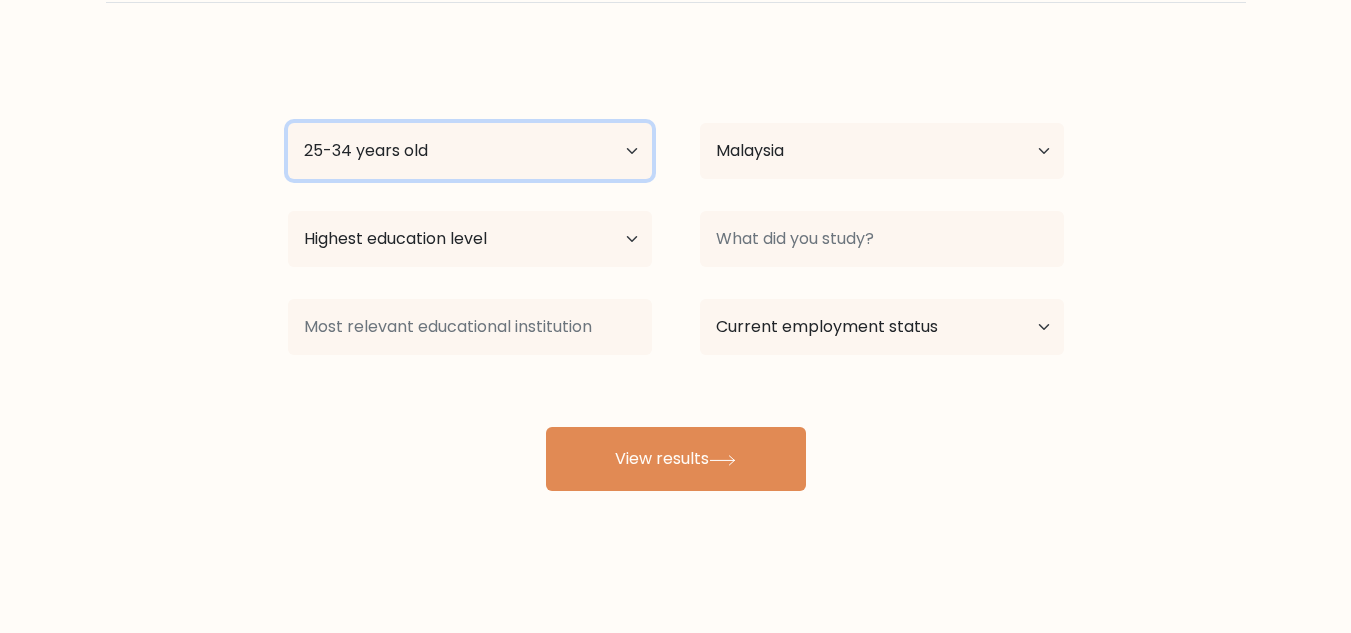 click on "Age
Under 18 years old
18-24 years old
25-34 years old
35-44 years old
45-54 years old
55-64 years old
65 years old and above" at bounding box center (470, 151) 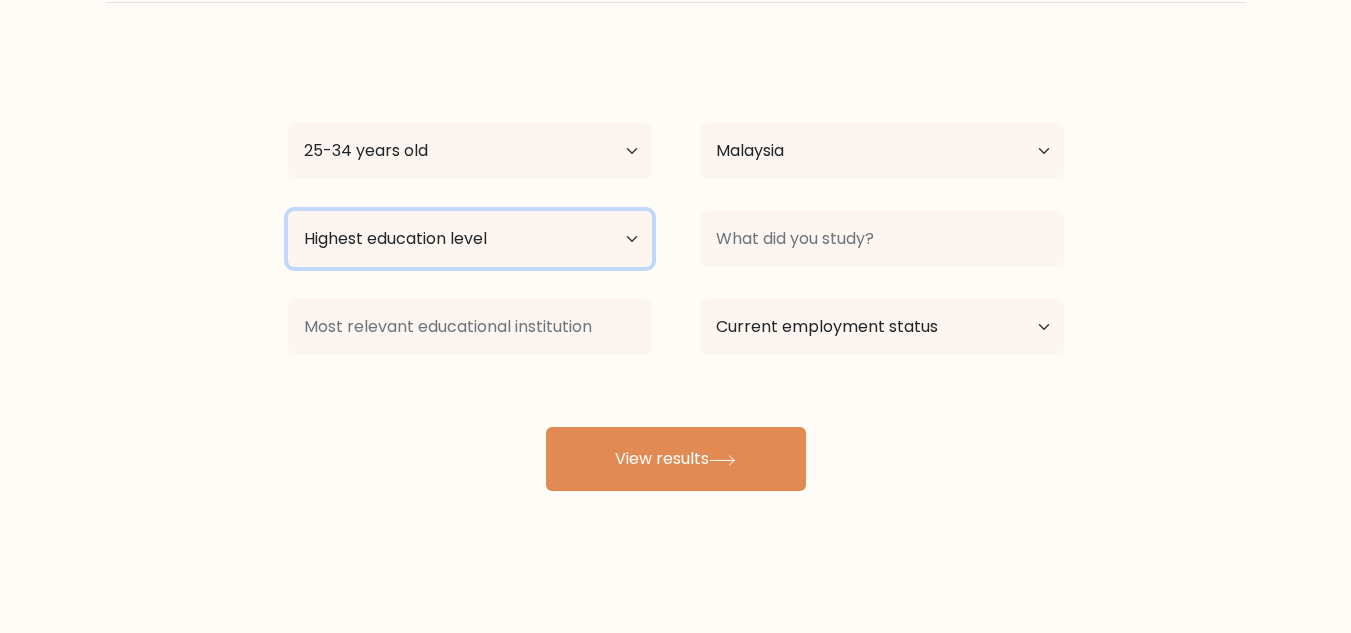 click on "Highest education level
No schooling
Primary
Lower Secondary
Upper Secondary
Occupation Specific
Bachelor's degree
Master's degree
Doctoral degree" at bounding box center [470, 239] 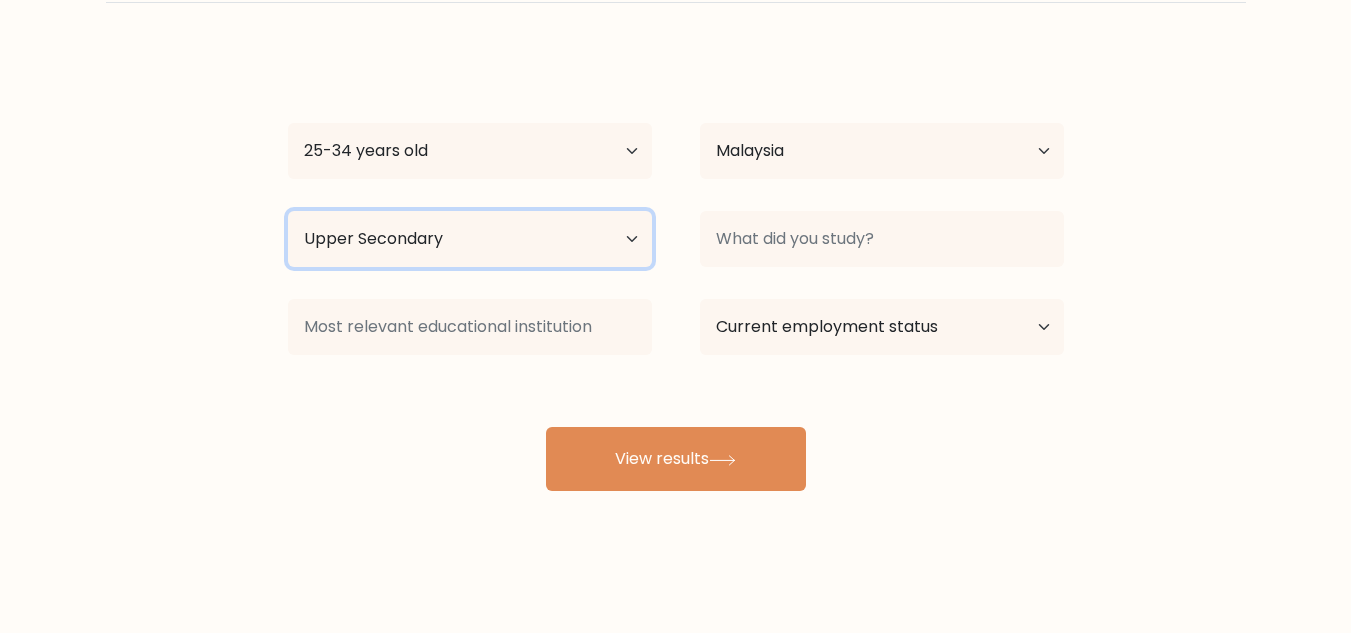 click on "Highest education level
No schooling
Primary
Lower Secondary
Upper Secondary
Occupation Specific
Bachelor's degree
Master's degree
Doctoral degree" at bounding box center (470, 239) 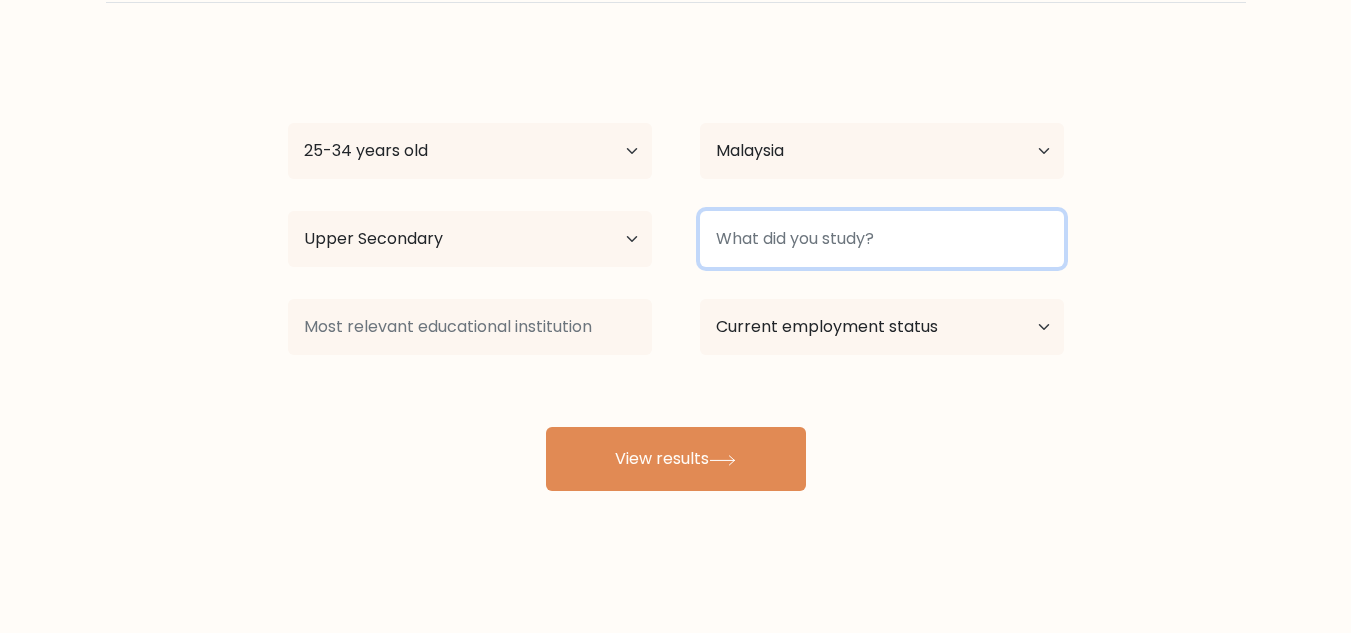click at bounding box center (882, 239) 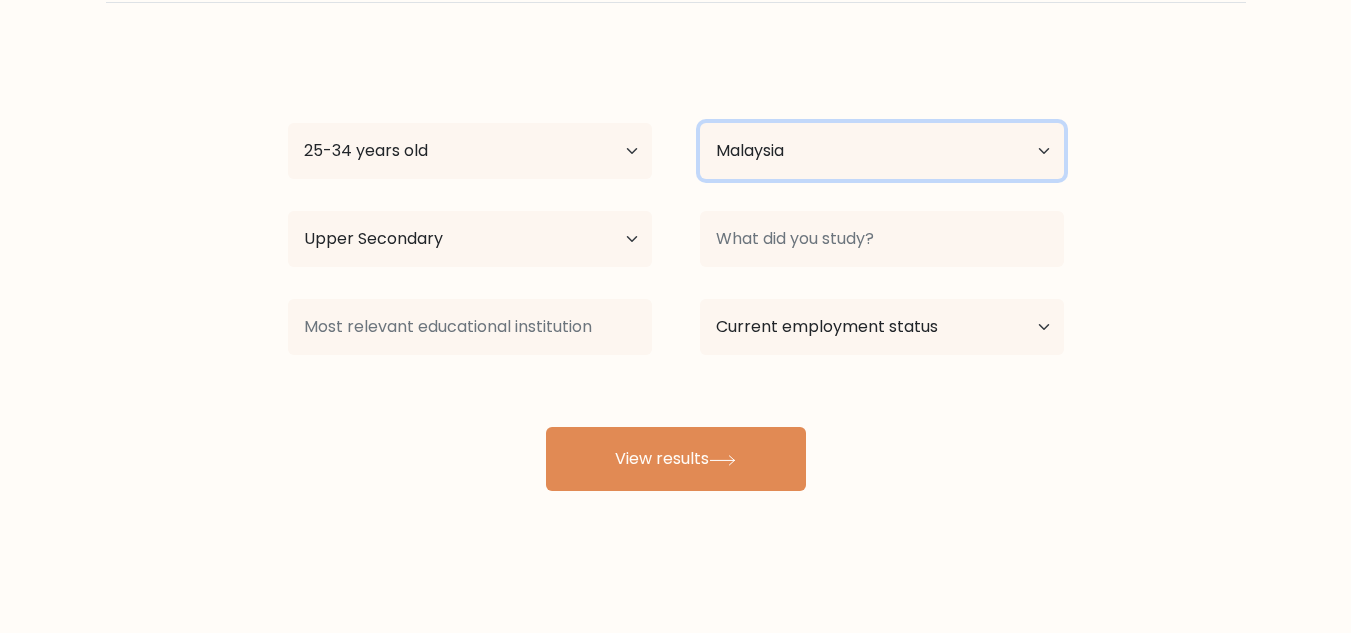 click on "Country
Afghanistan
Albania
Algeria
American Samoa
Andorra
Angola
Anguilla
Antarctica
Antigua and Barbuda
Argentina
Armenia
Aruba
Australia
Austria
Azerbaijan
Bahamas
Bahrain
Bangladesh
Barbados
Belarus
Belgium
Belize
Benin
Bermuda
Bhutan
Bolivia
Bonaire, Sint Eustatius and Saba
Bosnia and Herzegovina
Botswana
Bouvet Island
Brazil
British Indian Ocean Territory
Brunei
Bulgaria
Burkina Faso
Burundi
Cabo Verde
Cambodia
Cameroon
Canada
Cayman Islands
Central African Republic
Chad
Chile
China
Christmas Island
Cocos (Keeling) Islands
Colombia
Comoros
Congo
Congo (the Democratic Republic of the)
Cook Islands
Costa Rica
Côte d'Ivoire
Croatia
Cuba" at bounding box center [882, 151] 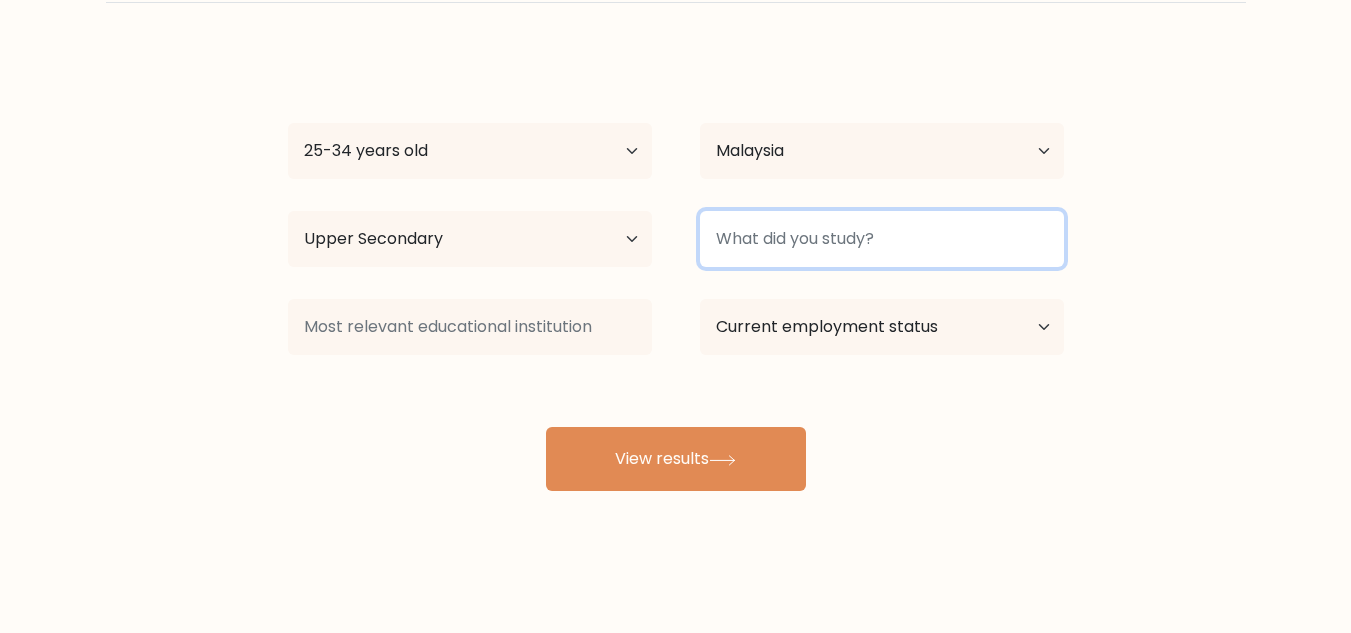 click at bounding box center (882, 239) 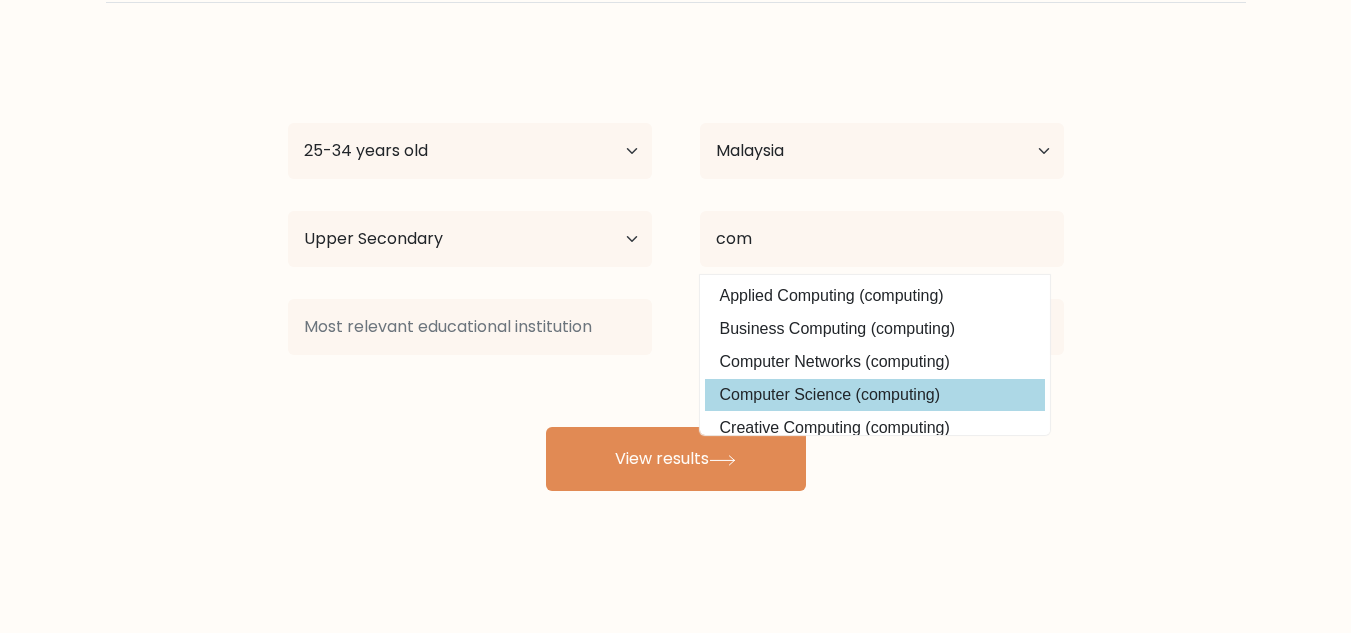 click on "chua
chua
Age
Under 18 years old
18-24 years old
25-34 years old
35-44 years old
45-54 years old
55-64 years old
65 years old and above
Country
Afghanistan
Albania
Algeria
American Samoa
Andorra
Angola
Anguilla
Antarctica
Antigua and Barbuda
Argentina
Armenia
Aruba
Australia
Austria
Azerbaijan
Bahamas
Bahrain
Bangladesh
Barbados
Belarus
Belgium
Belize
Benin
Bermuda
Bhutan
Bolivia
Bonaire, Sint Eustatius and Saba
Bosnia and Herzegovina
Botswana
Bouvet Island
Brazil
Brunei" at bounding box center [676, 271] 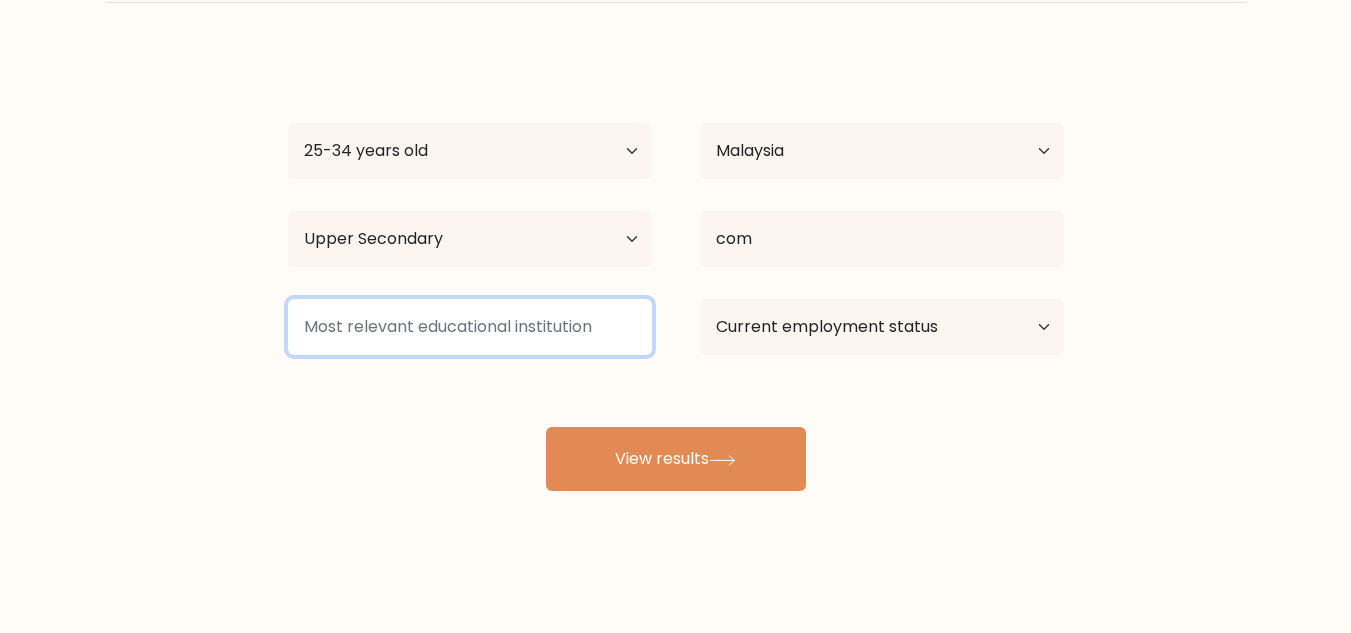 click at bounding box center [470, 327] 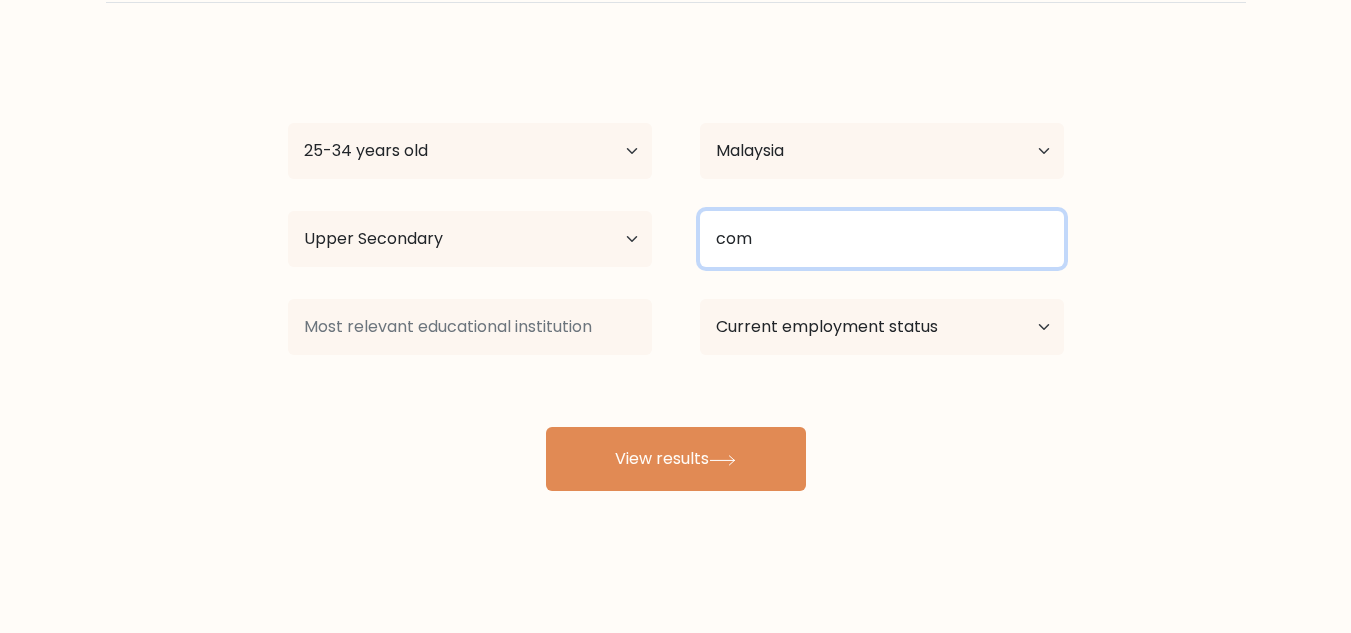 drag, startPoint x: 793, startPoint y: 230, endPoint x: 464, endPoint y: 238, distance: 329.09726 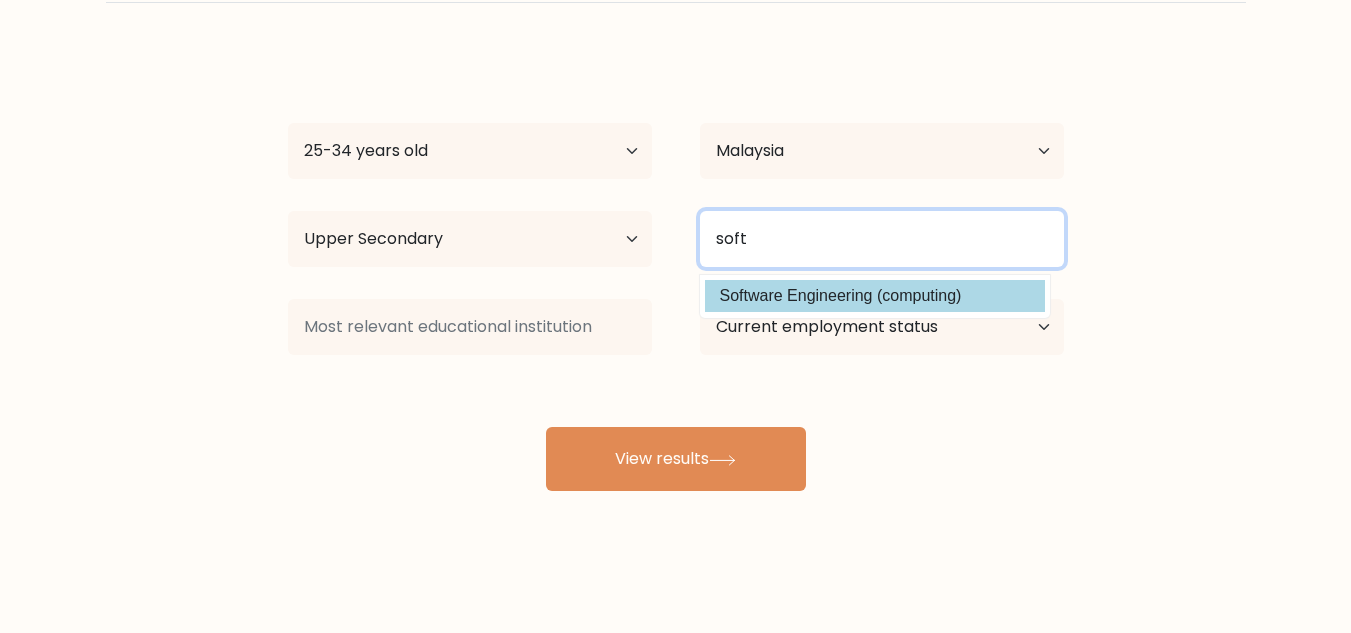 type on "soft" 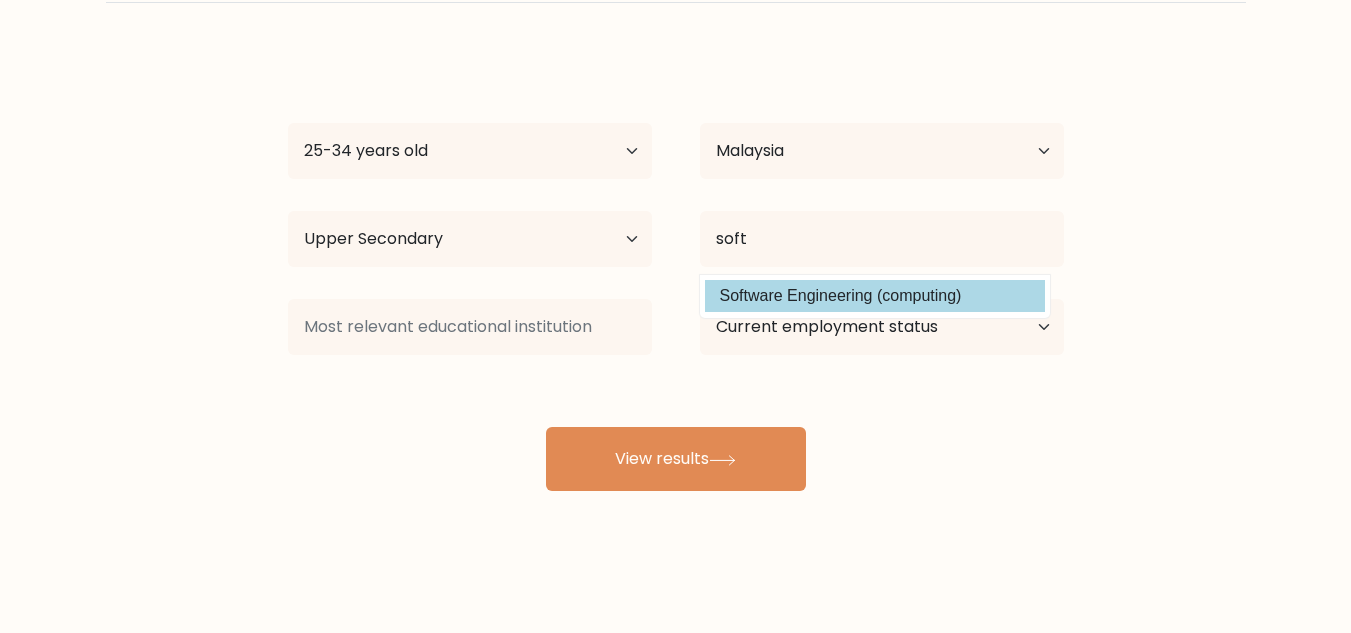 click on "chua
chua
Age
Under 18 years old
18-24 years old
25-34 years old
35-44 years old
45-54 years old
55-64 years old
65 years old and above
Country
Afghanistan
Albania
Algeria
American Samoa
Andorra
Angola
Anguilla
Antarctica
Antigua and Barbuda
Argentina
Armenia
Aruba
Australia
Austria
Azerbaijan
Bahamas
Bahrain
Bangladesh
Barbados
Belarus
Belgium
Belize
Benin
Bermuda
Bhutan
Bolivia
Bonaire, Sint Eustatius and Saba
Bosnia and Herzegovina
Botswana
Bouvet Island
Brazil
Brunei" at bounding box center [676, 271] 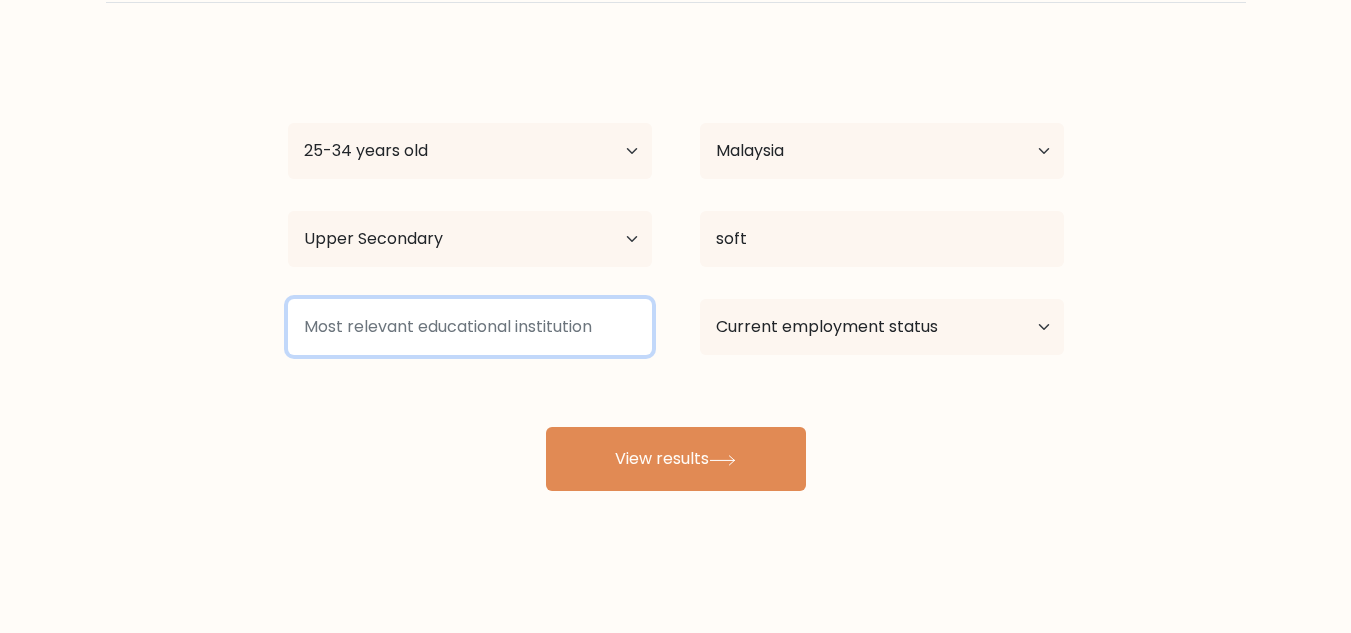 click at bounding box center [470, 327] 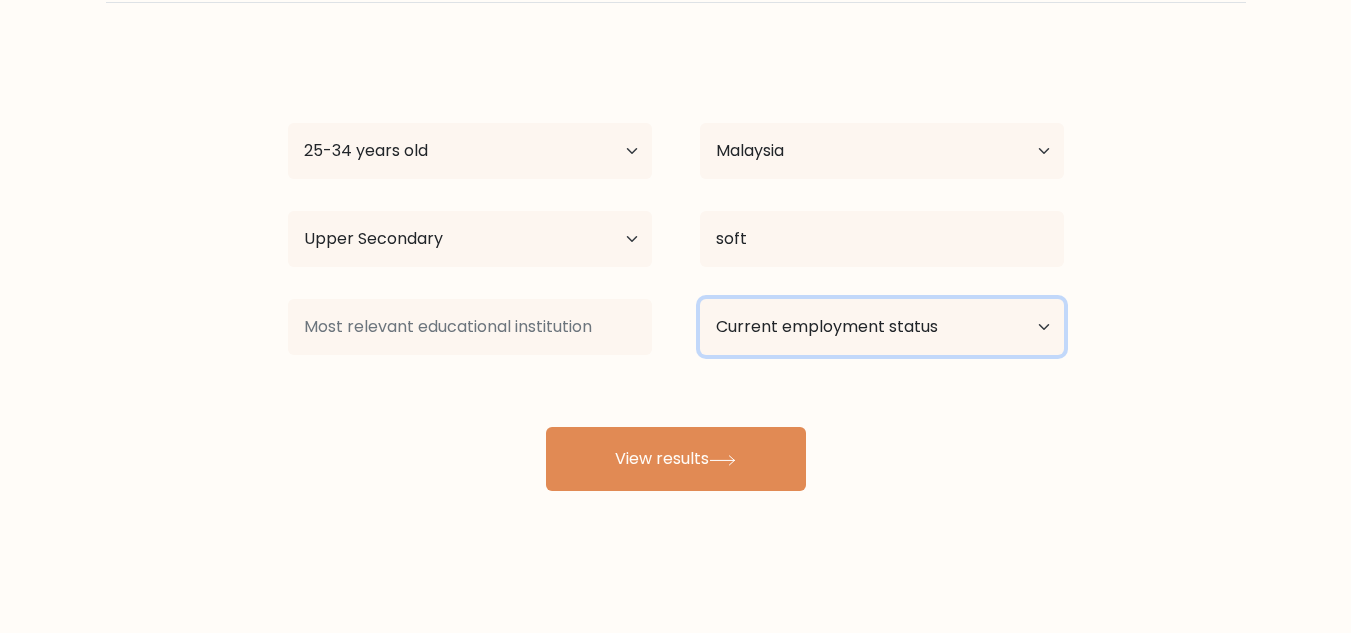 click on "Current employment status
Employed
Student
Retired
Other / prefer not to answer" at bounding box center [882, 327] 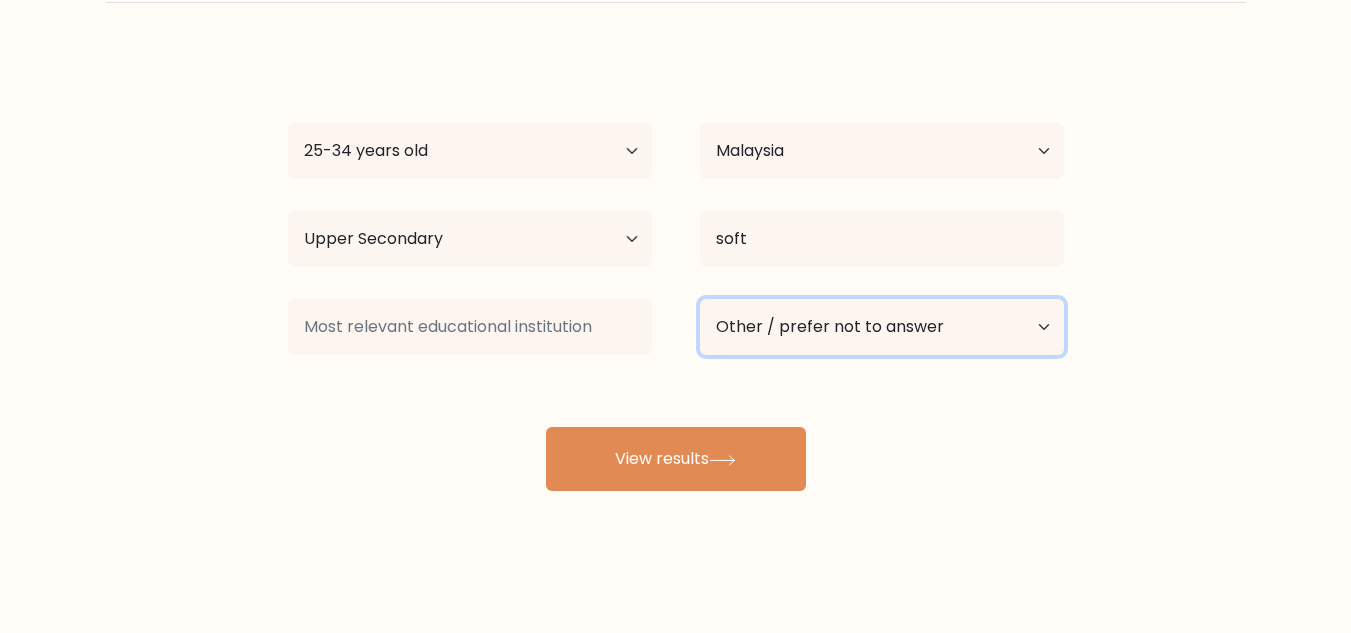 click on "Current employment status
Employed
Student
Retired
Other / prefer not to answer" at bounding box center [882, 327] 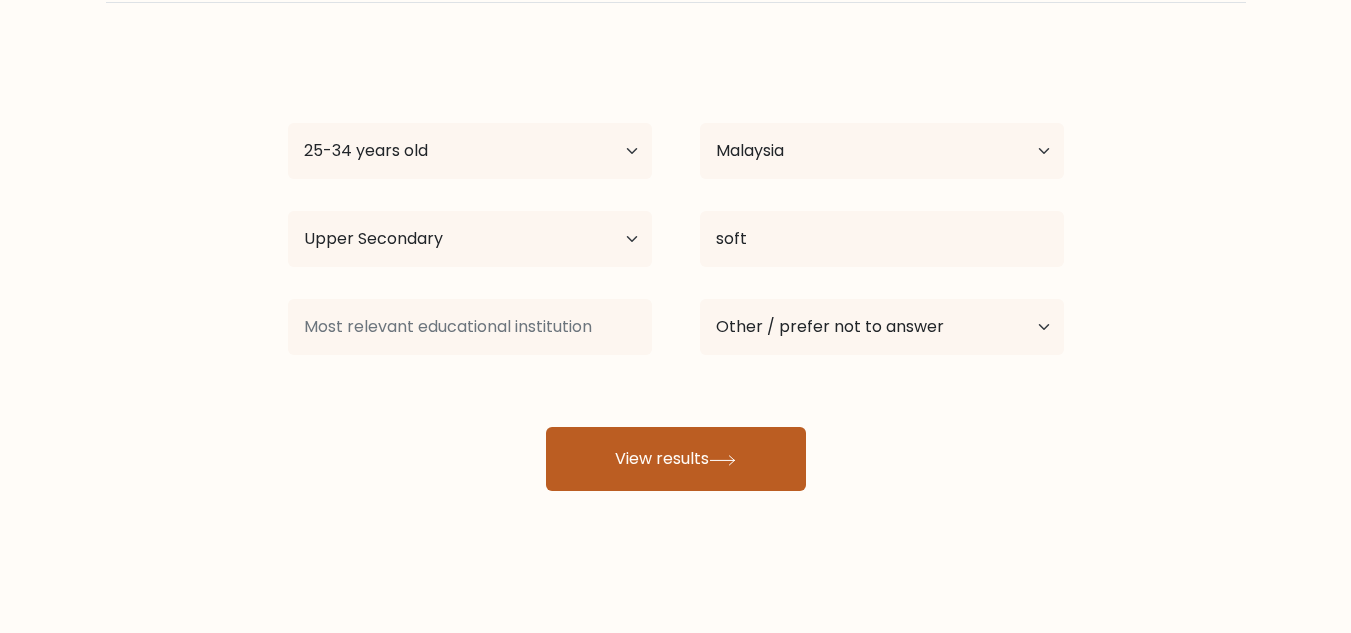 click 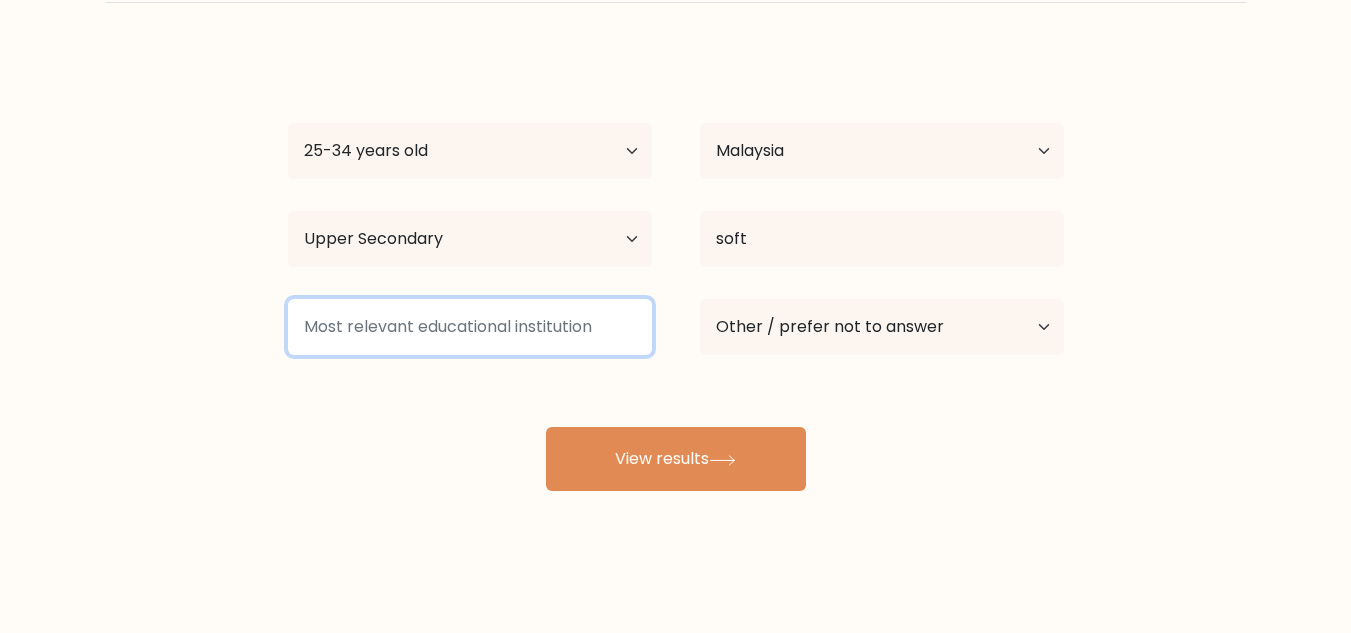 click at bounding box center [470, 327] 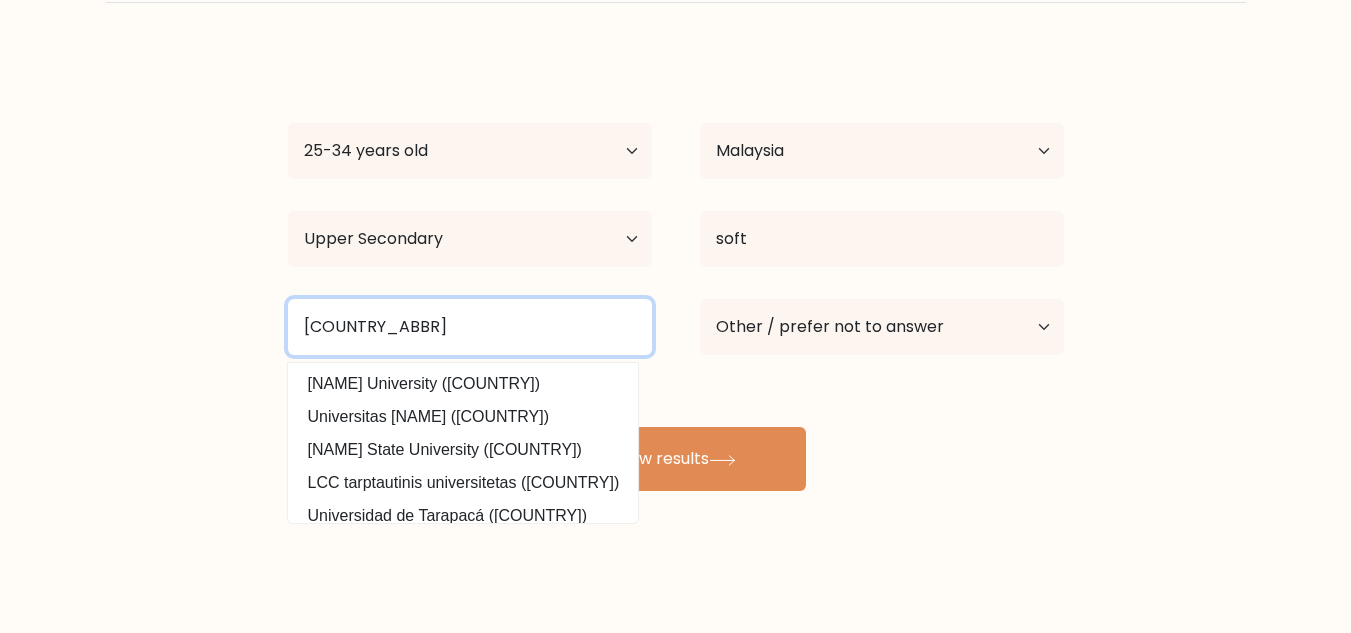 drag, startPoint x: 476, startPoint y: 333, endPoint x: 158, endPoint y: 303, distance: 319.41196 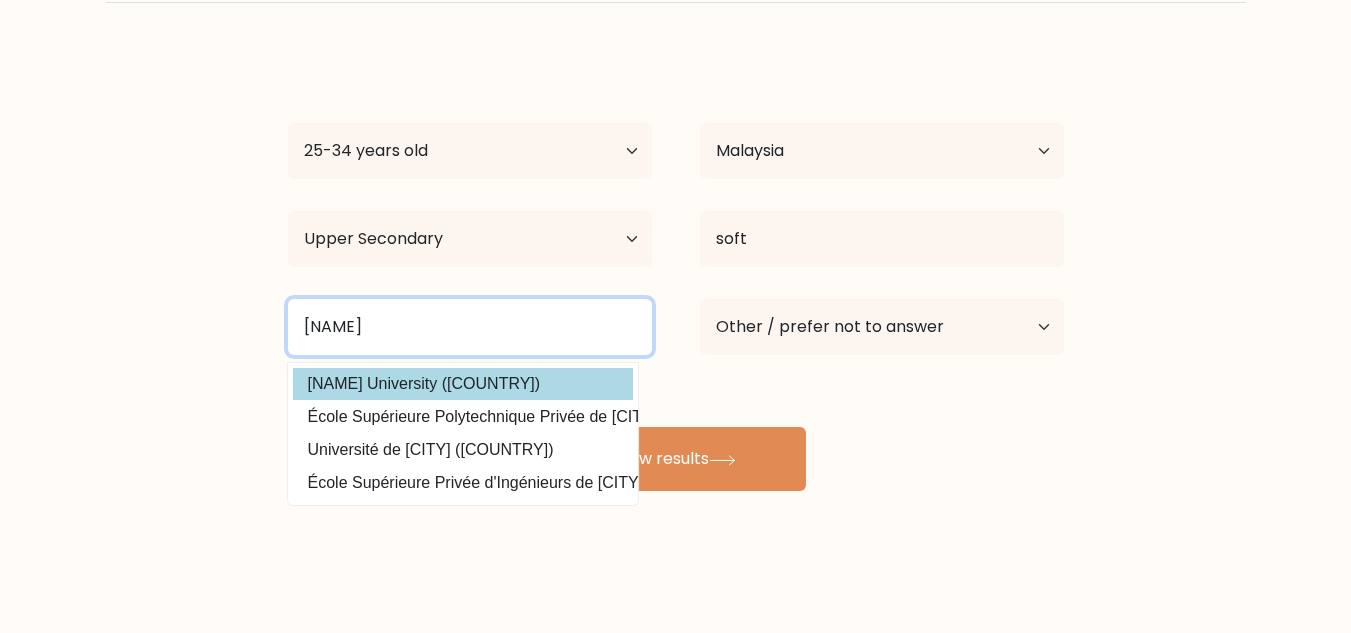 type on "[NAME]" 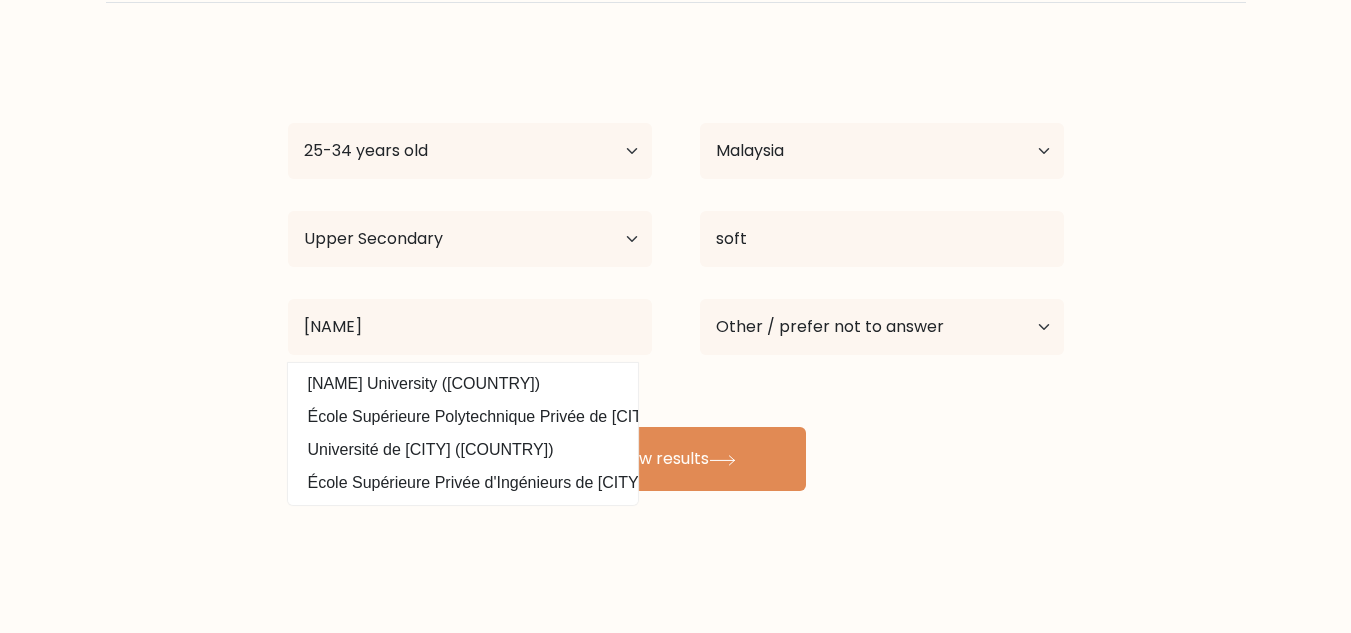drag, startPoint x: 447, startPoint y: 370, endPoint x: 484, endPoint y: 375, distance: 37.336308 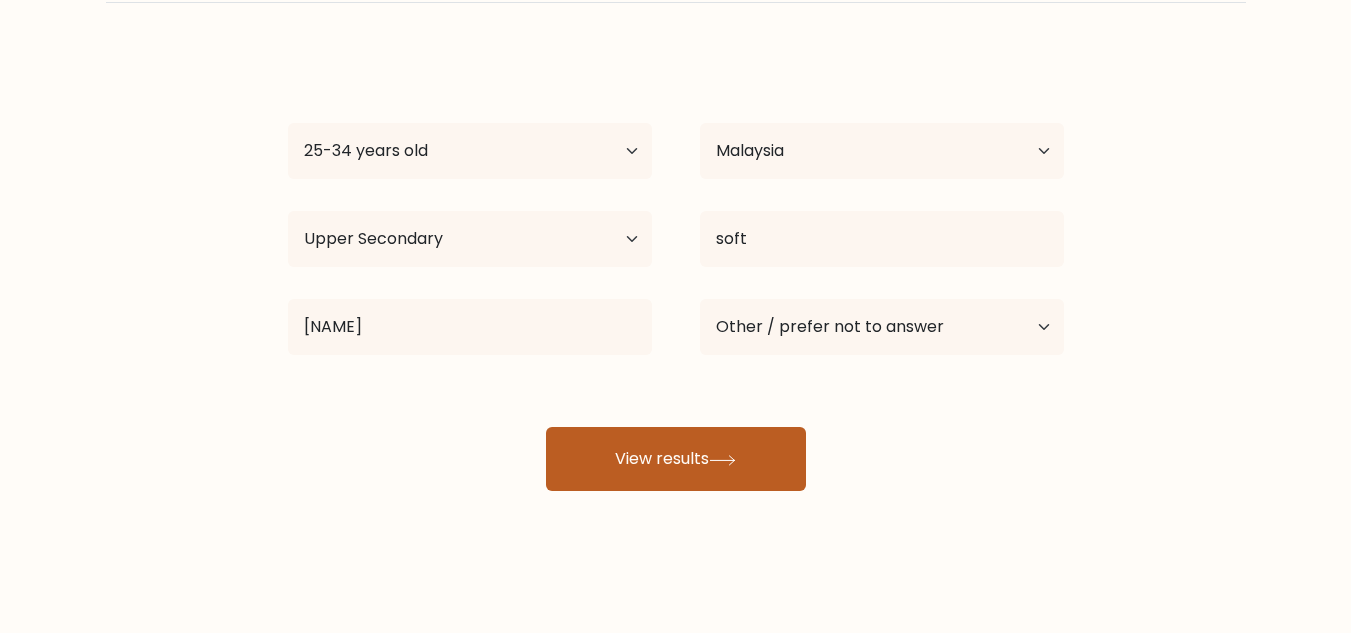 click on "View results" at bounding box center [676, 459] 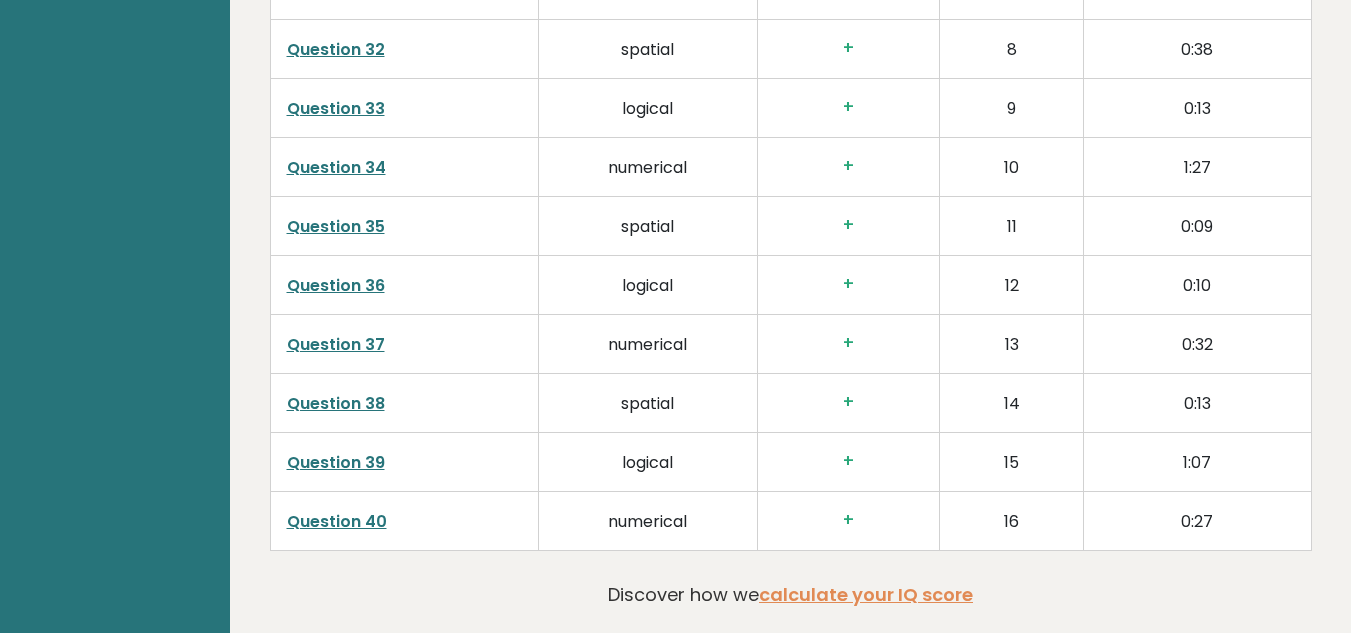 scroll, scrollTop: 5132, scrollLeft: 0, axis: vertical 